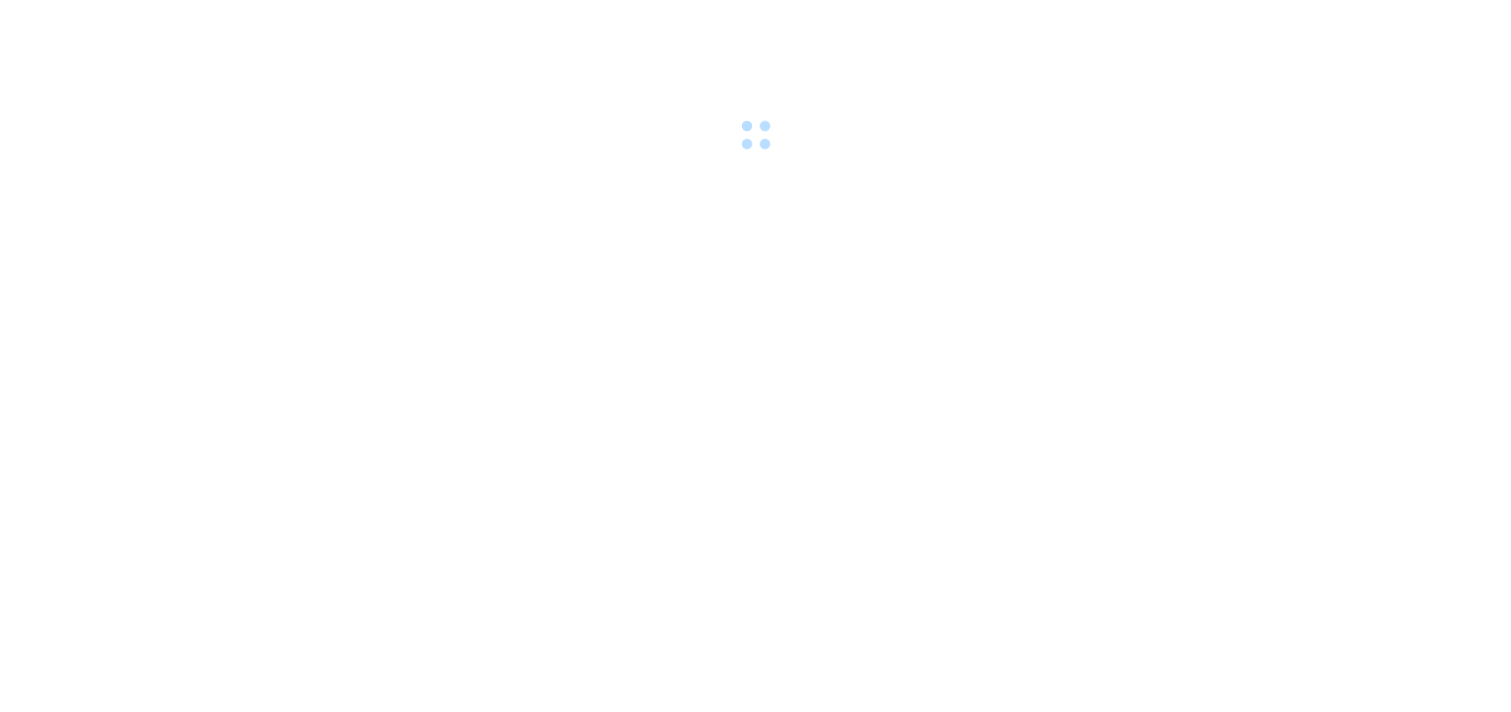 scroll, scrollTop: 0, scrollLeft: 0, axis: both 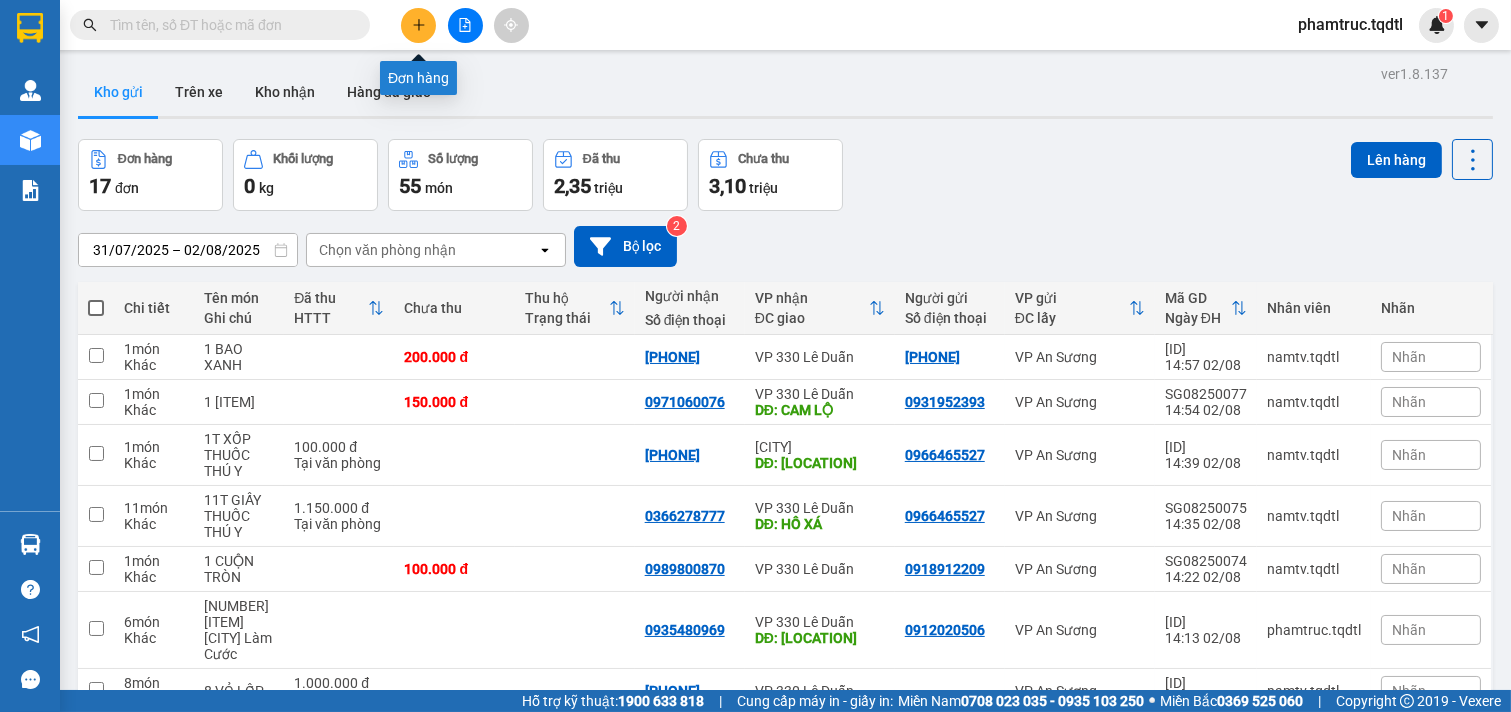 click 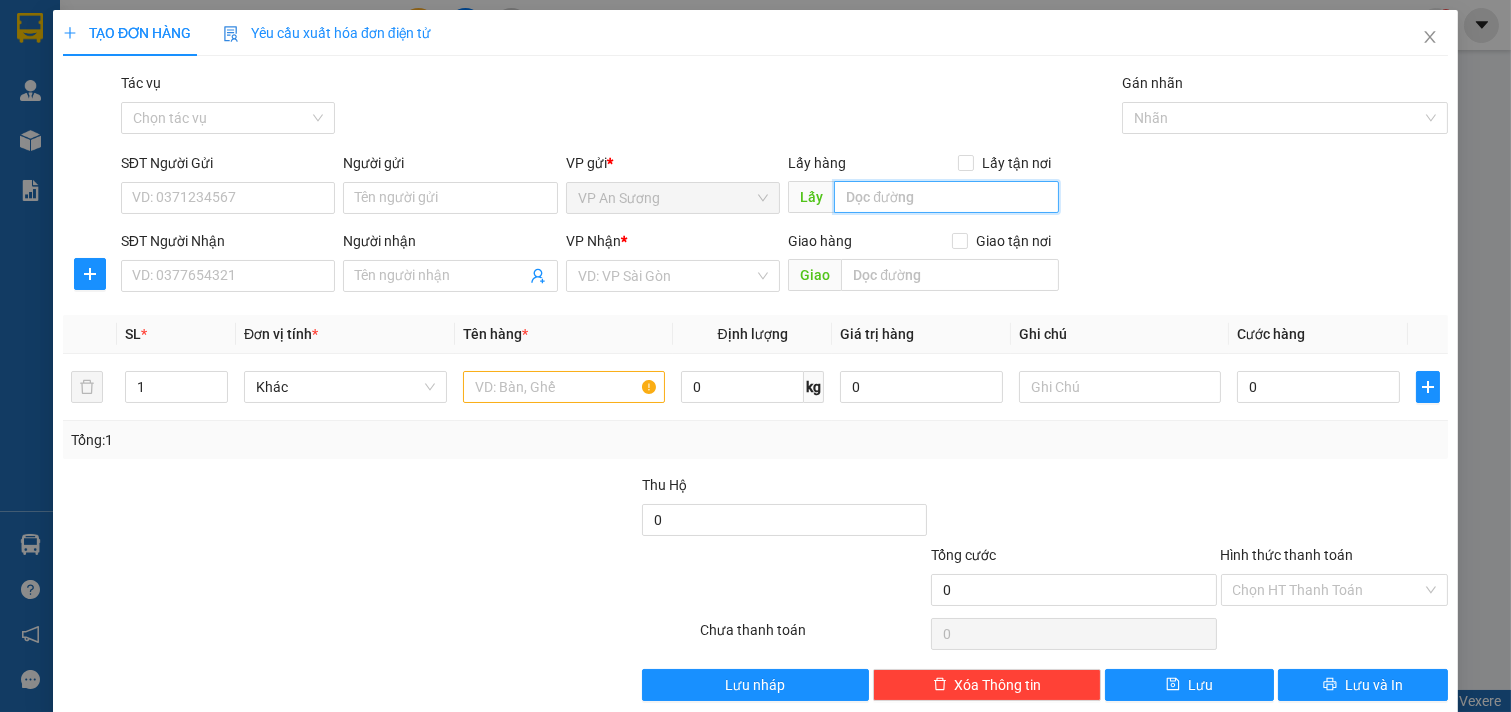 click at bounding box center (946, 197) 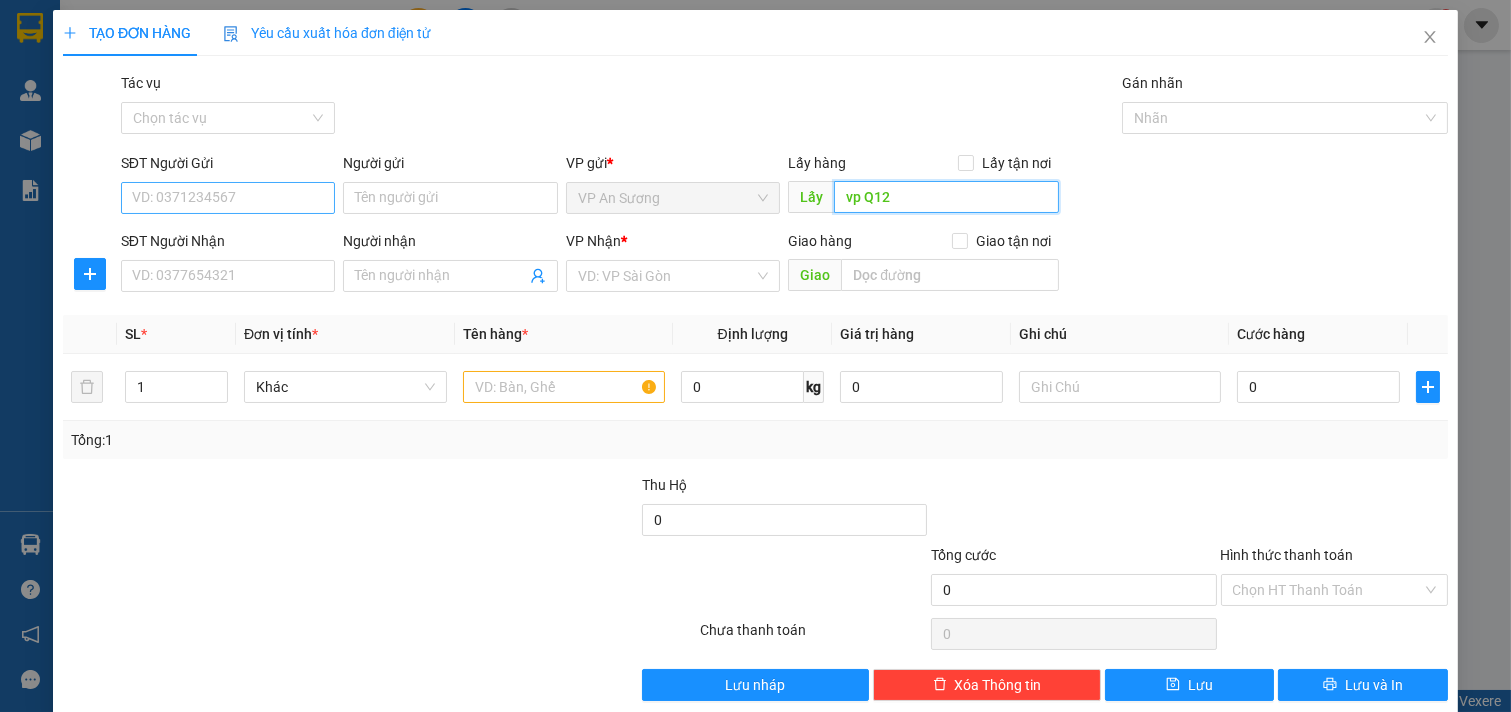 type on "vp Q12" 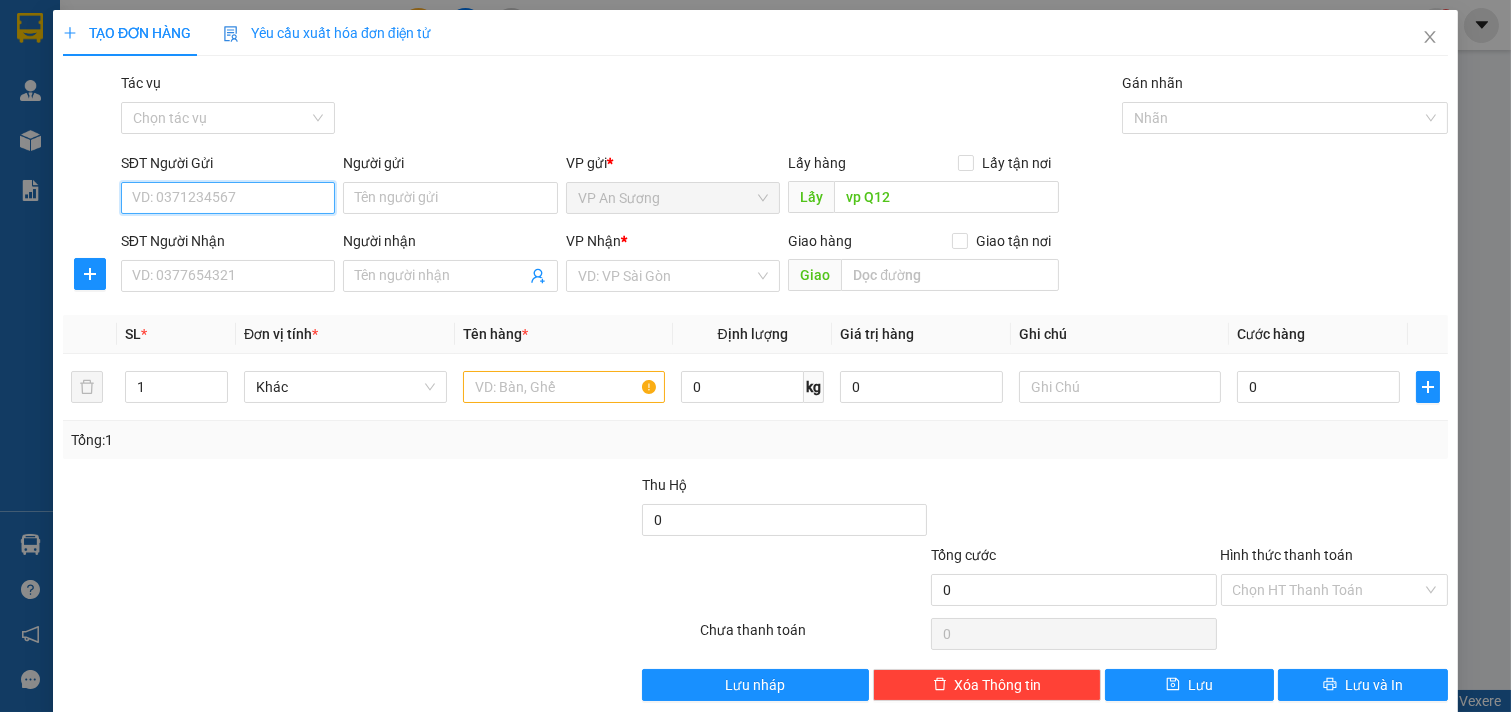 click on "SĐT Người Gửi" at bounding box center (228, 198) 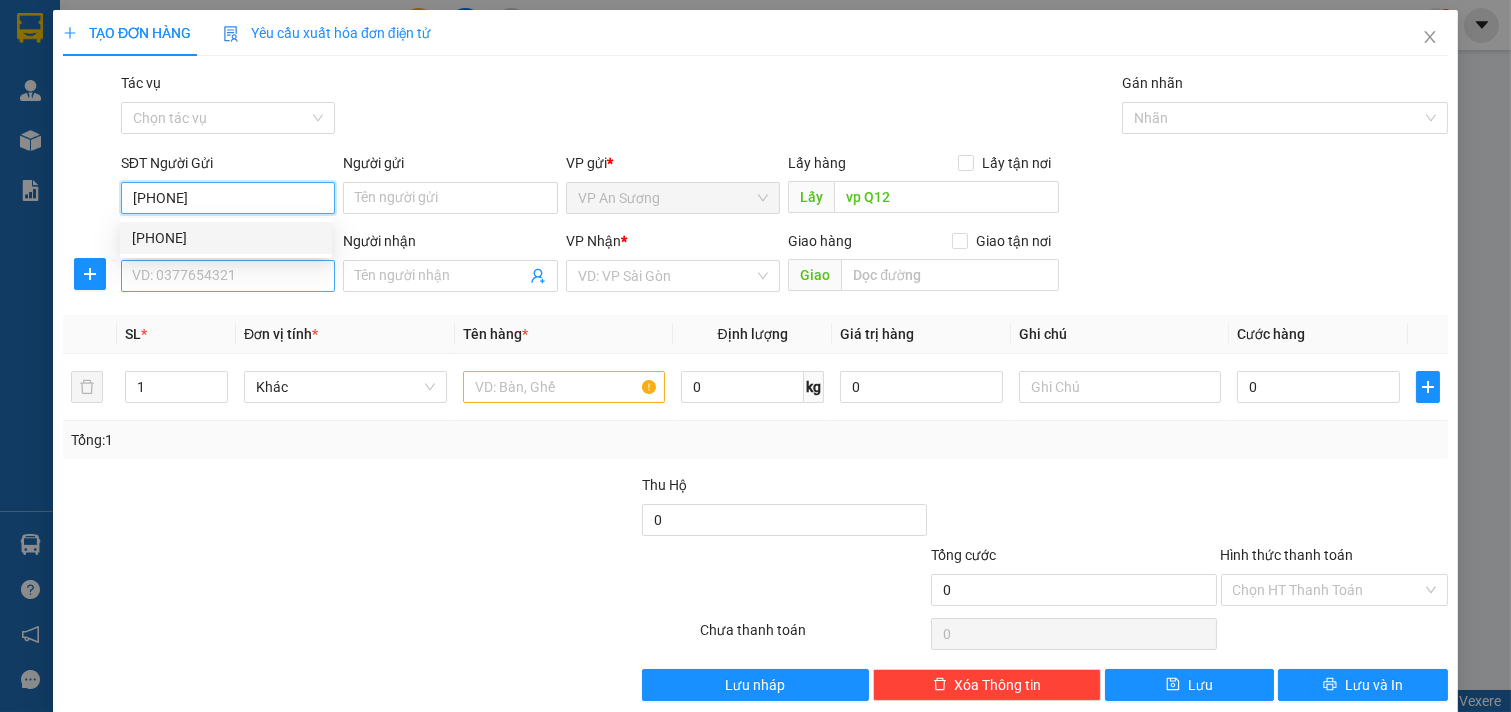 type on "[PHONE]" 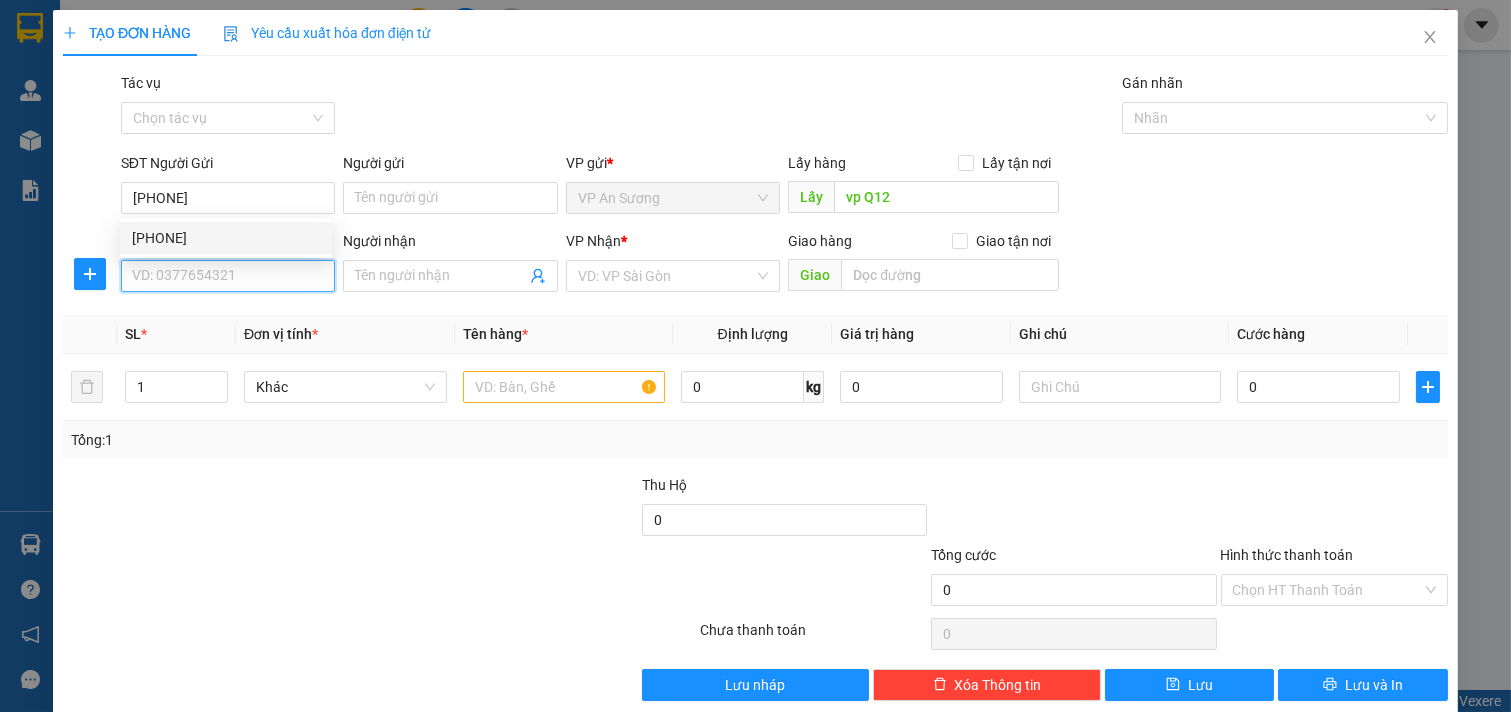 click on "SĐT Người Nhận" at bounding box center (228, 276) 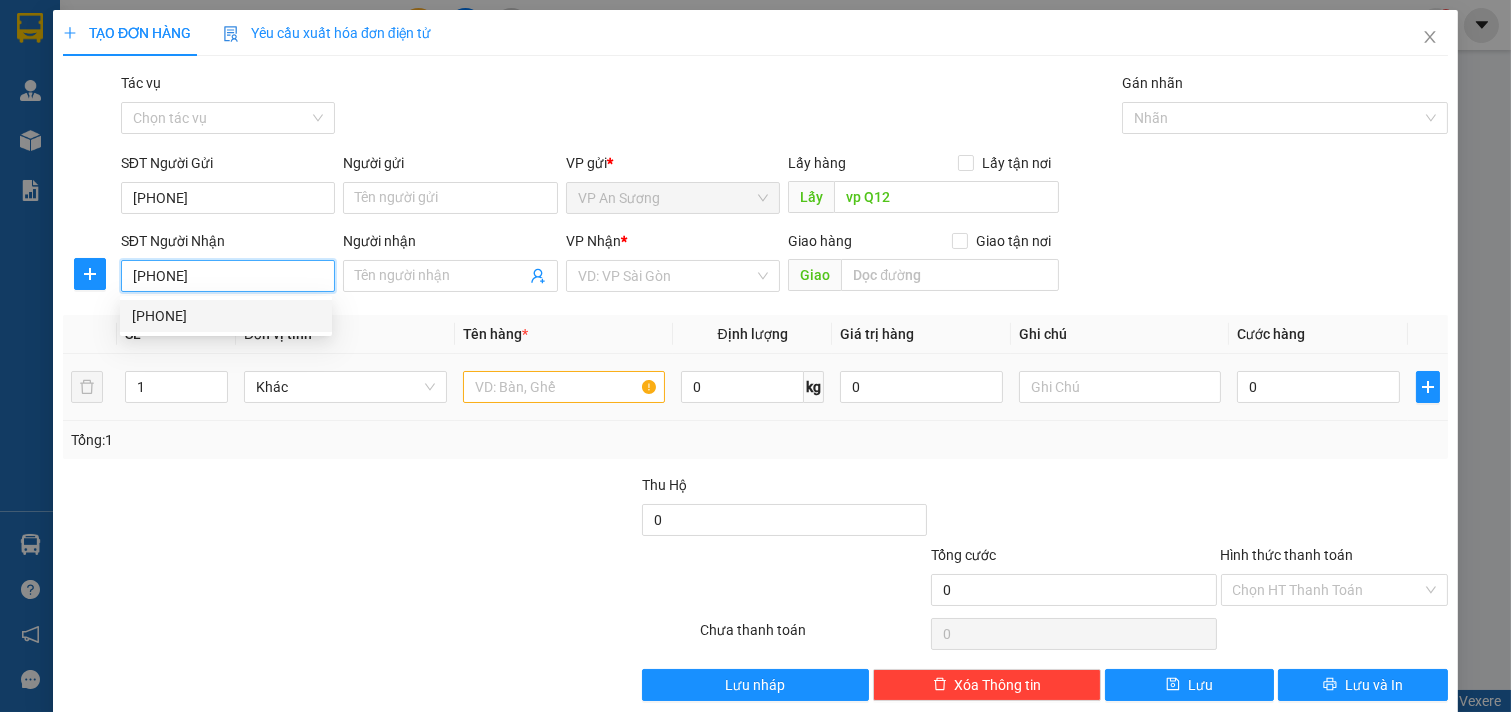 type on "[PHONE]" 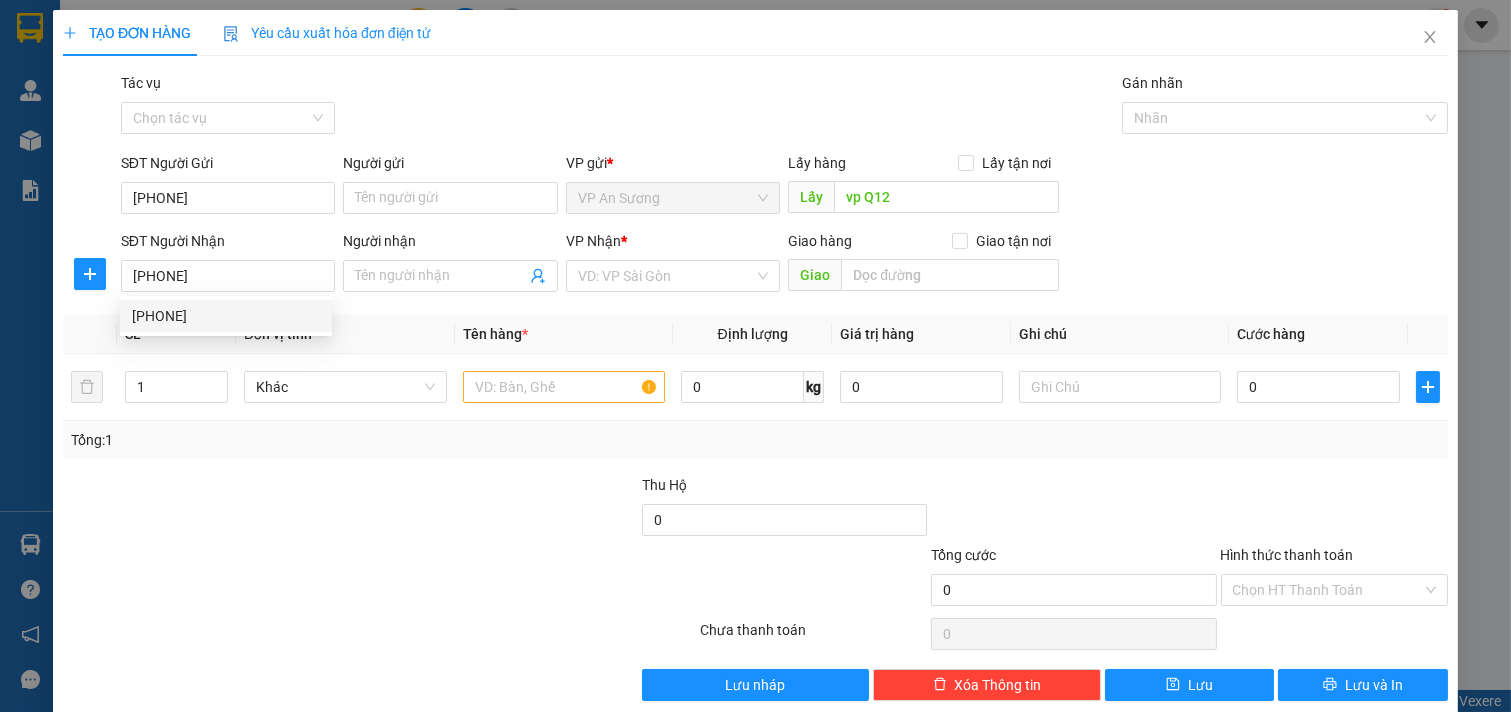 click on "Tên hàng  *" at bounding box center (564, 334) 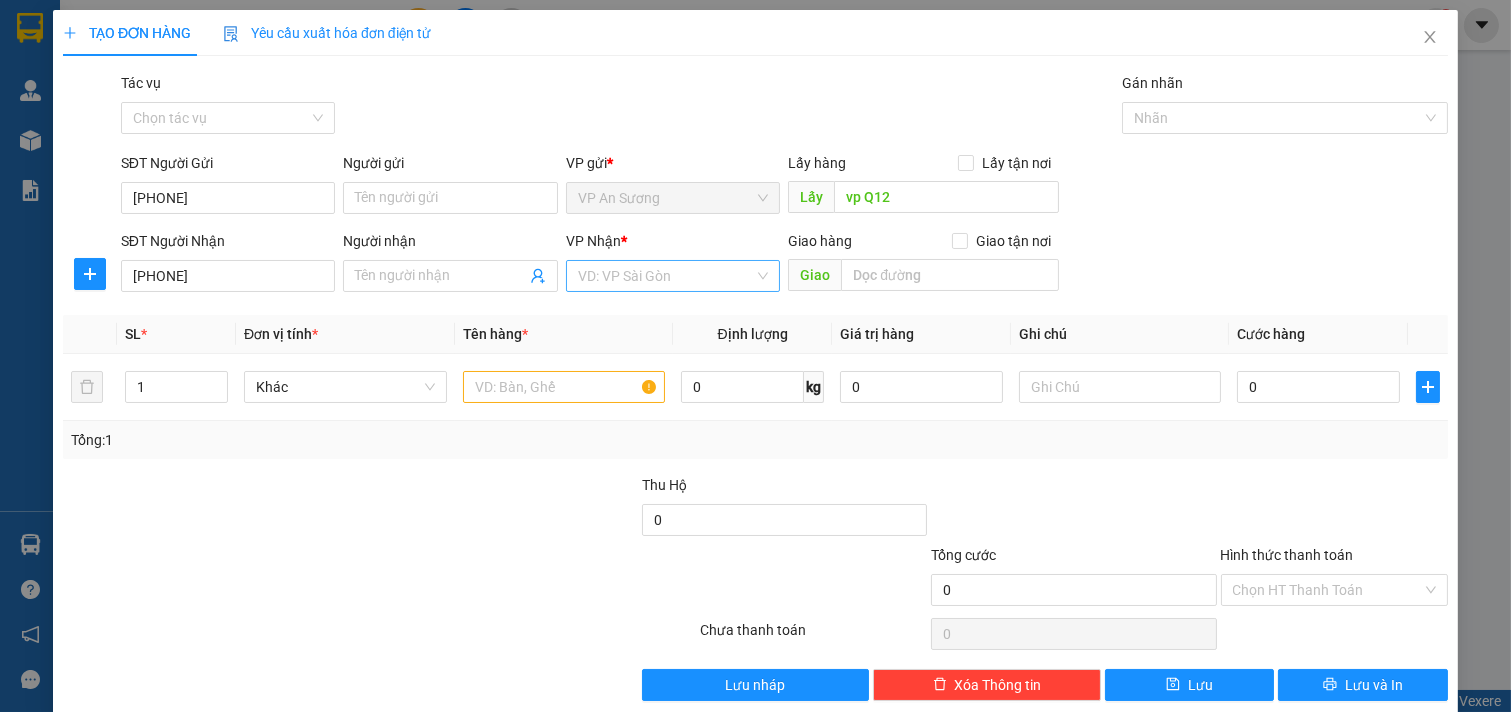 click at bounding box center (666, 276) 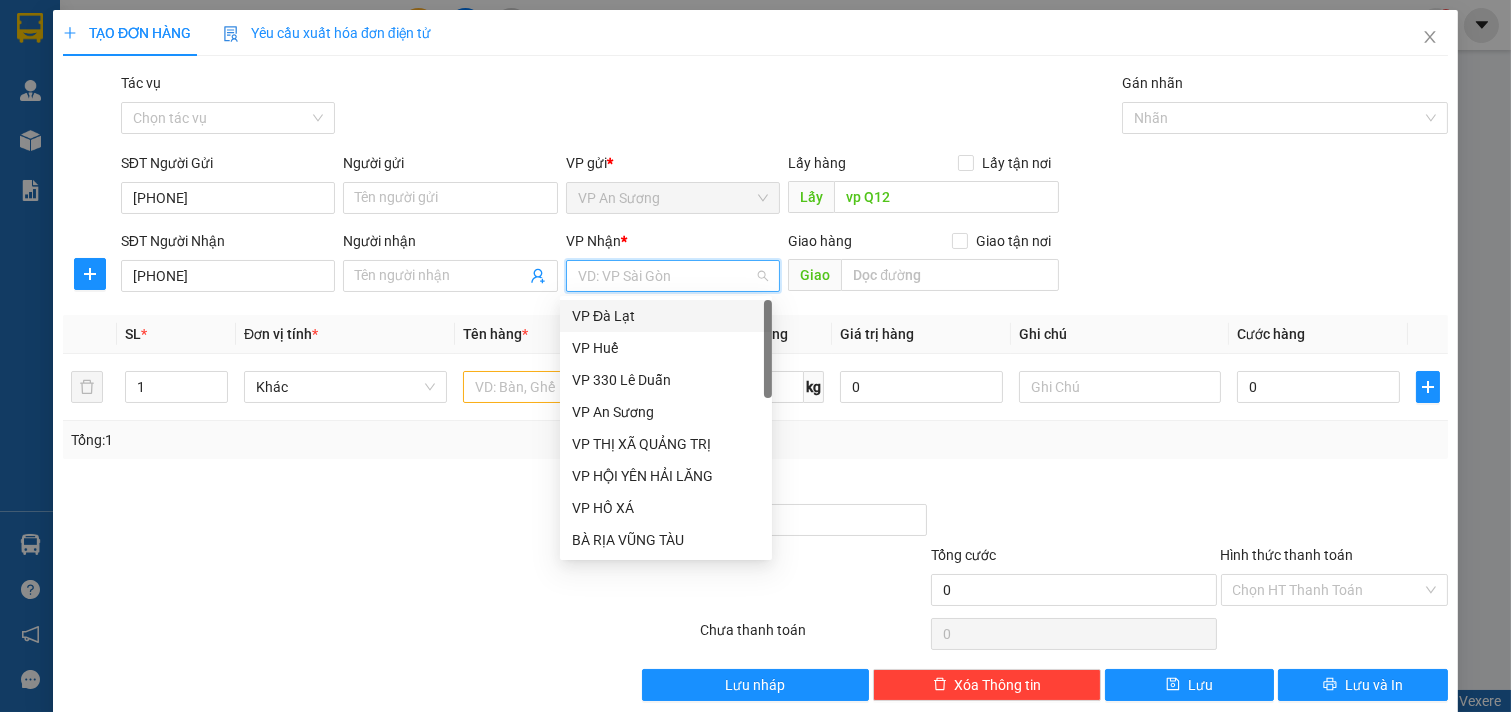 click at bounding box center (666, 276) 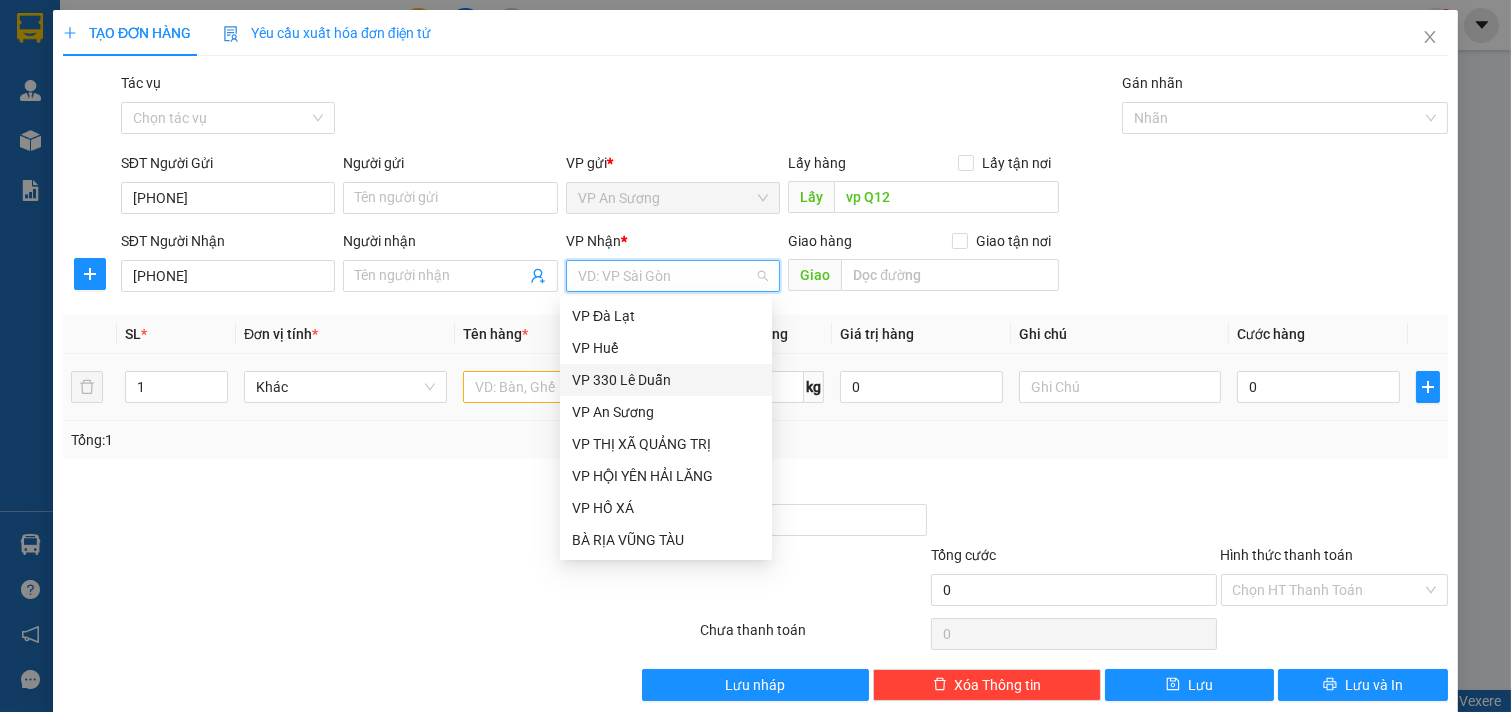 drag, startPoint x: 664, startPoint y: 375, endPoint x: 687, endPoint y: 367, distance: 24.351591 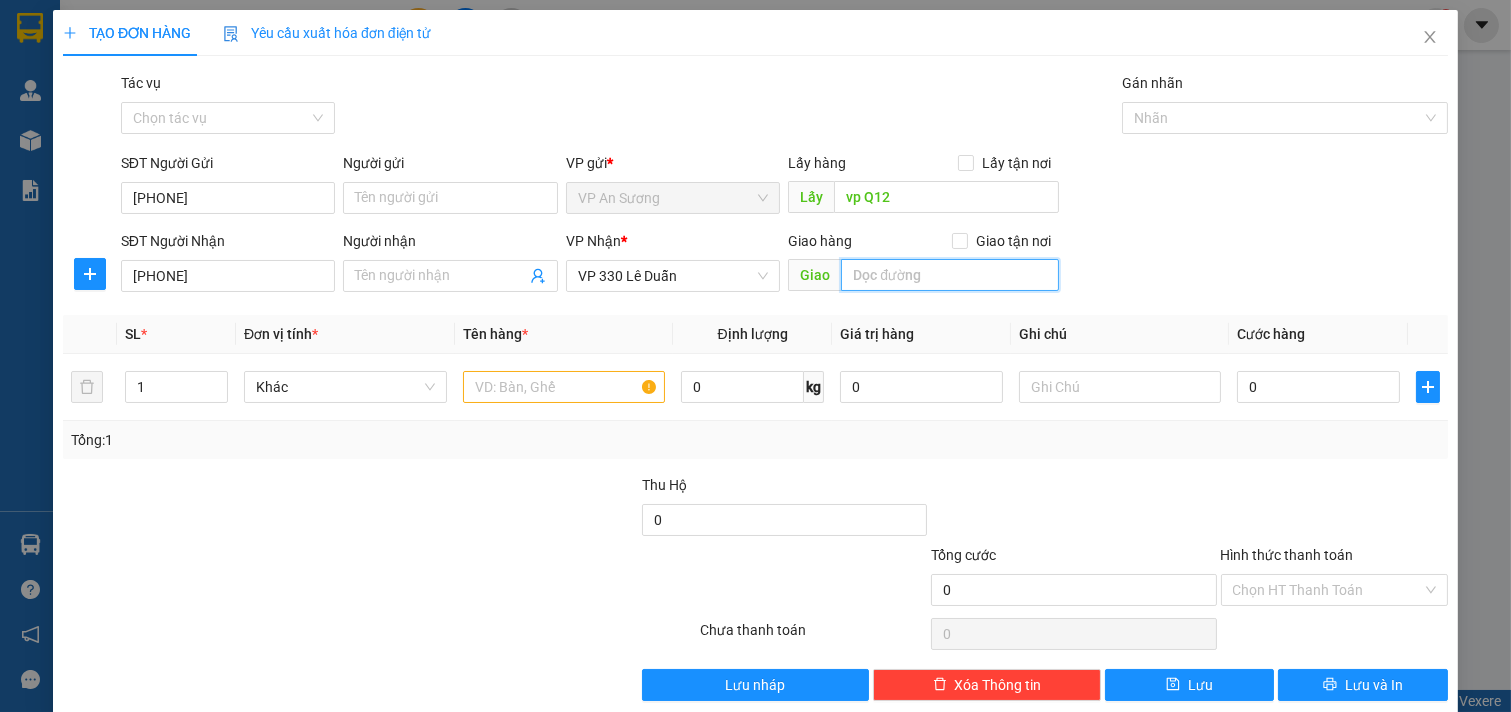 click at bounding box center [949, 275] 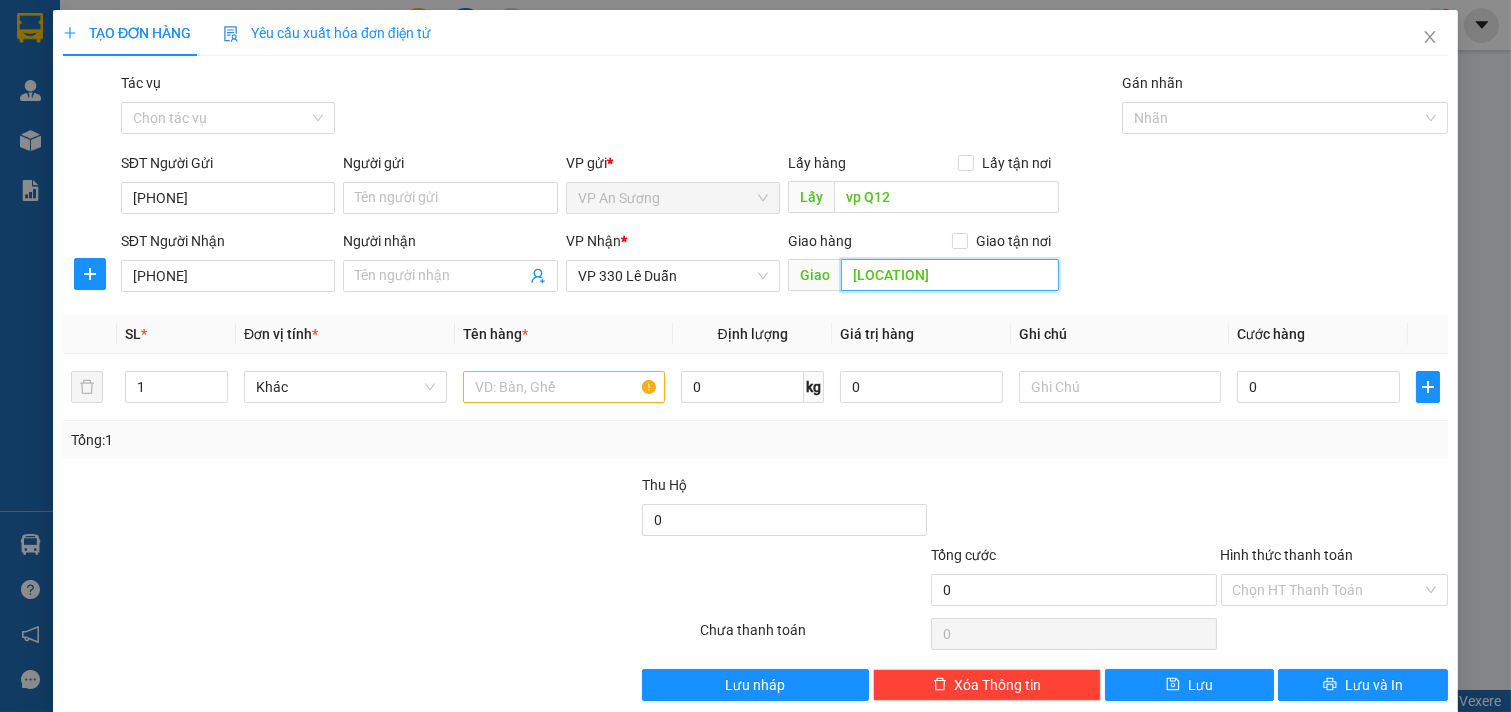 click on "Khe Xanh" at bounding box center [949, 275] 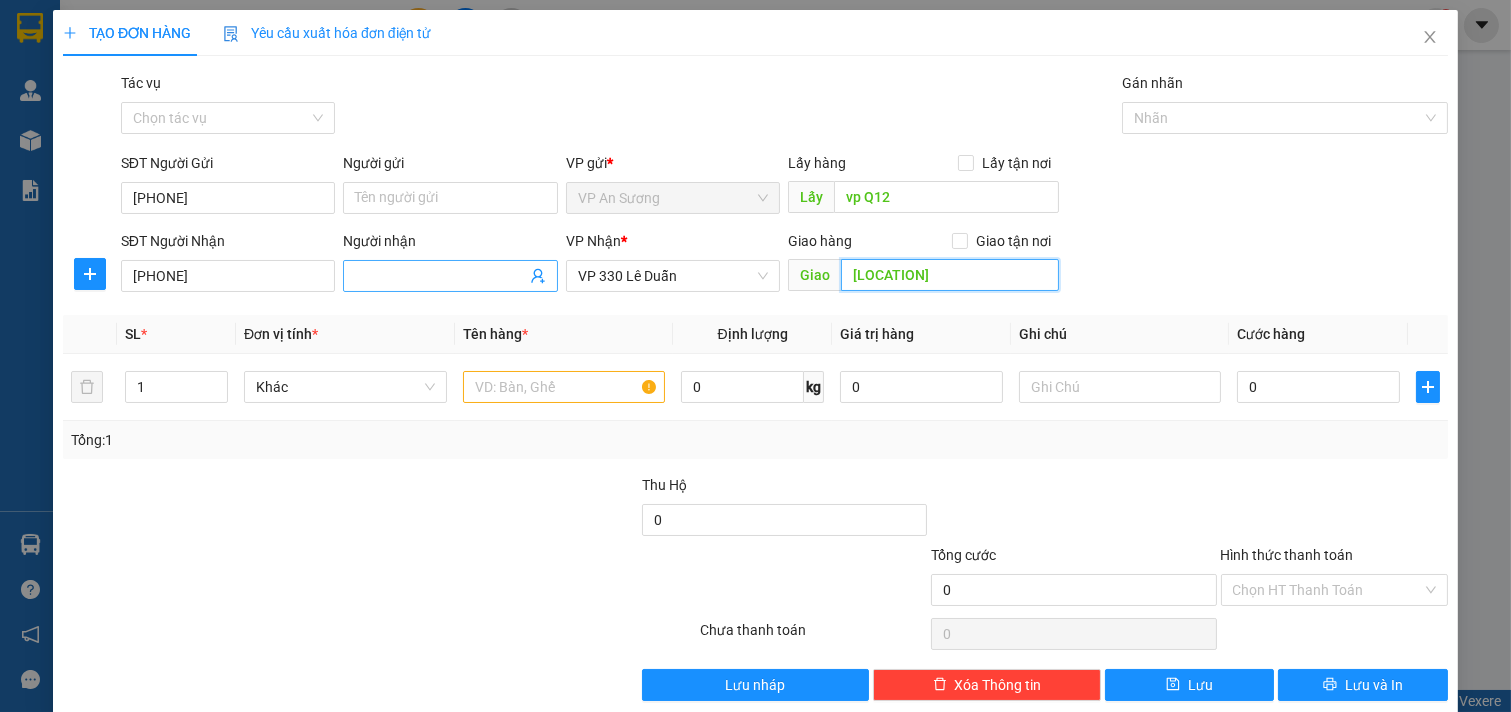 type on "Khe Xanh" 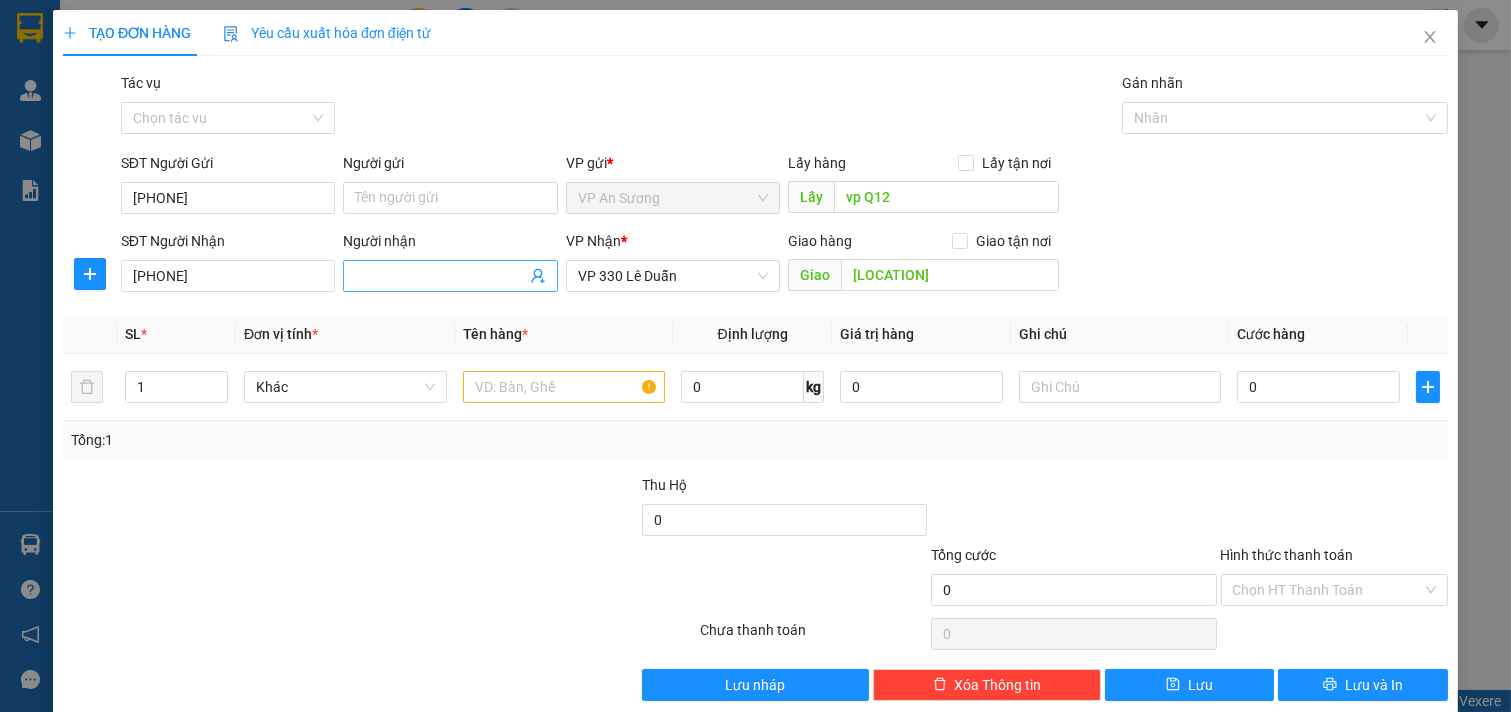 click on "Người nhận" at bounding box center (440, 276) 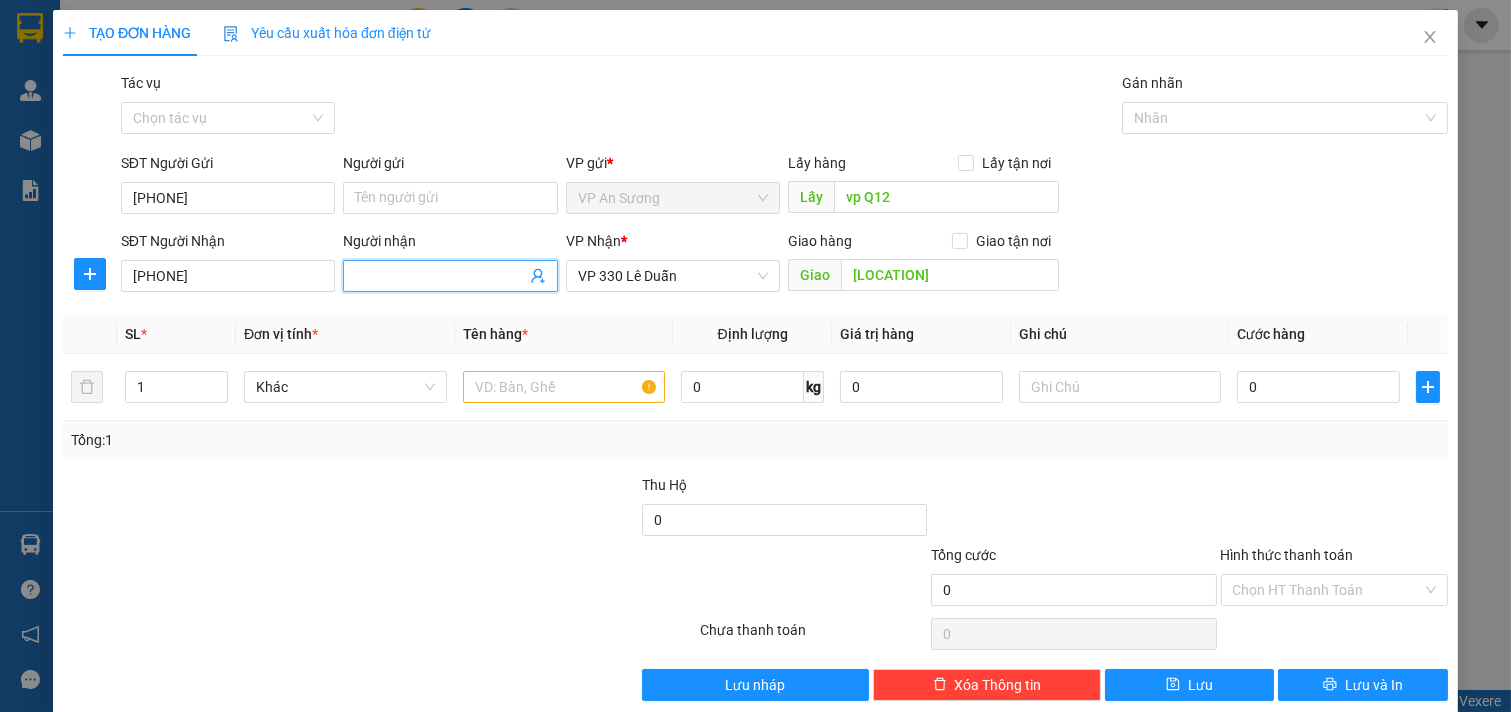 click on "Người nhận" at bounding box center [440, 276] 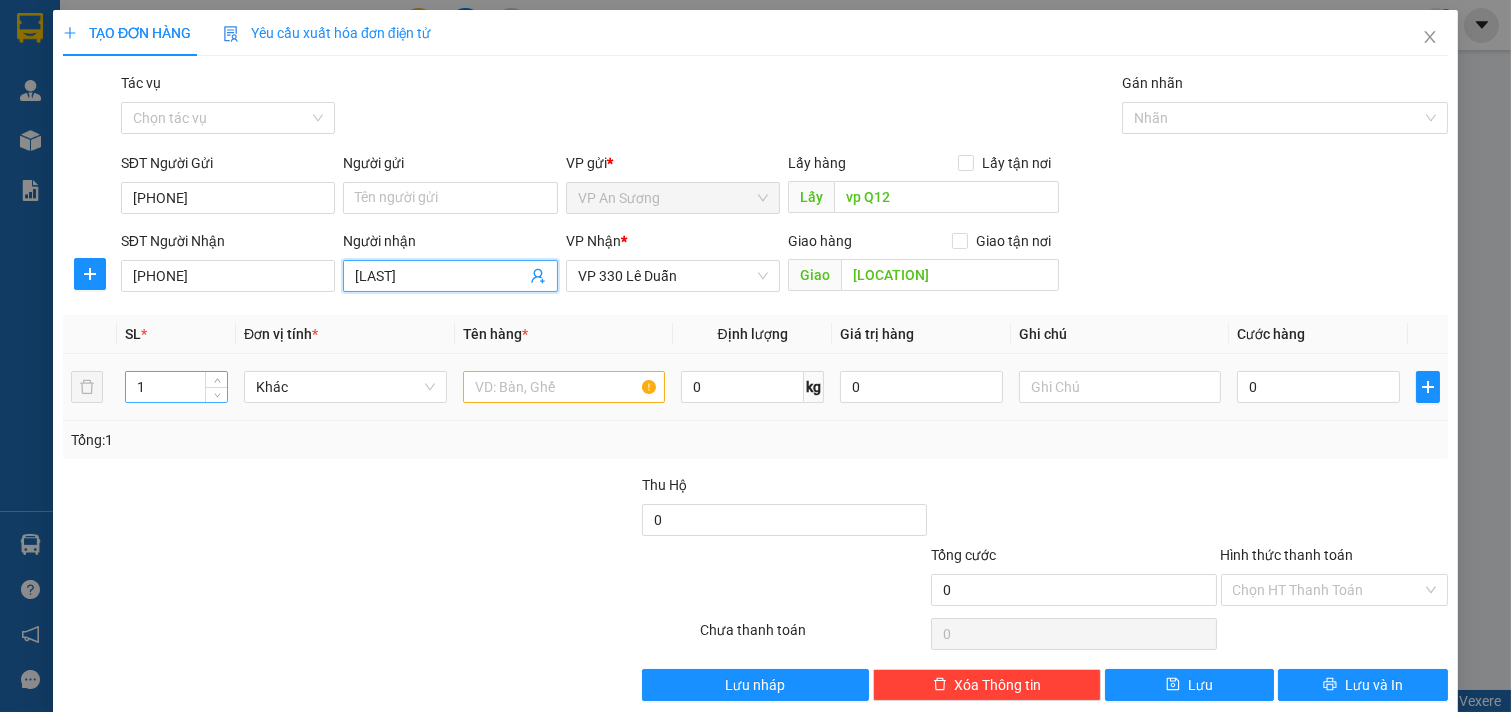 type on "Lê Sơn" 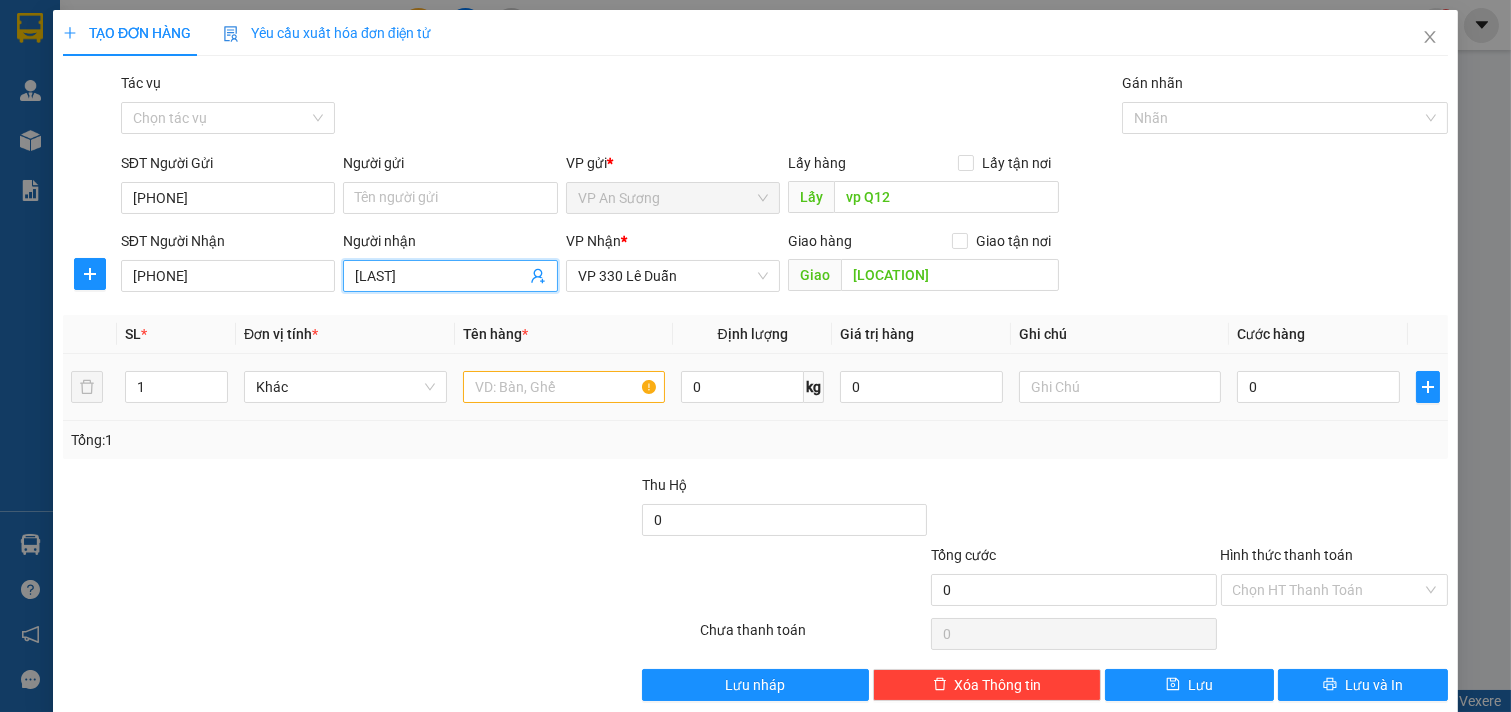 drag, startPoint x: 173, startPoint y: 401, endPoint x: 246, endPoint y: 335, distance: 98.4124 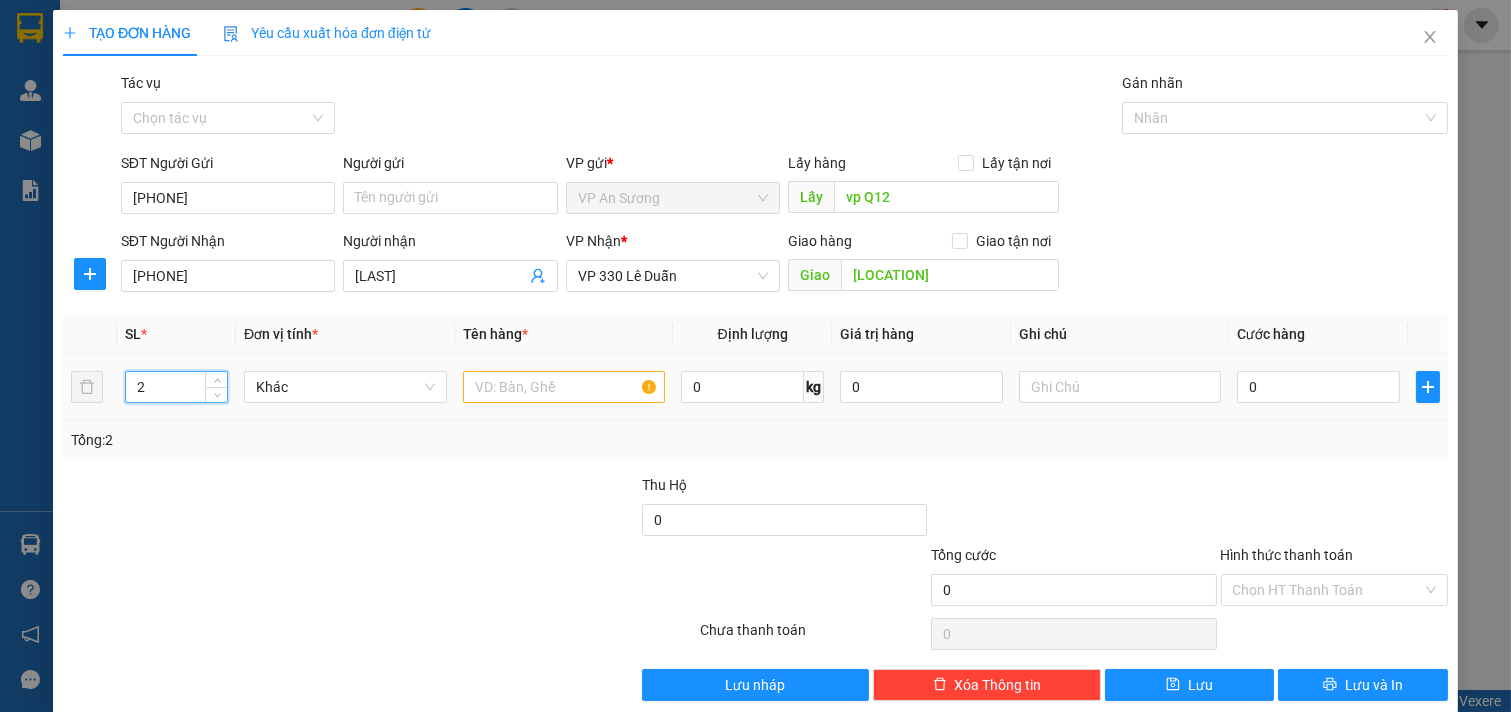 type on "2" 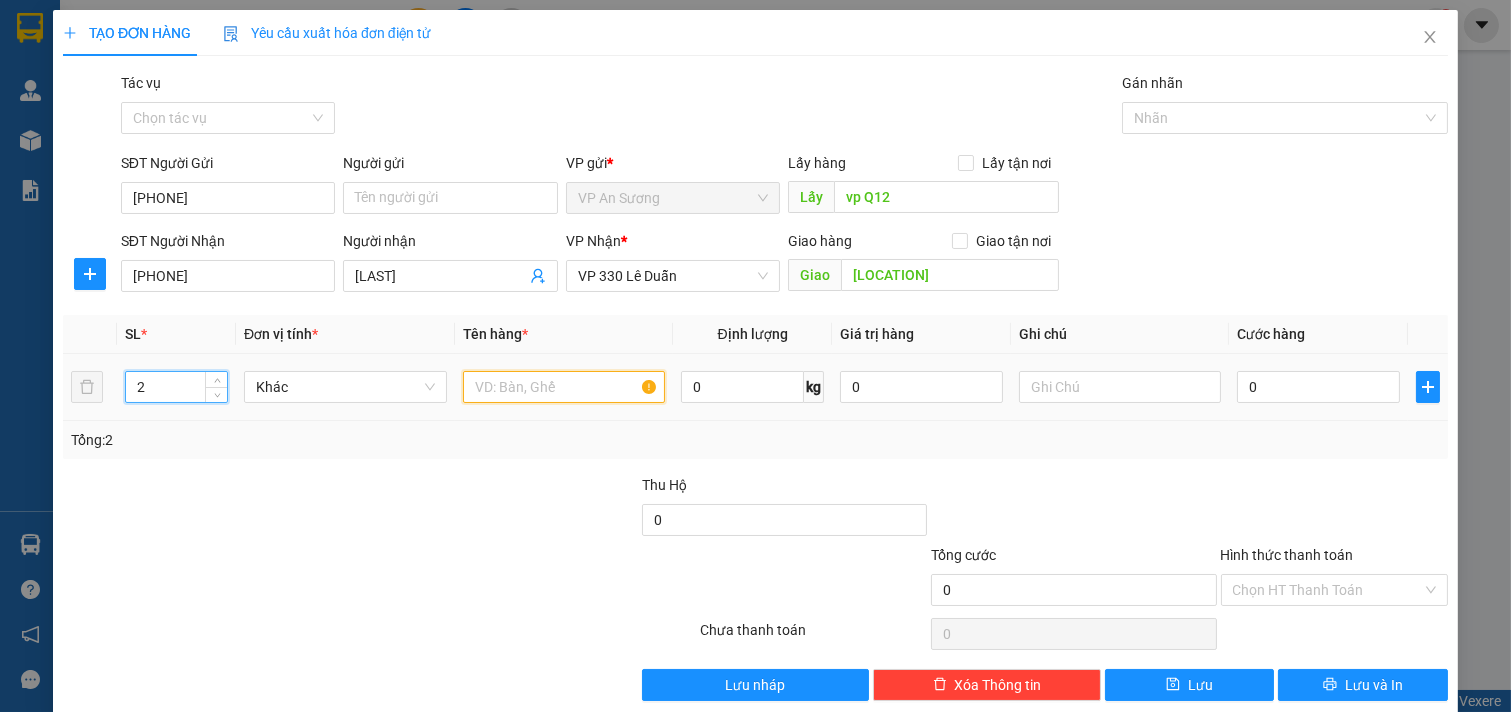 click at bounding box center [564, 387] 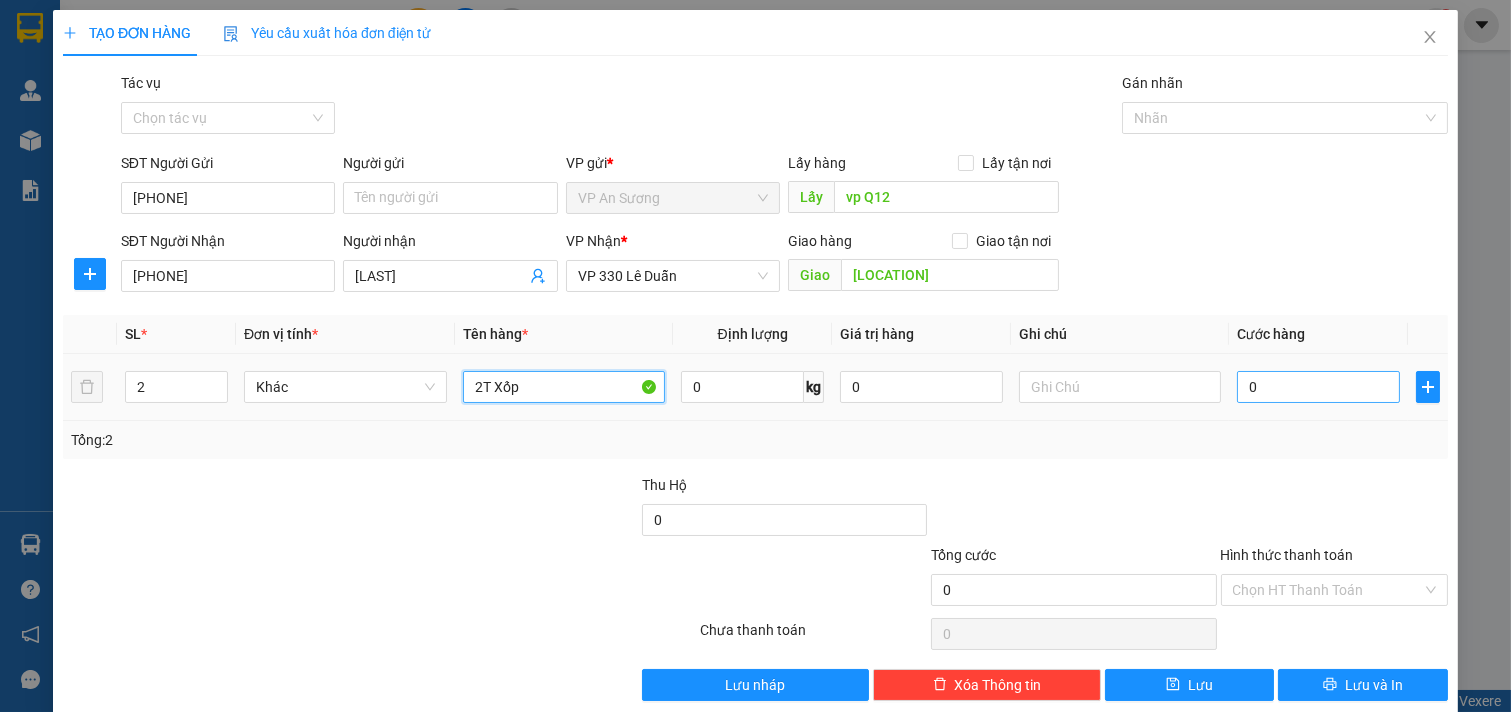 type on "2T Xốp" 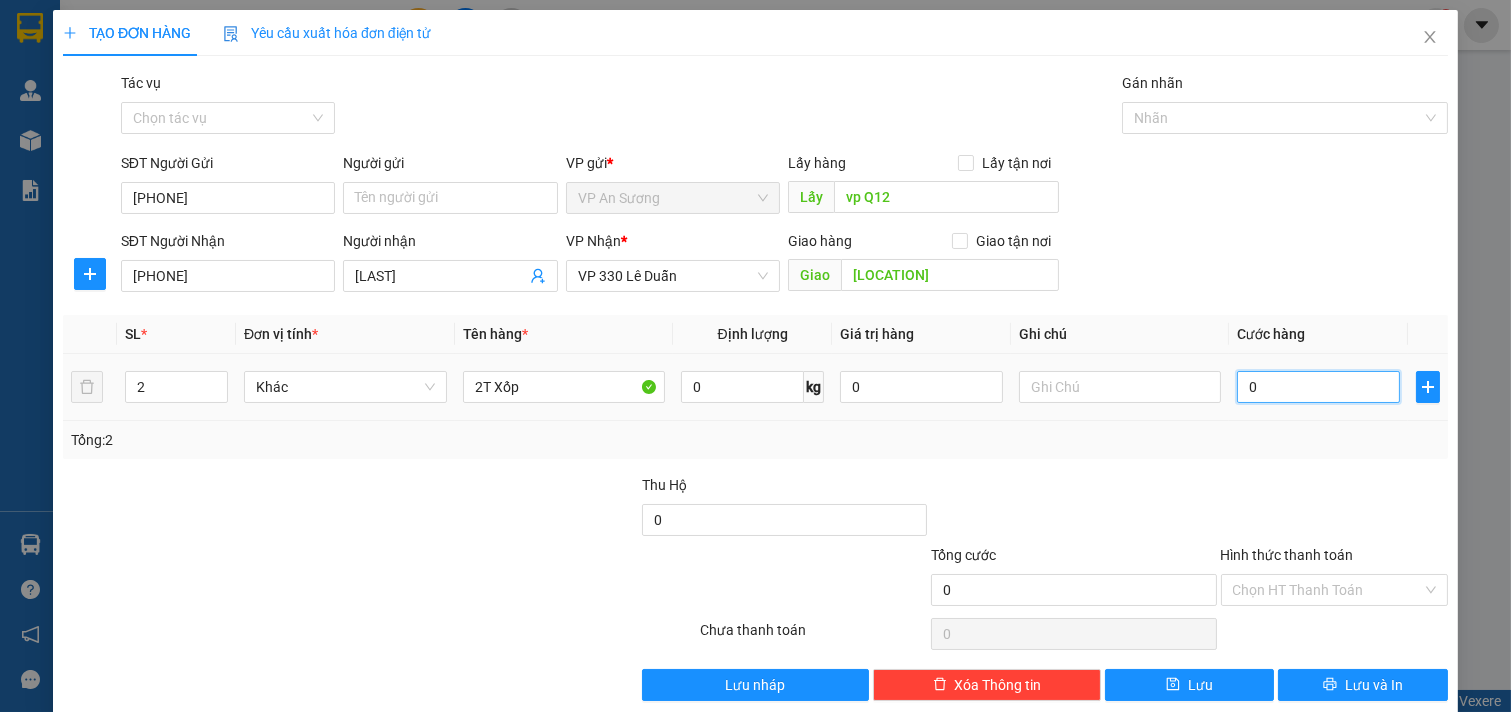 click on "0" at bounding box center [1318, 387] 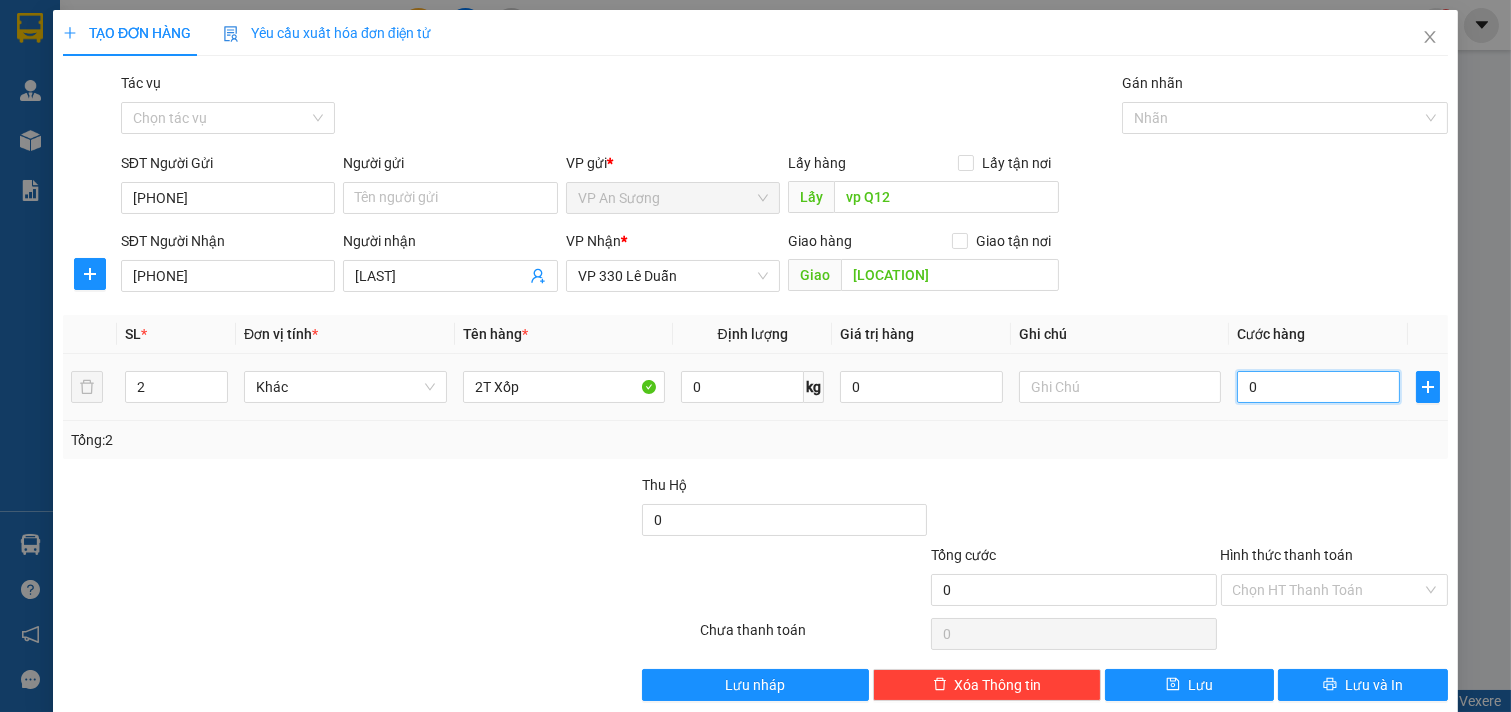 click on "0" at bounding box center [1318, 387] 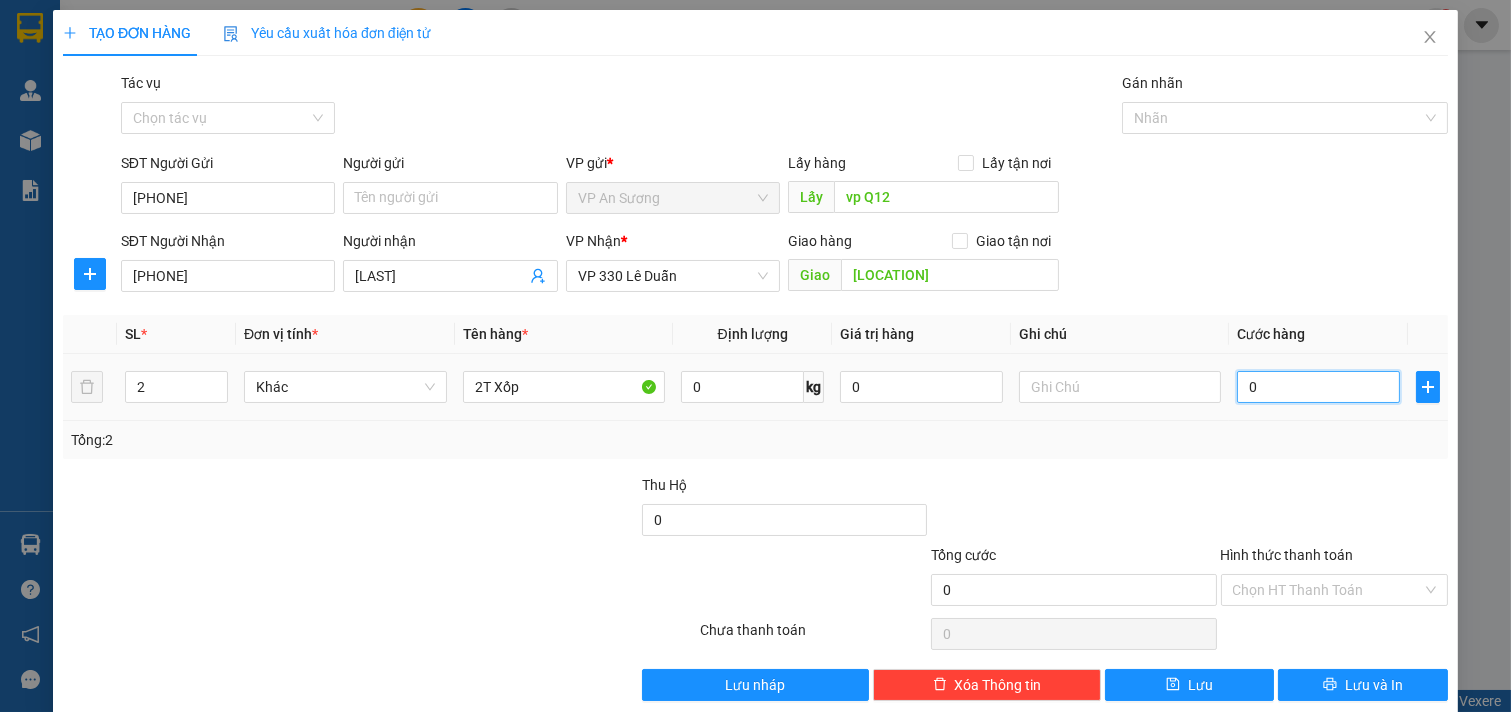 type on "40" 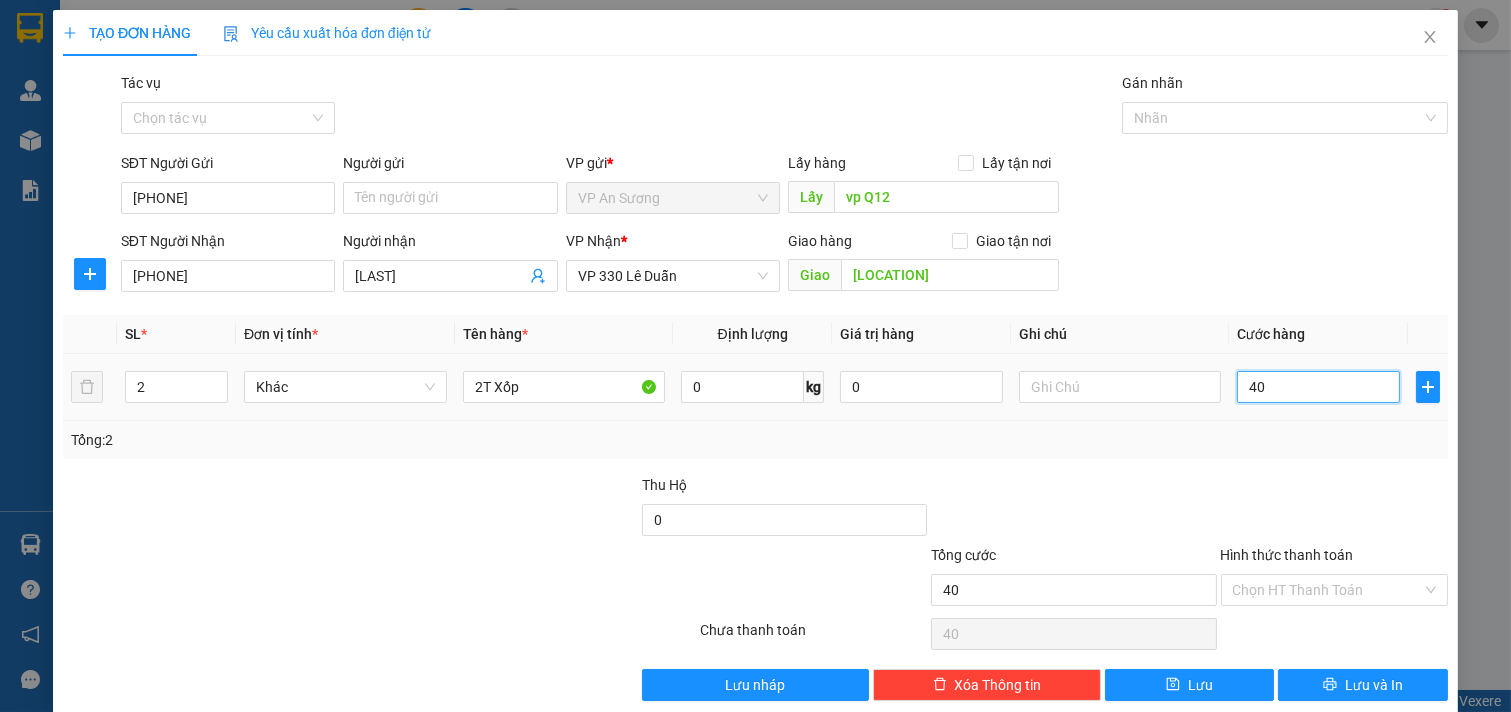 type on "400" 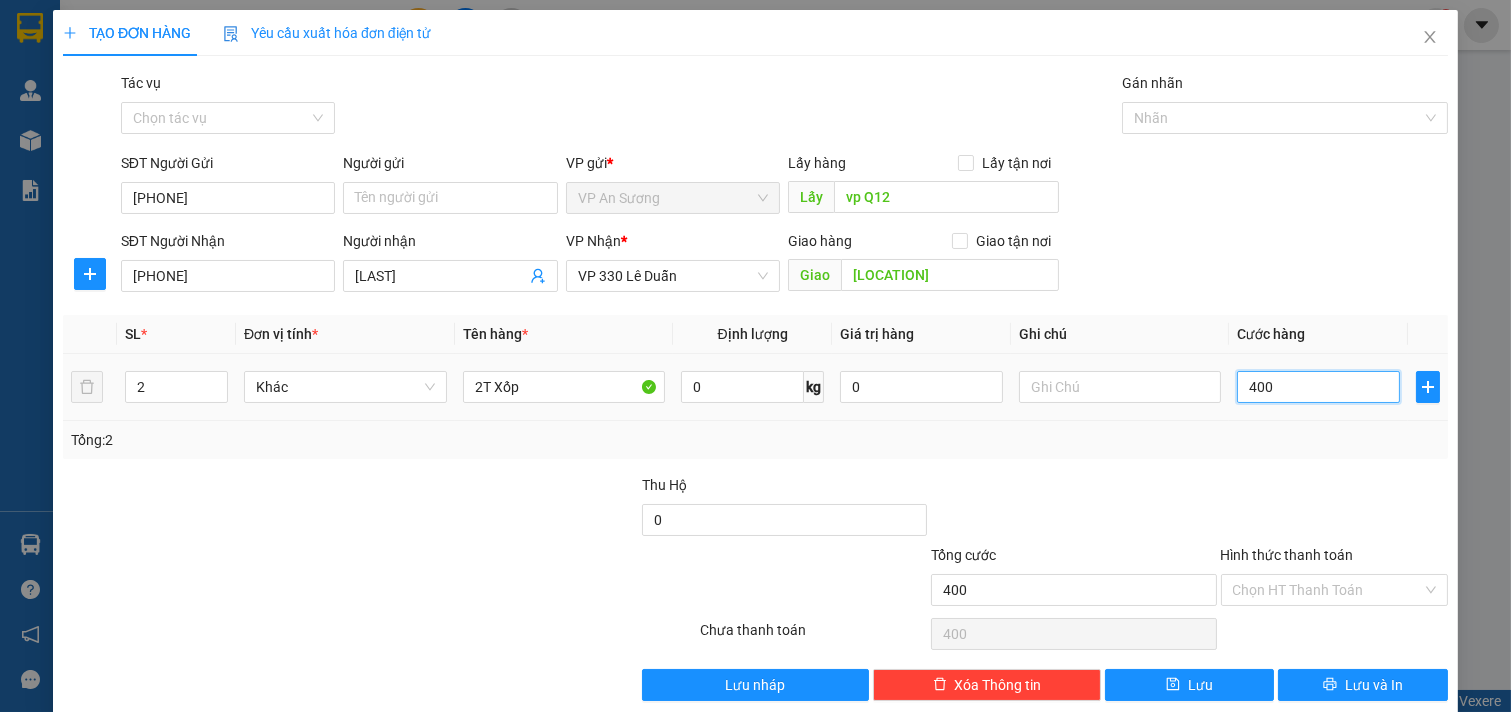 type on "4.000" 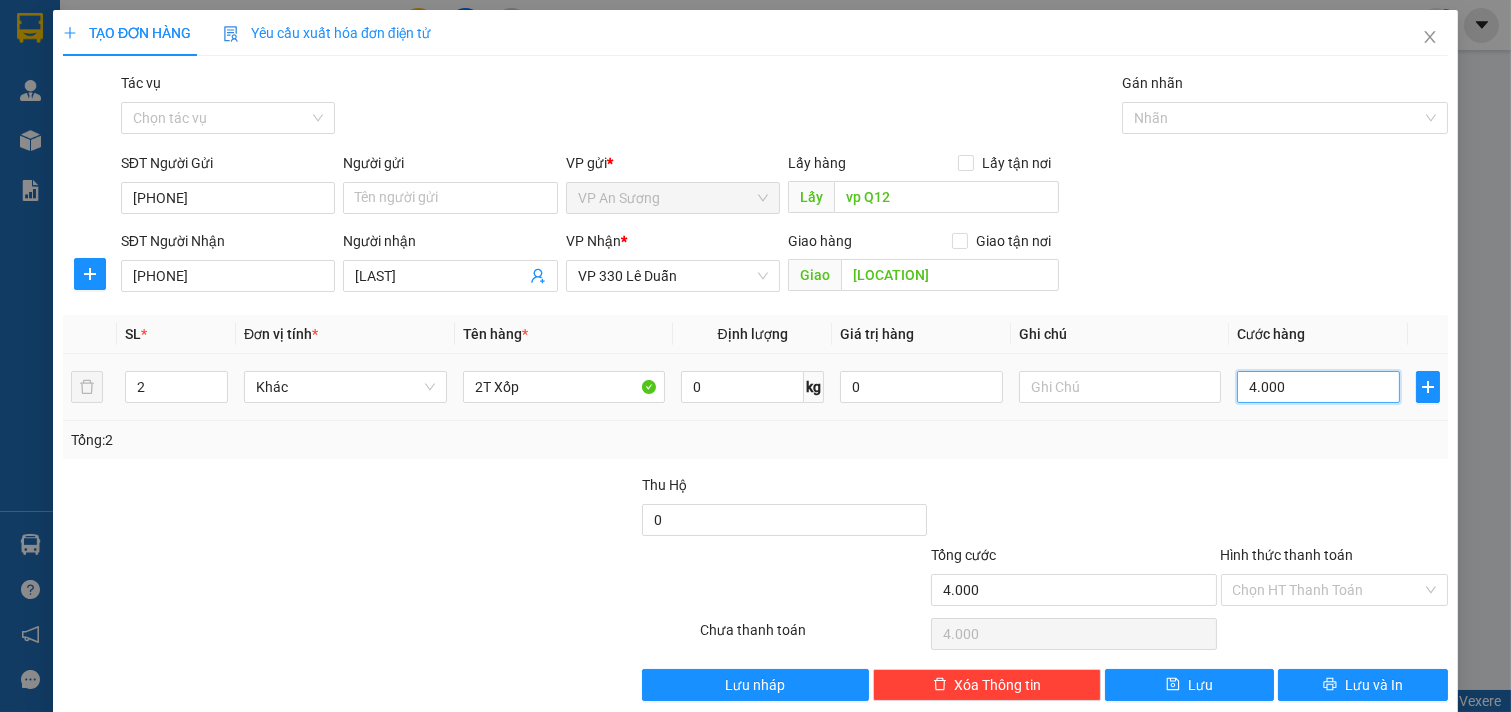 type on "40.000" 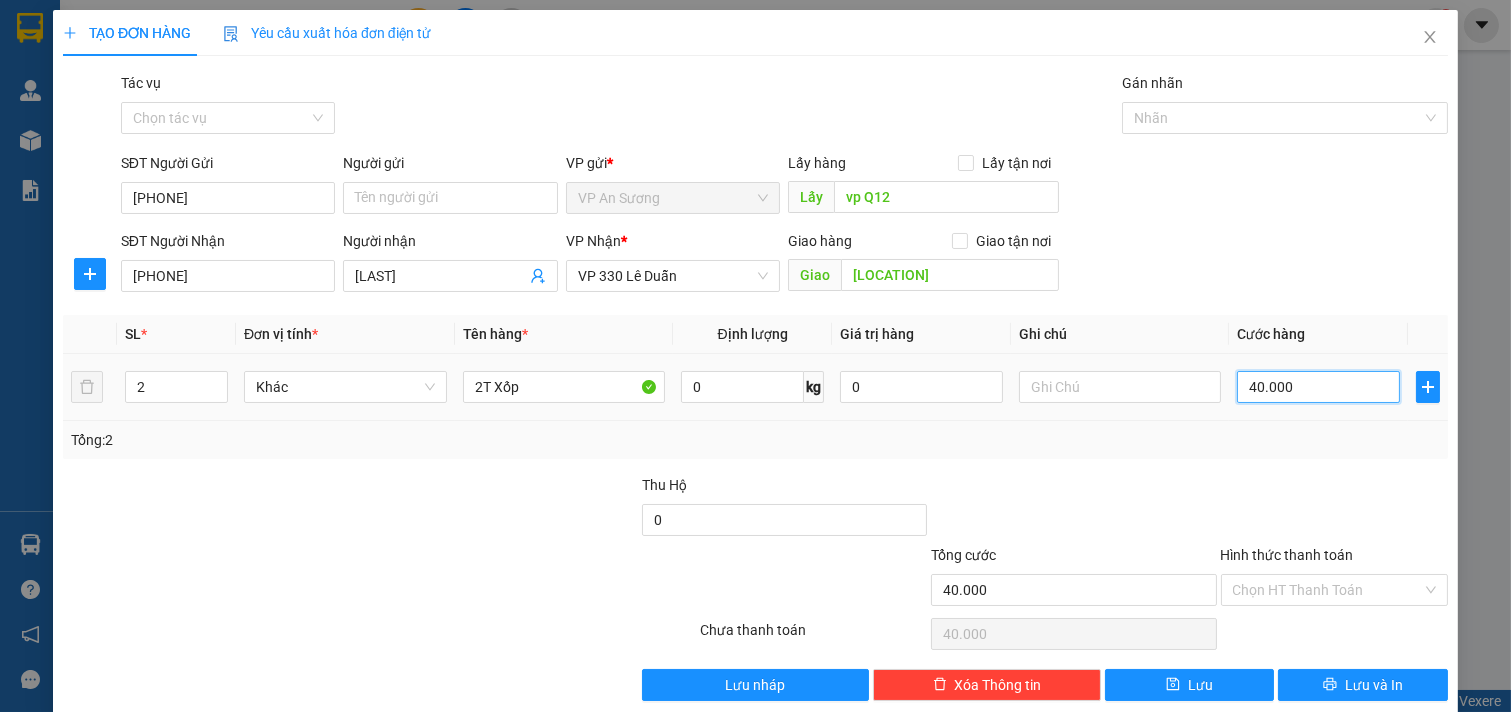 type on "400.000" 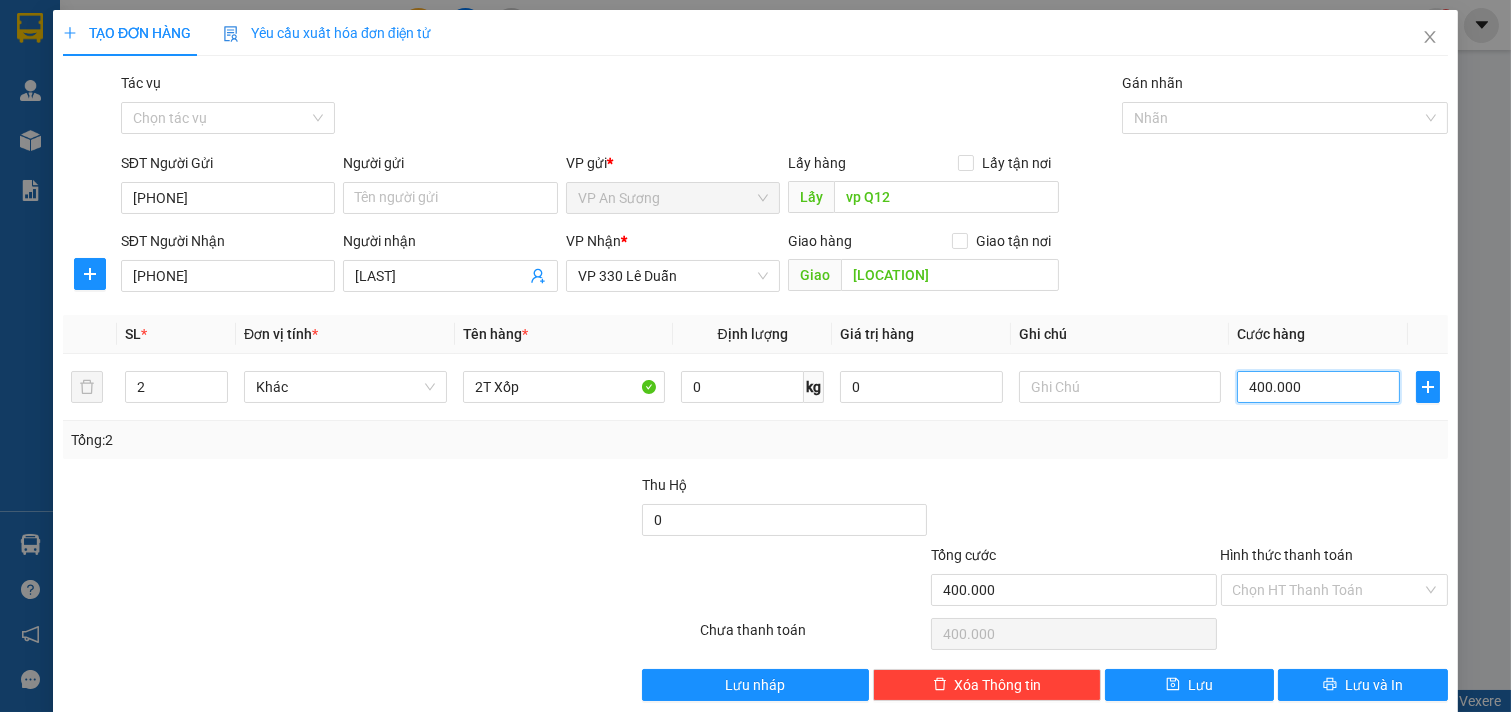 type on "400.000" 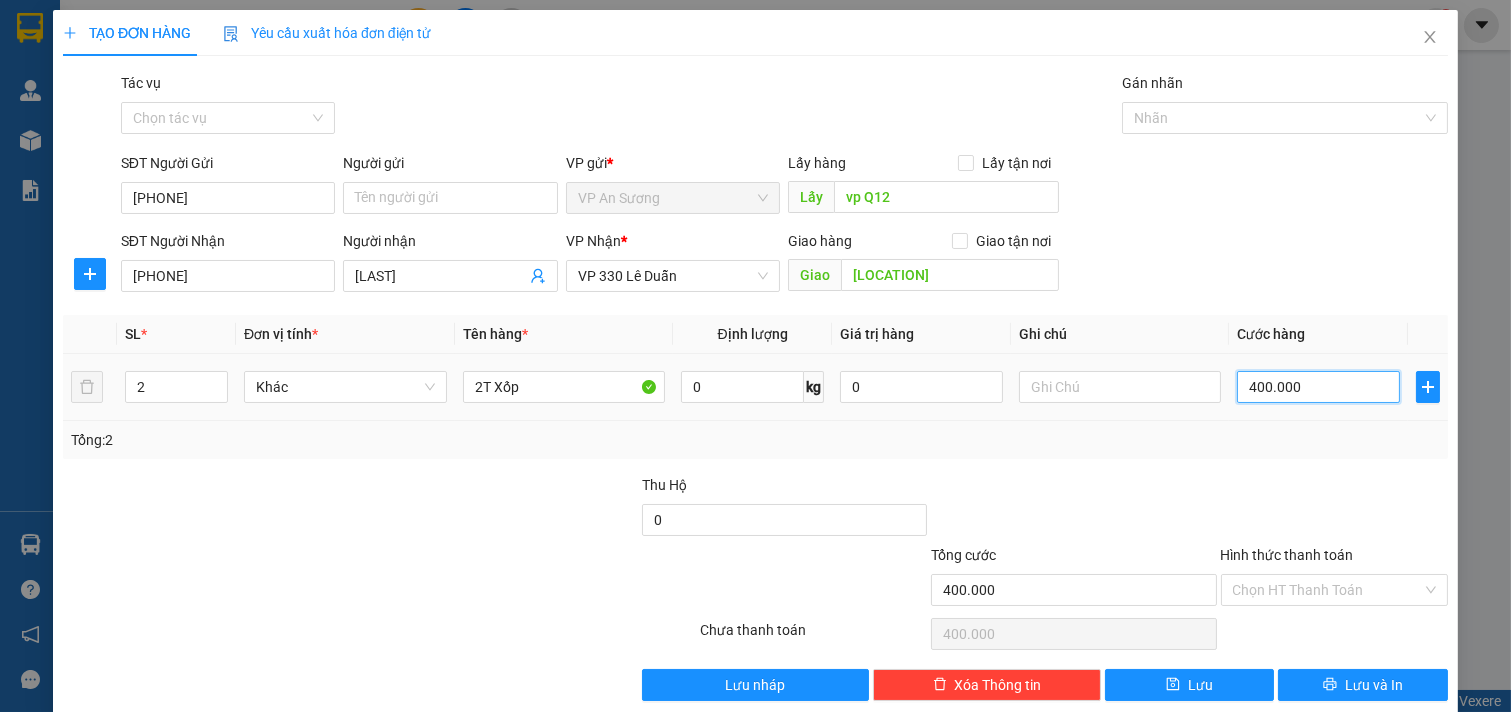 click on "400.000" at bounding box center (1318, 387) 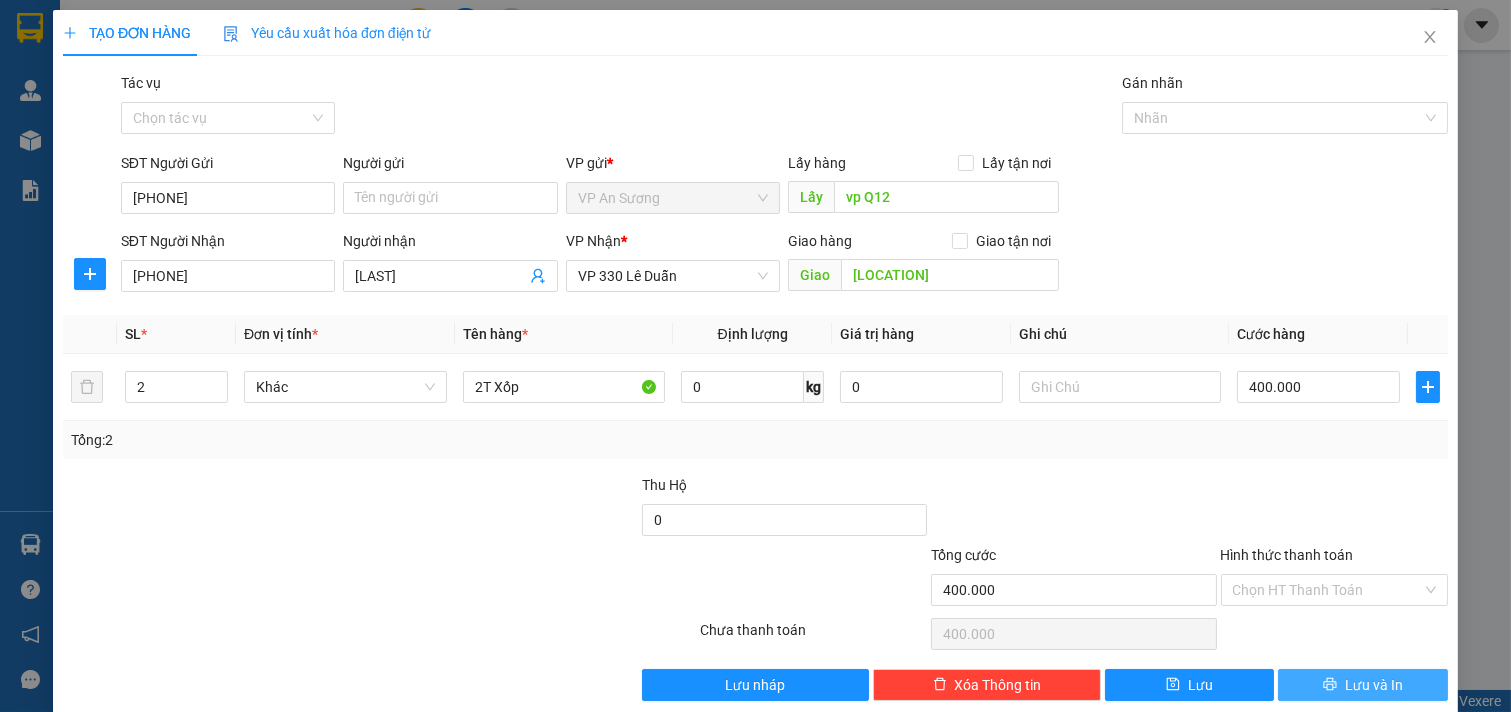 click on "Lưu và In" at bounding box center [1363, 685] 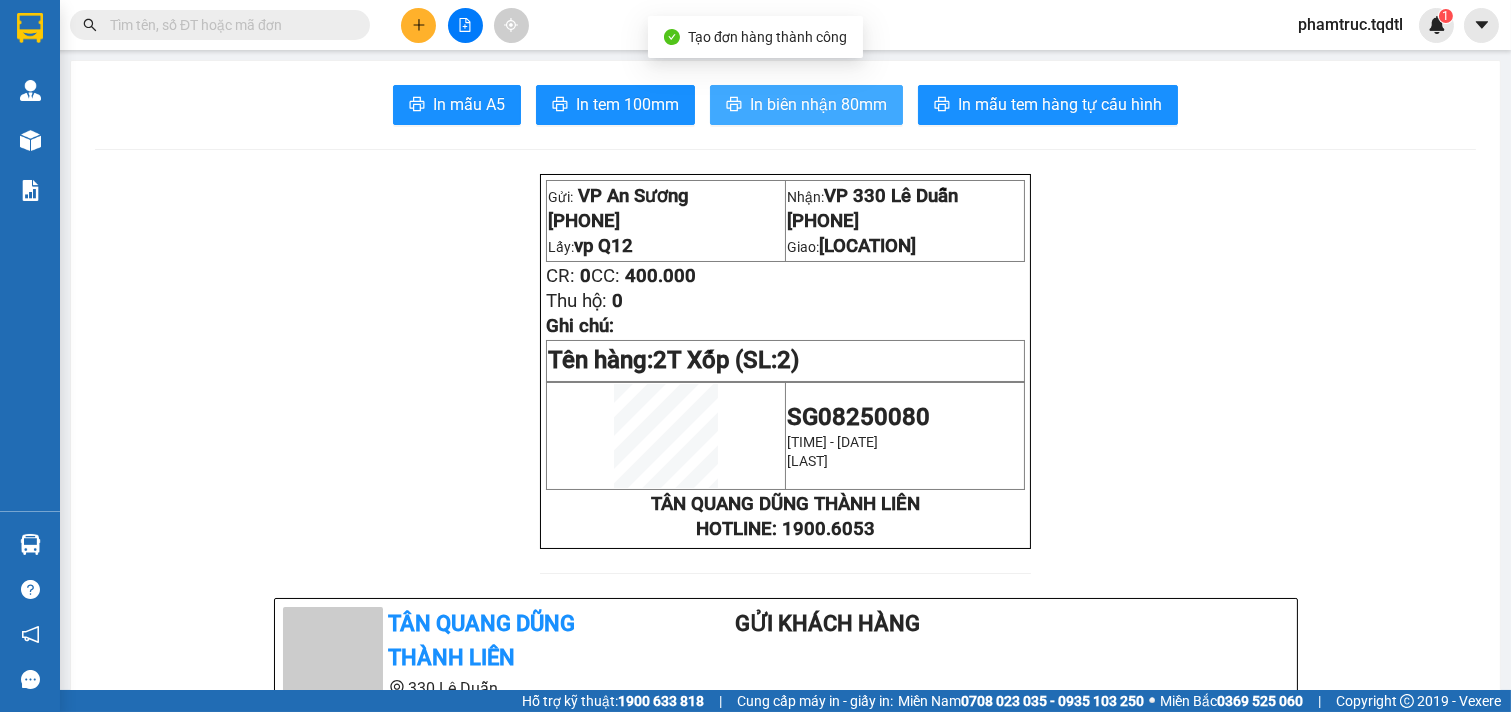 click on "In biên nhận 80mm" at bounding box center (818, 104) 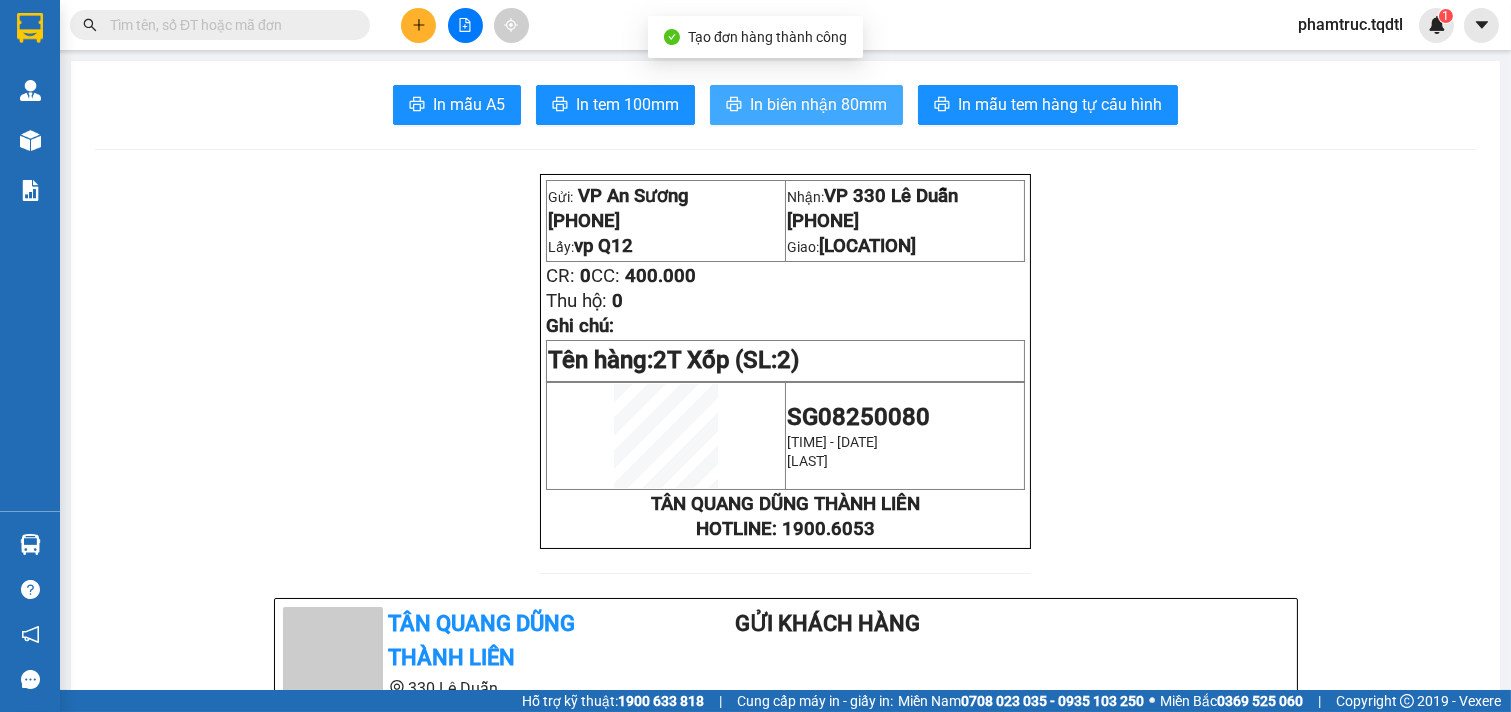 scroll, scrollTop: 0, scrollLeft: 0, axis: both 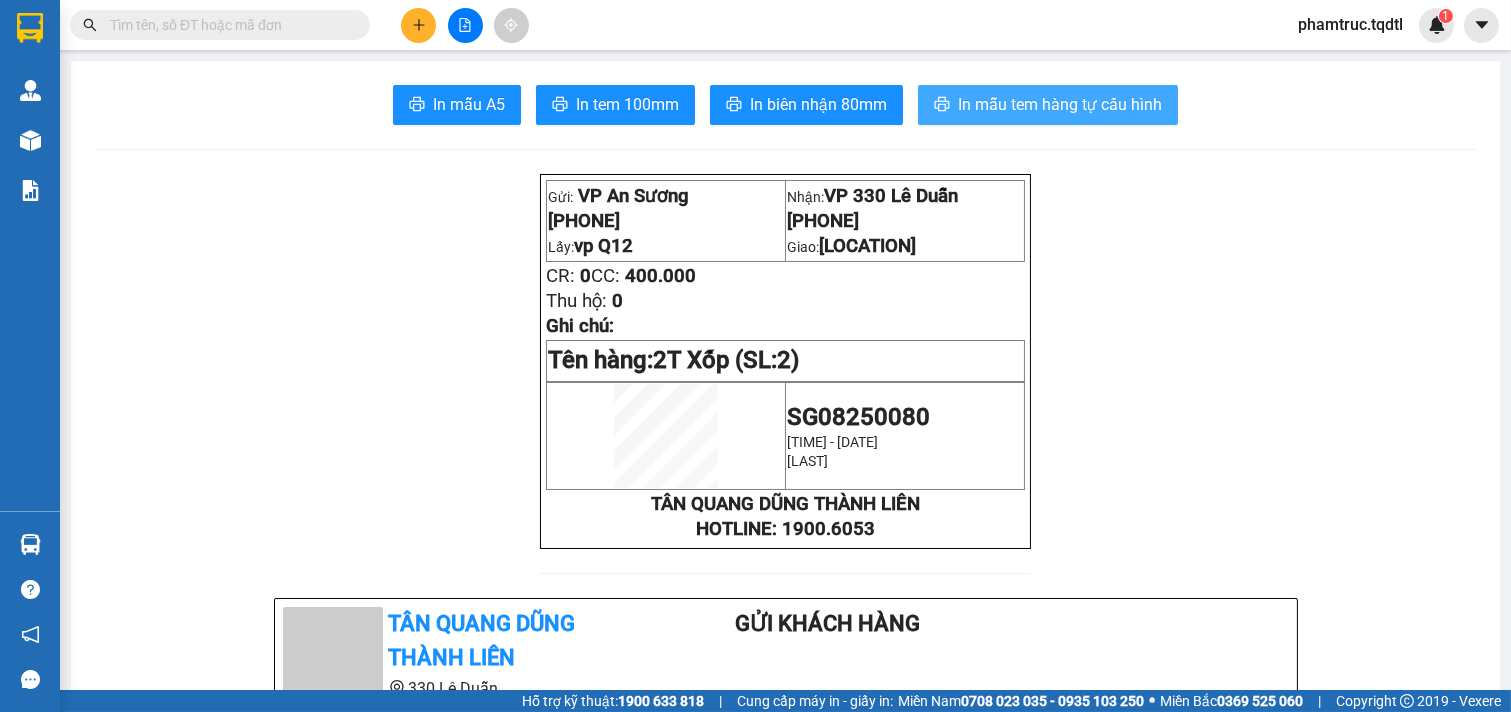 click on "In mẫu tem hàng tự cấu hình" at bounding box center [1060, 104] 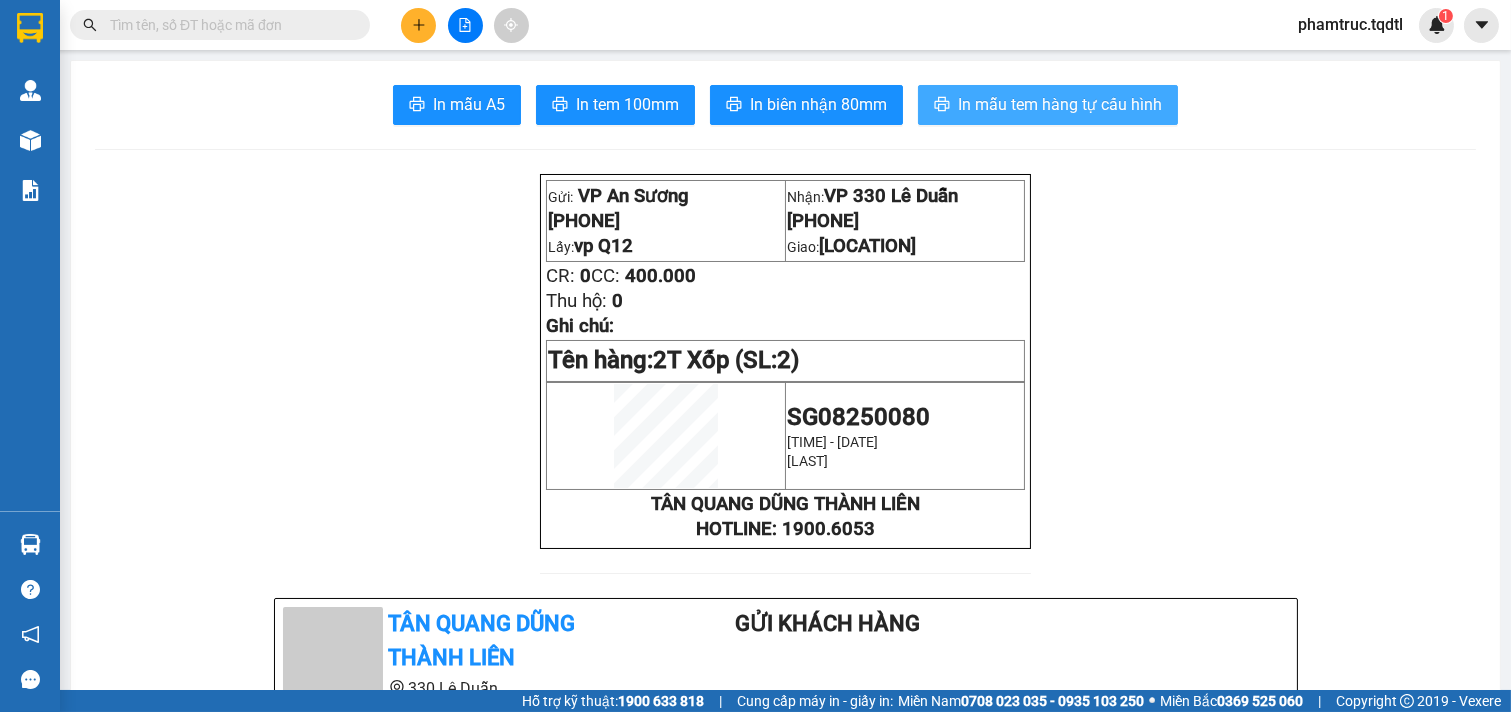 scroll, scrollTop: 0, scrollLeft: 0, axis: both 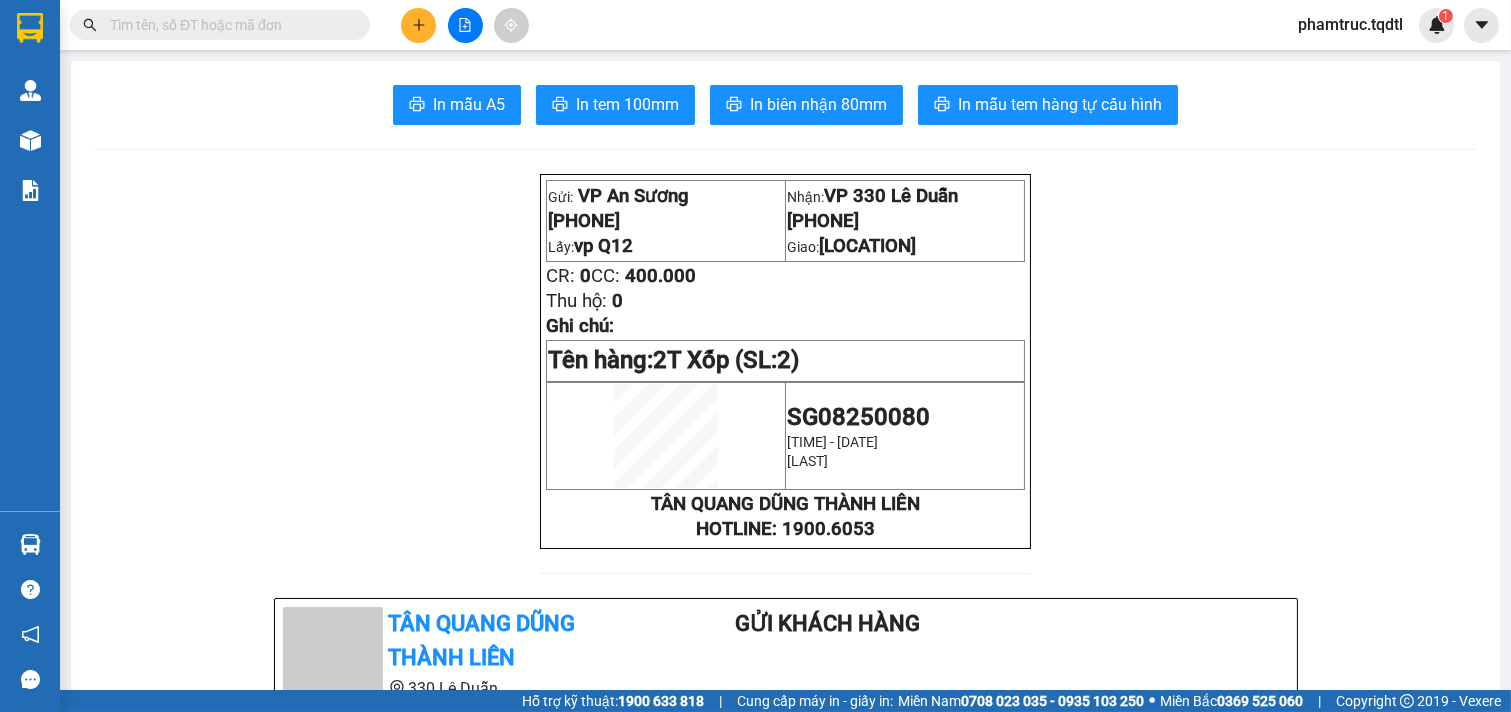 click at bounding box center [356, 25] 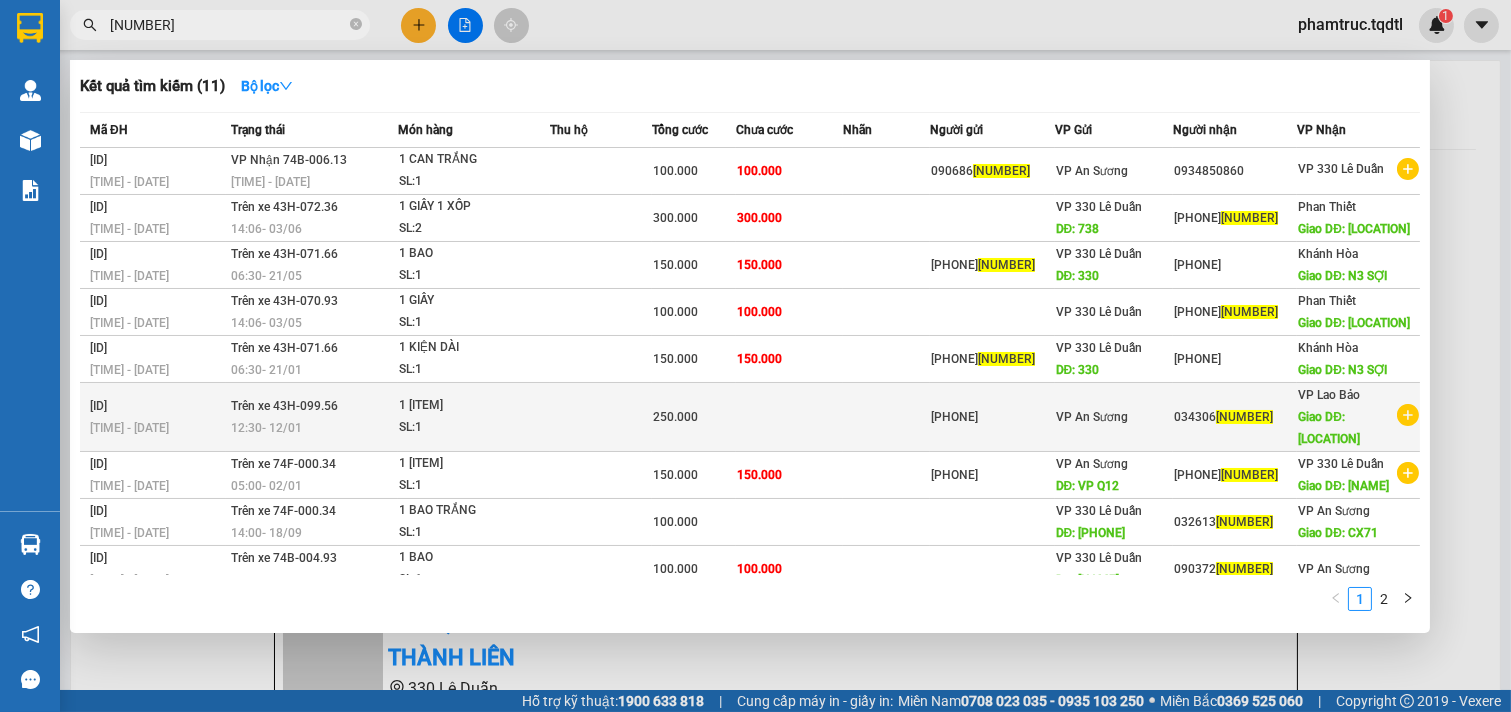 scroll, scrollTop: 134, scrollLeft: 0, axis: vertical 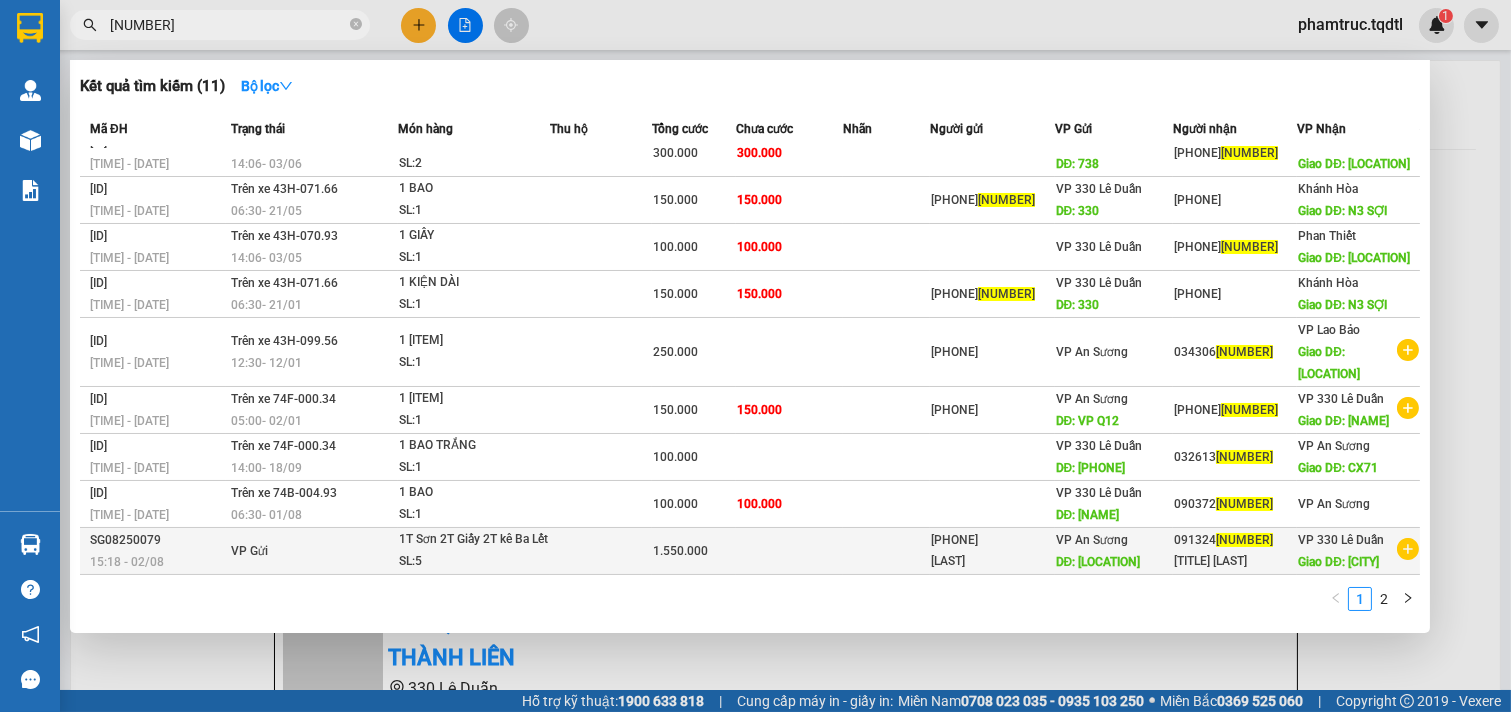 type on "5763" 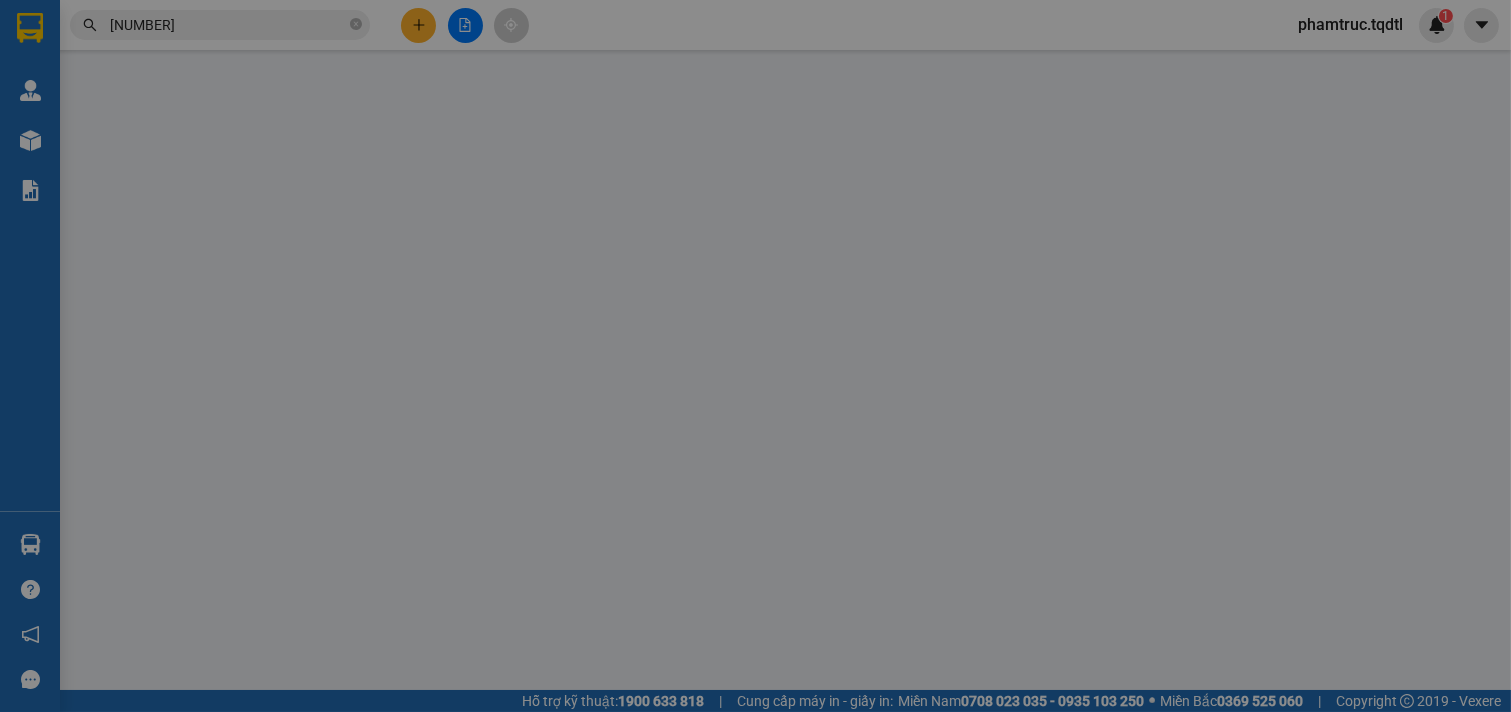 type on "[PHONE]" 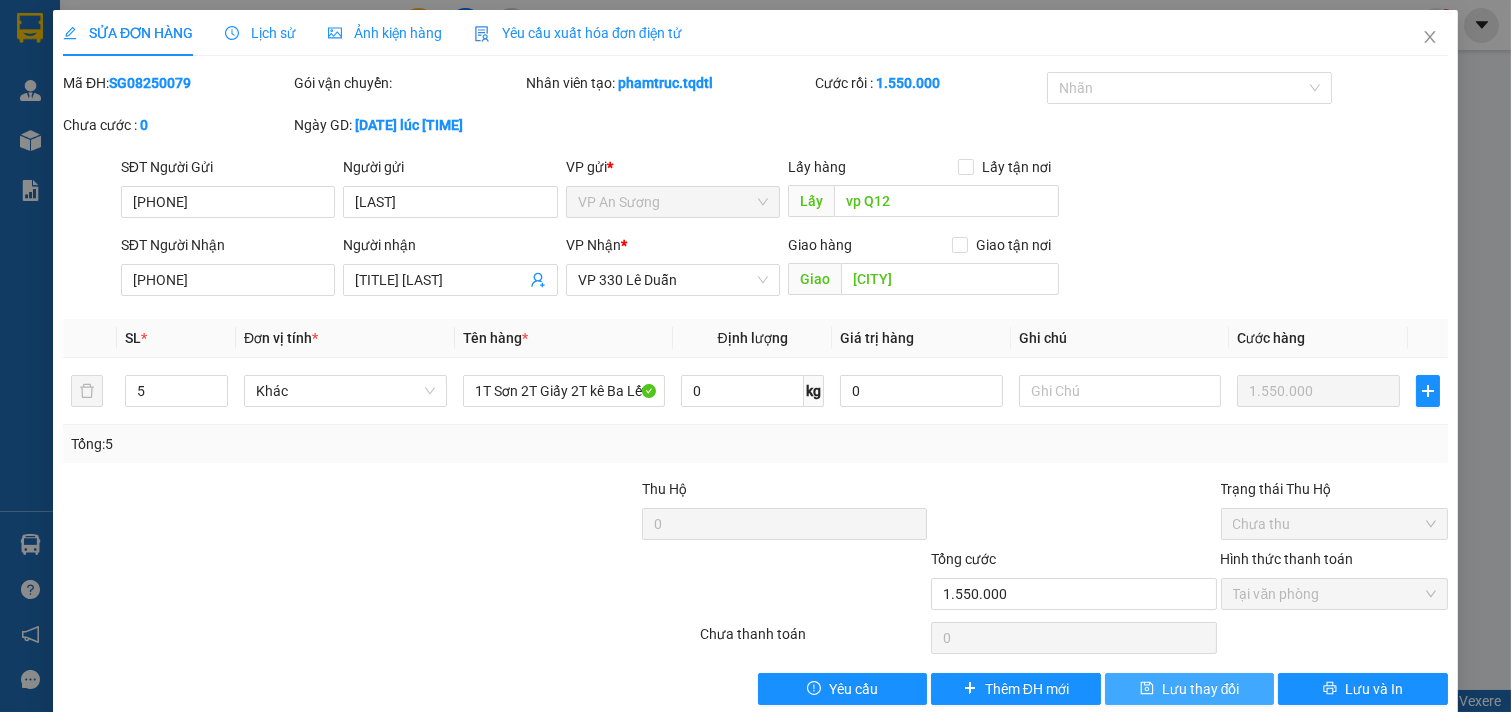 click on "Lưu thay đổi" at bounding box center [1190, 689] 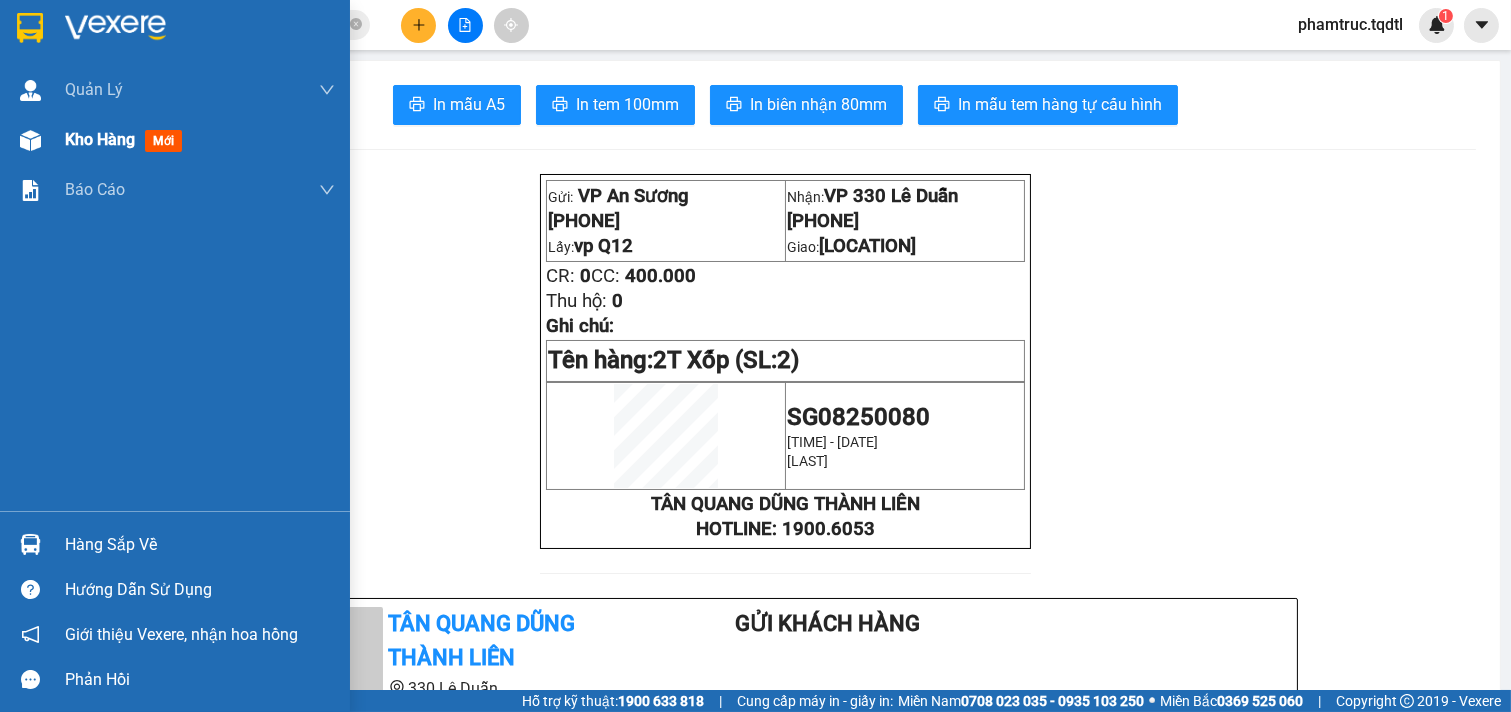 click on "mới" at bounding box center [163, 141] 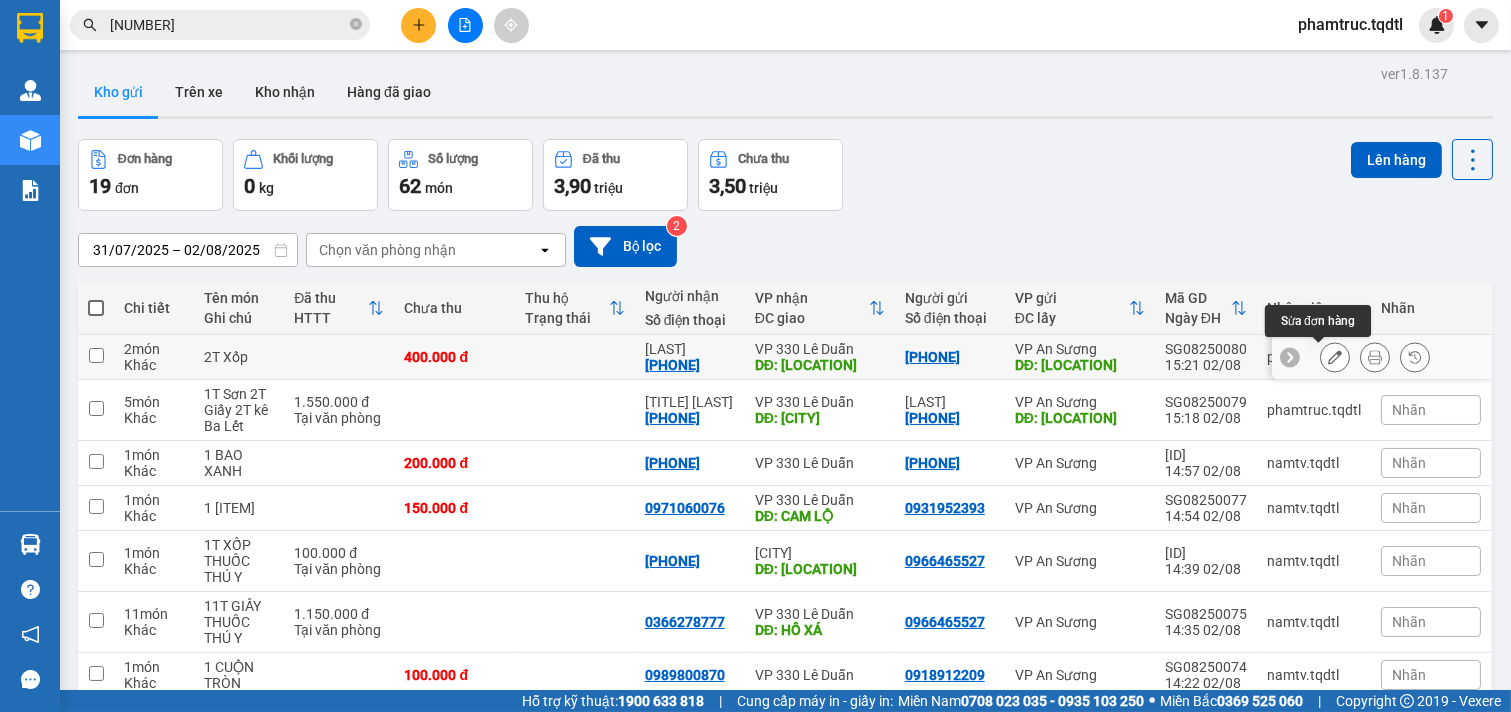click 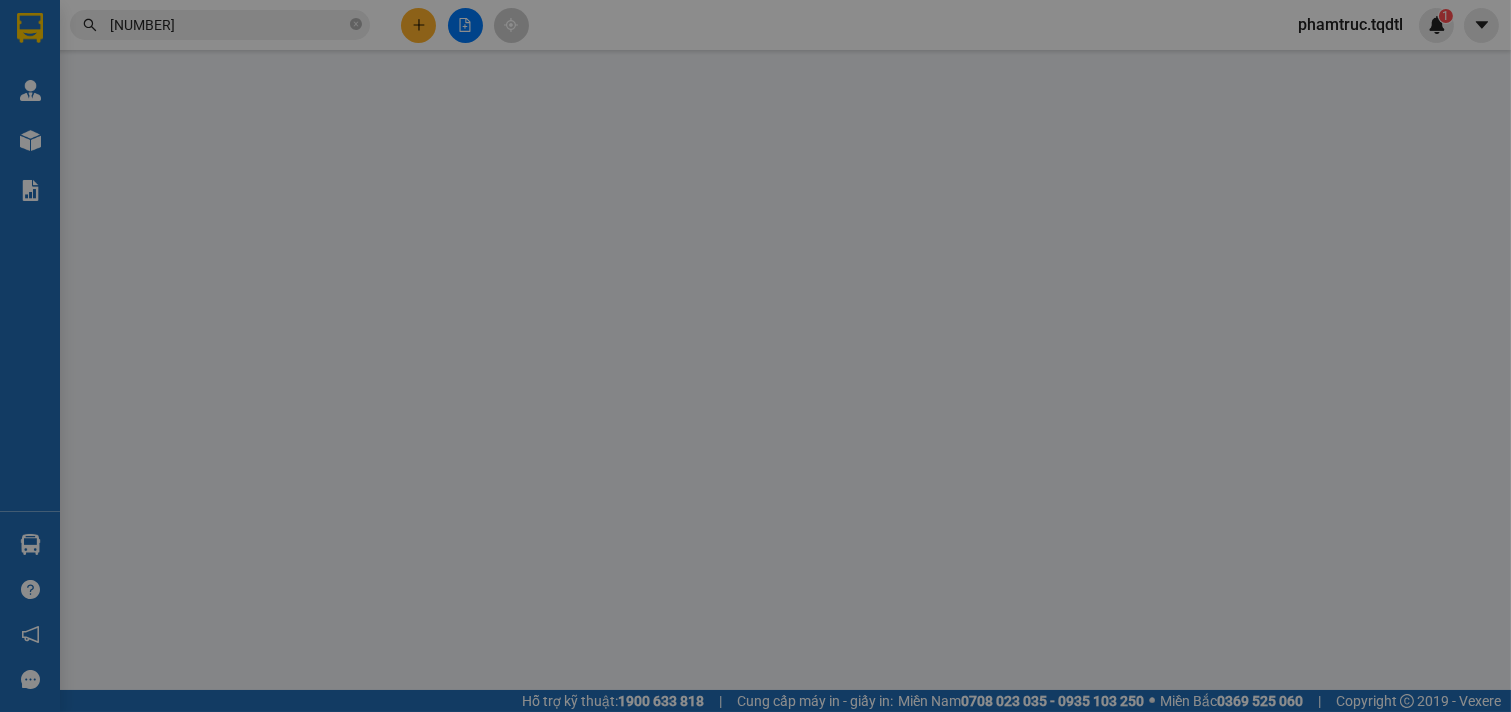 type on "[PHONE]" 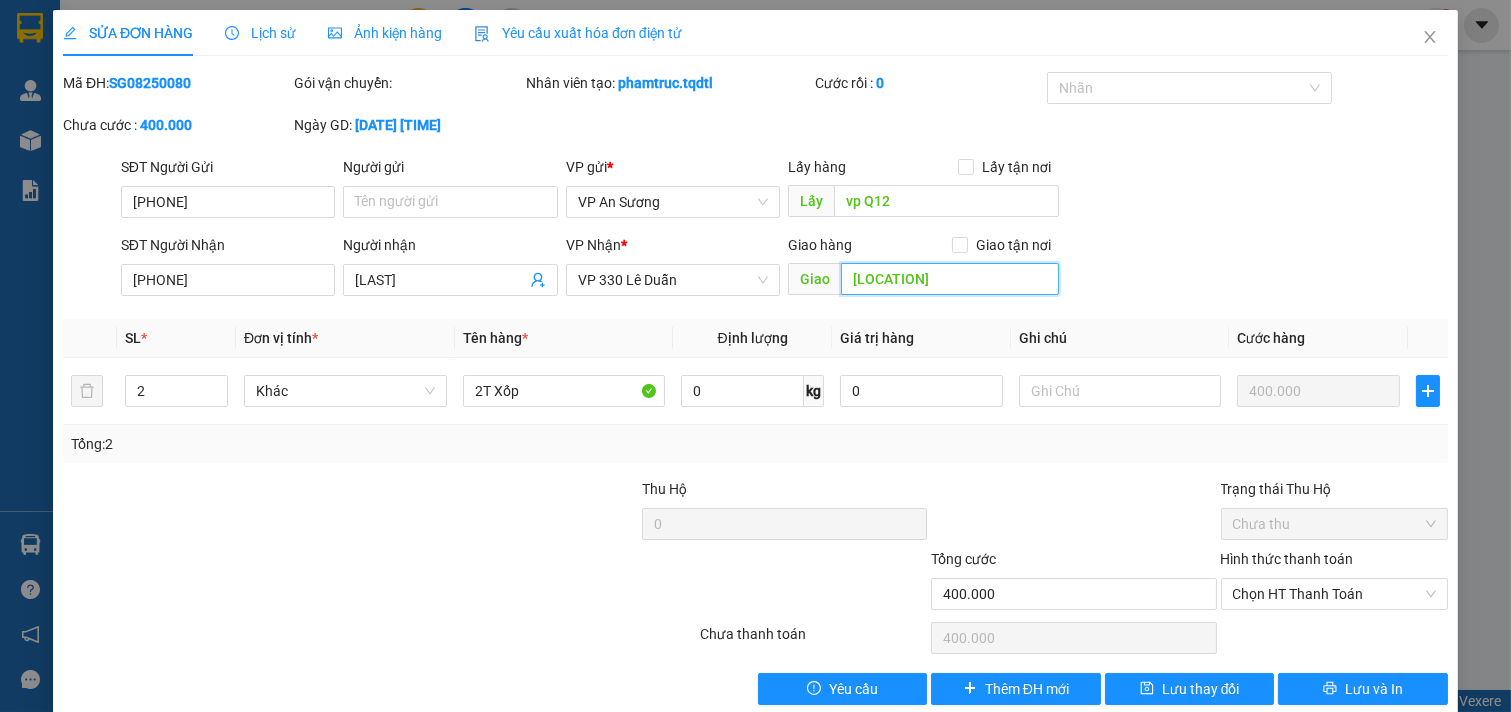 click on "Khe Xanh" at bounding box center (949, 279) 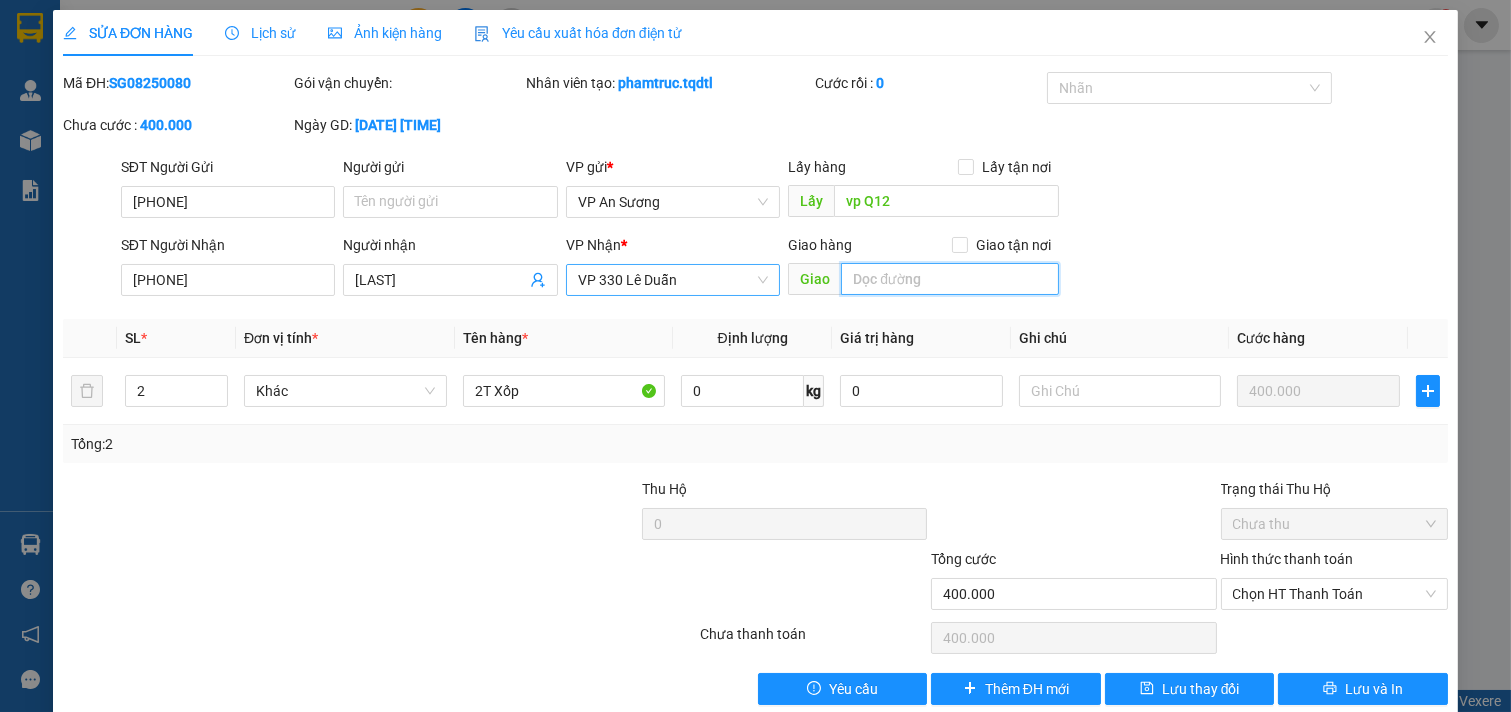 click on "VP 330 Lê Duẫn" at bounding box center [673, 280] 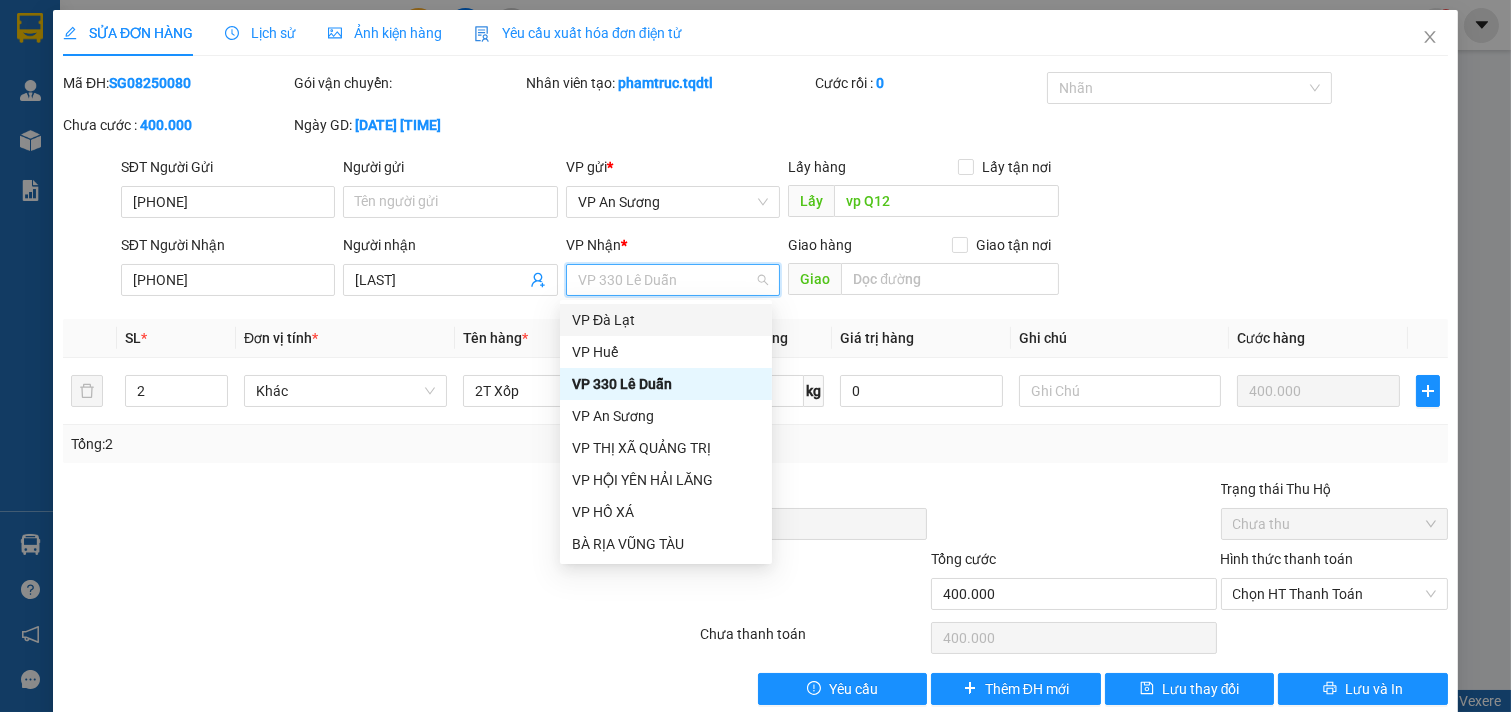 click on "VP 330 Lê Duẫn" at bounding box center (673, 280) 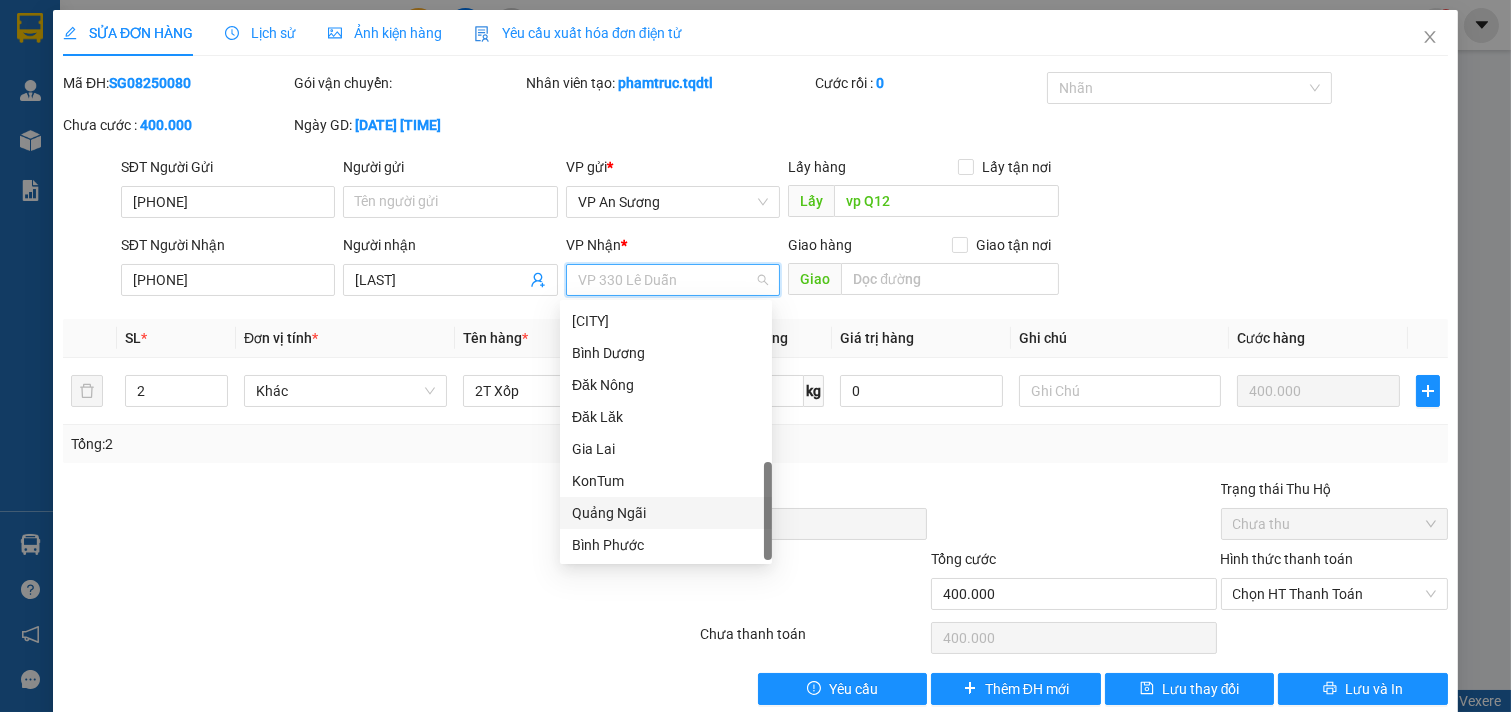 scroll, scrollTop: 0, scrollLeft: 0, axis: both 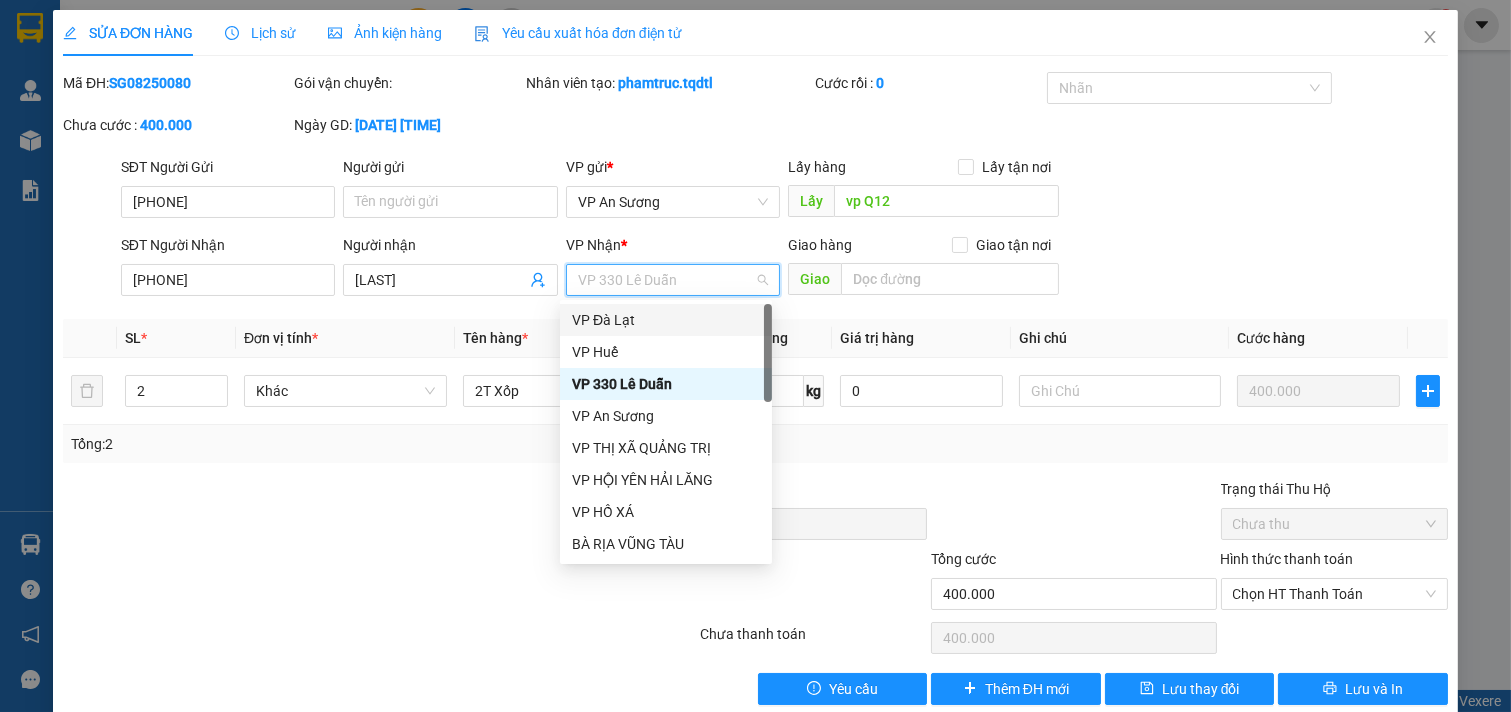 click on "VP 330 Lê Duẫn" at bounding box center (673, 280) 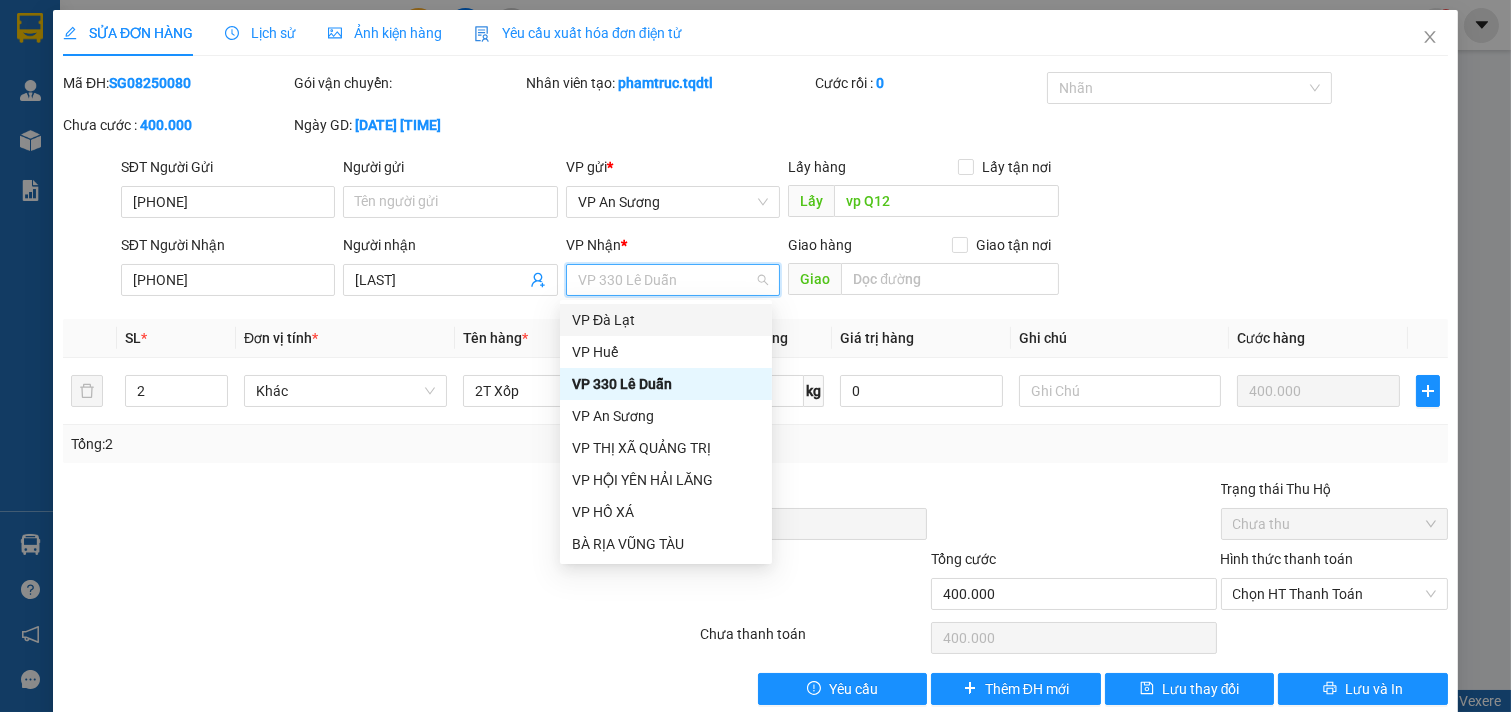 click on "VP 330 Lê Duẫn" at bounding box center [673, 280] 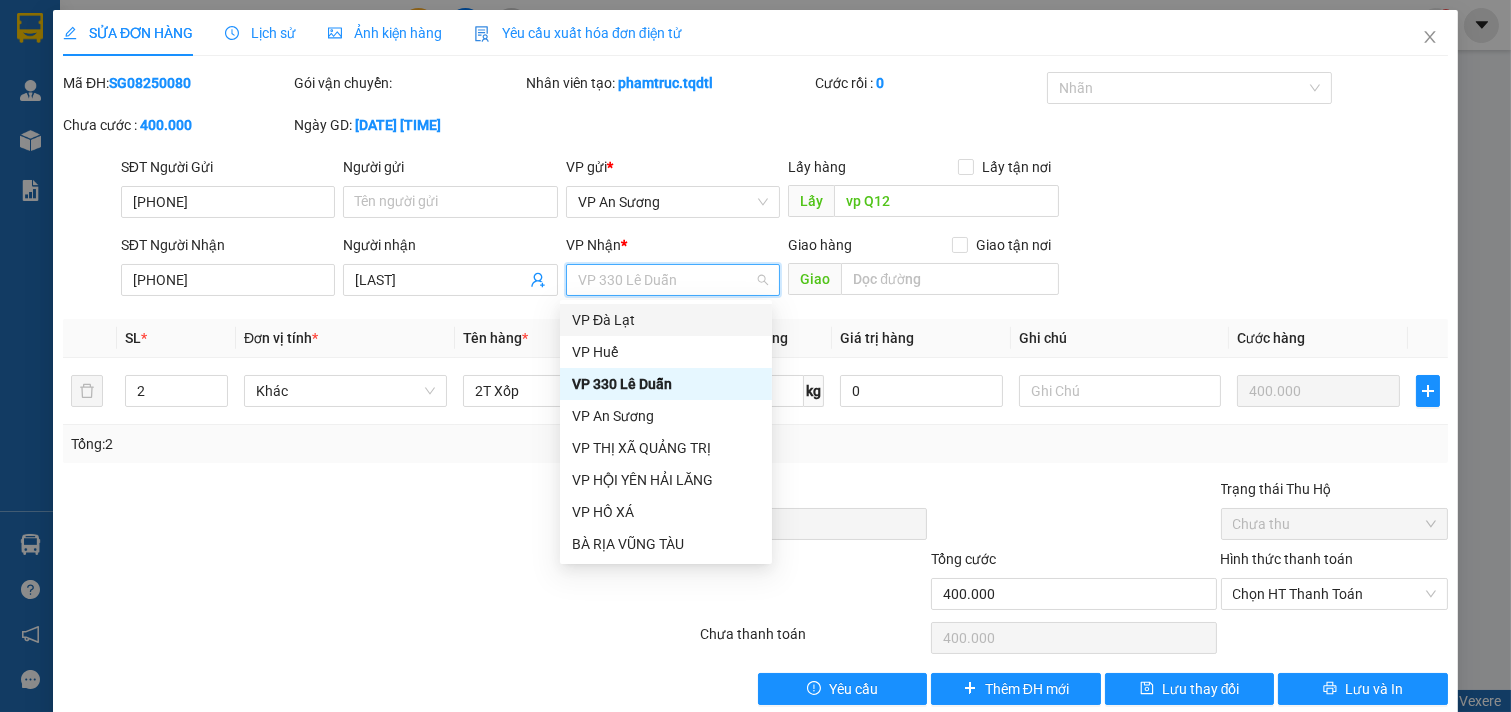 click on "VP 330 Lê Duẫn" at bounding box center (673, 280) 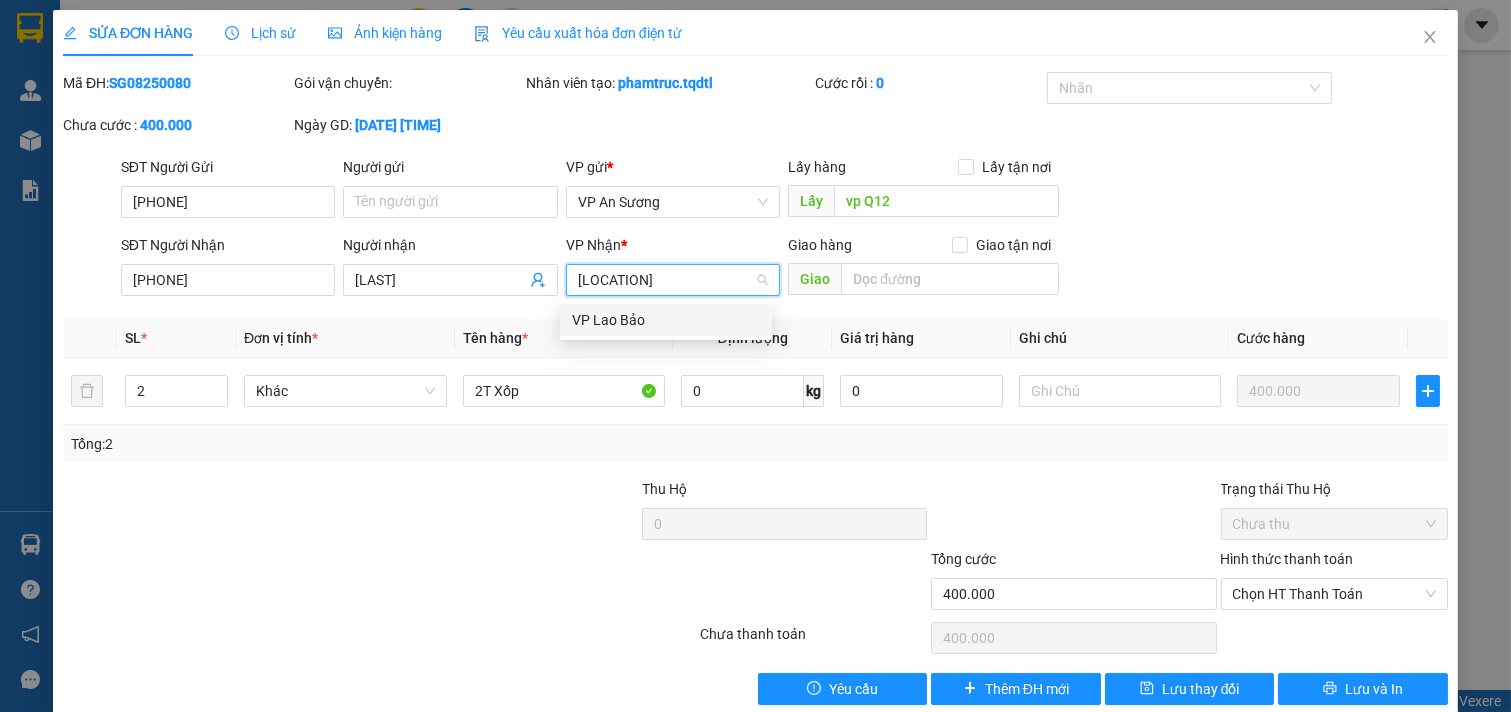 type on "vp lao" 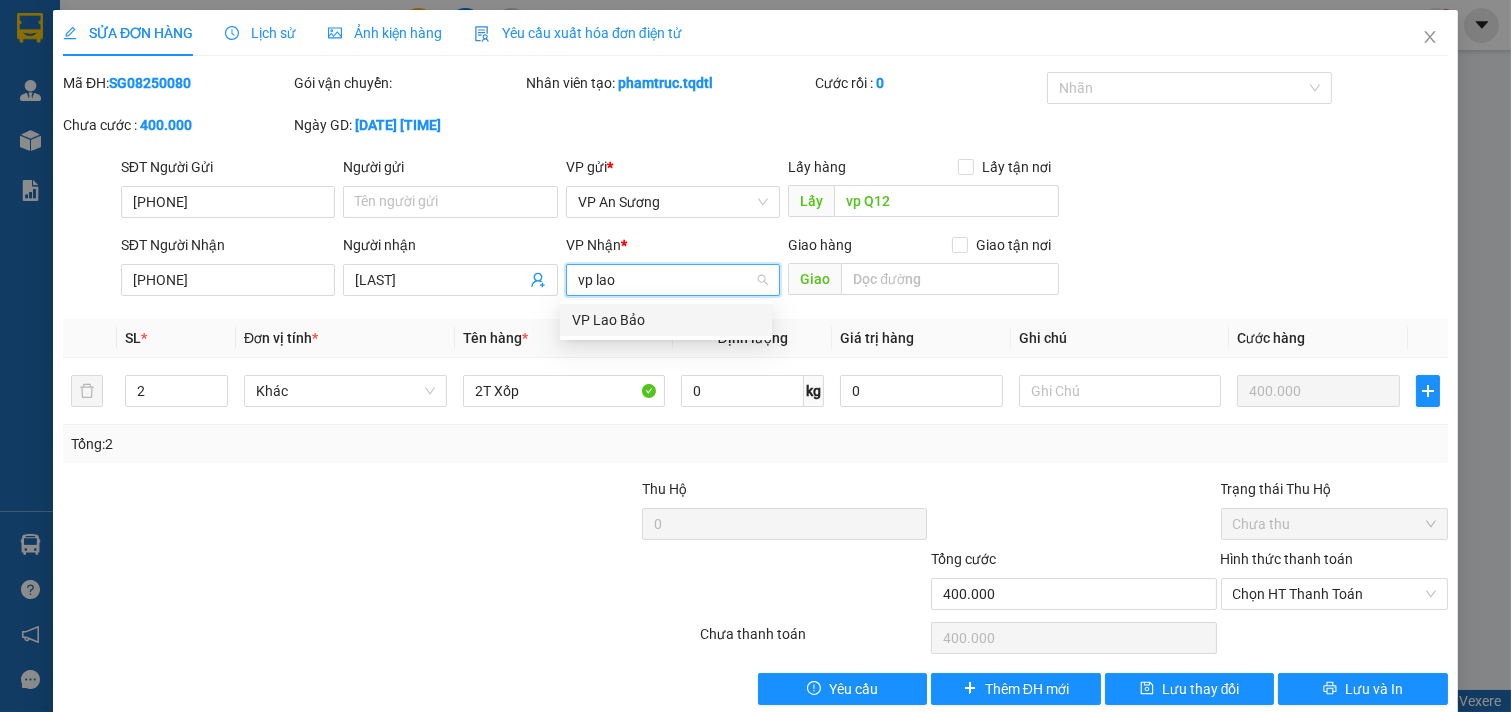 click on "VP Lao Bảo" at bounding box center (666, 320) 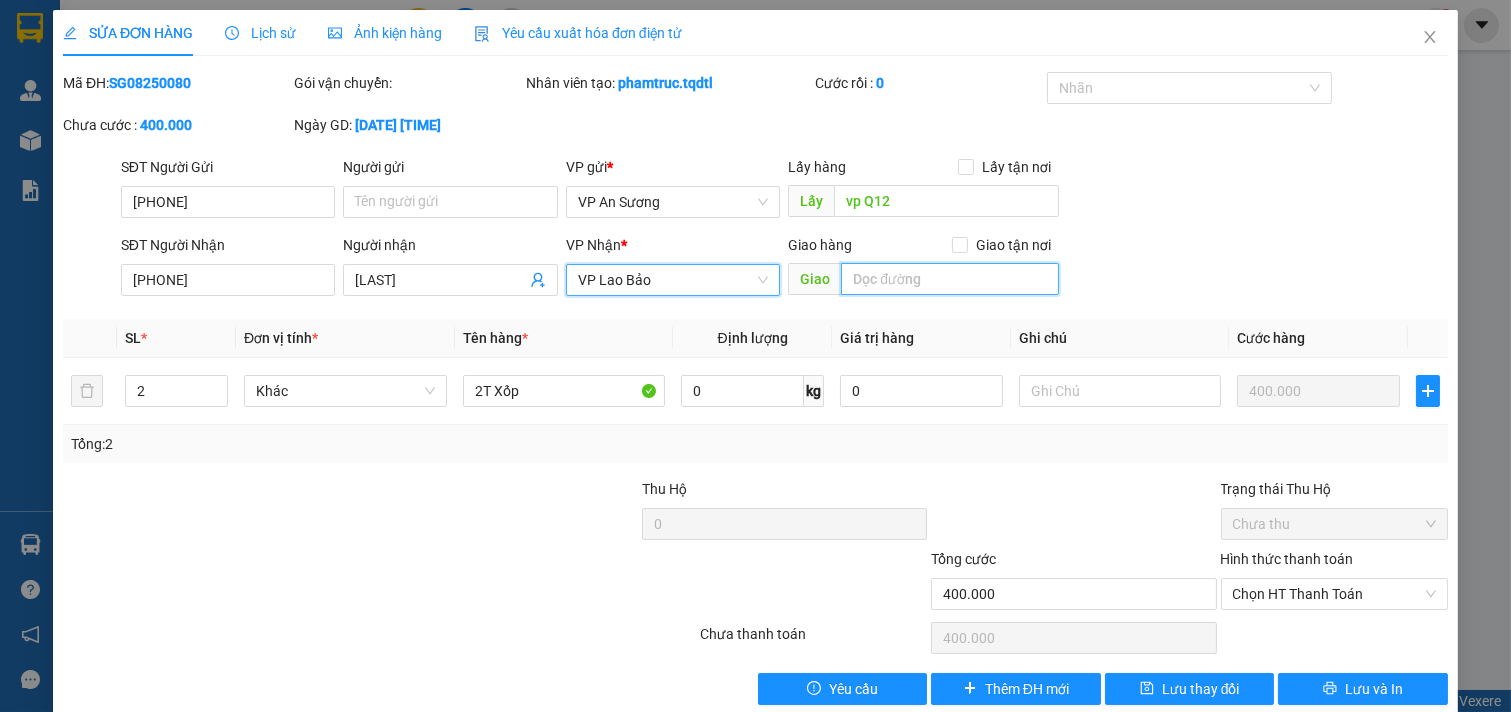 click at bounding box center [949, 279] 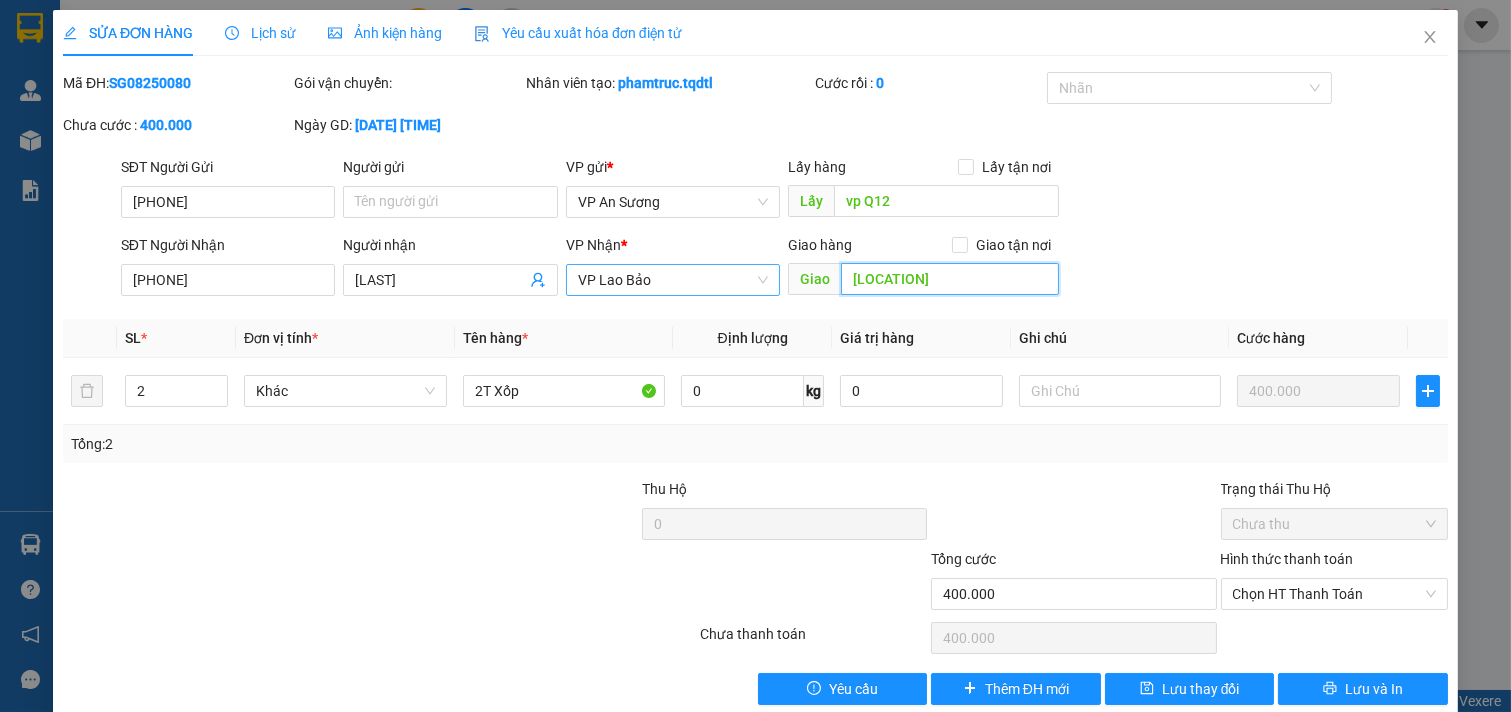 type on "Khe Xanh" 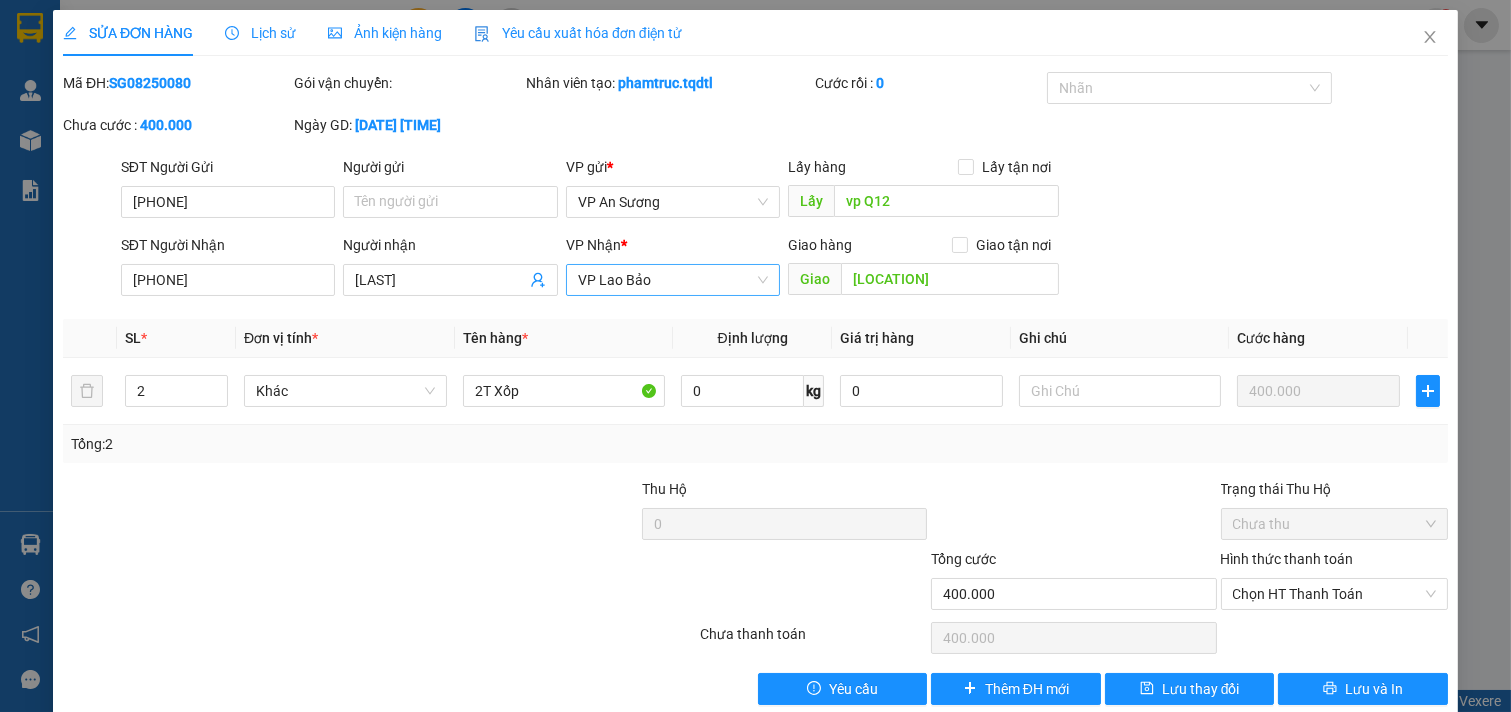 click on "SĐT Người Nhận 0974771999 Người nhận Lê Sơn VP Nhận  * VP Lao Bảo Giao hàng Giao tận nơi Giao Khe Xanh" at bounding box center [784, 269] 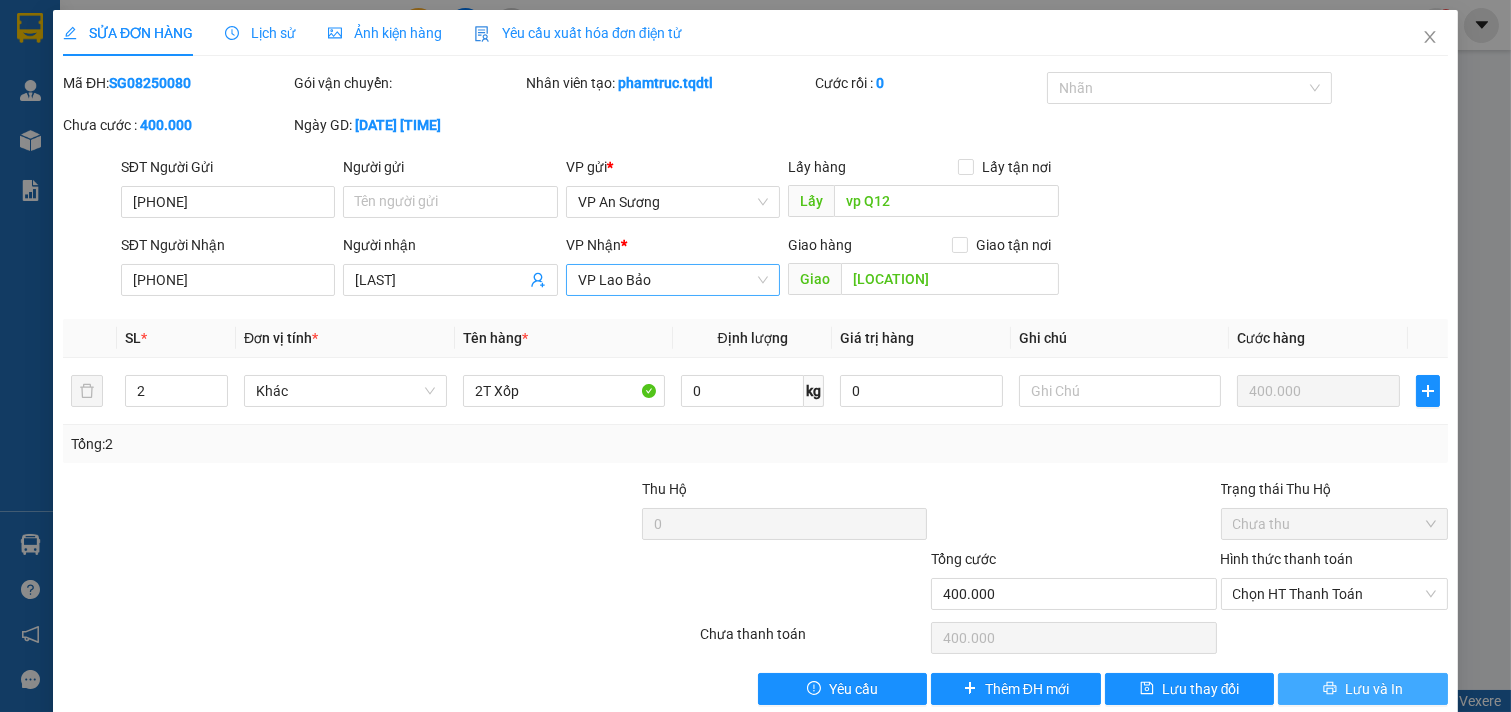 click on "Lưu và In" at bounding box center [1363, 689] 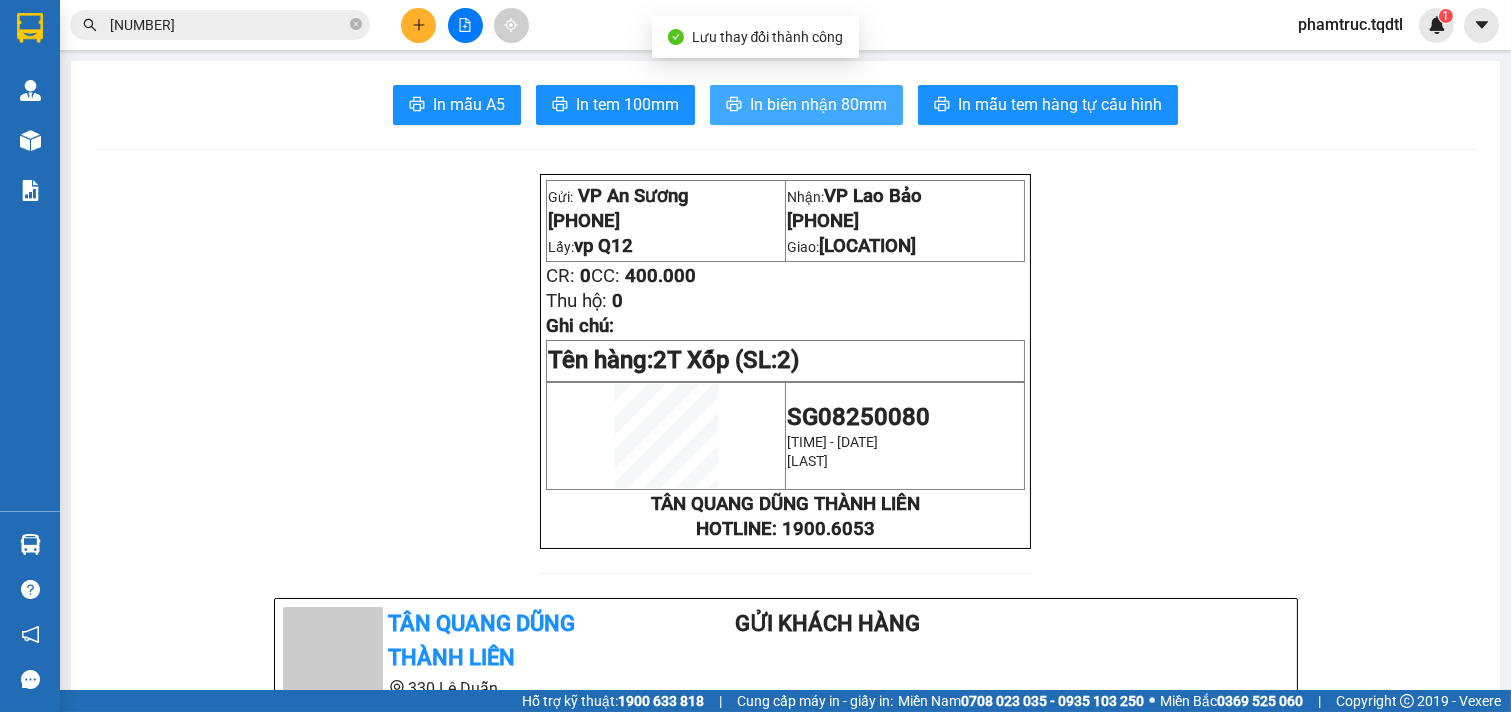 click 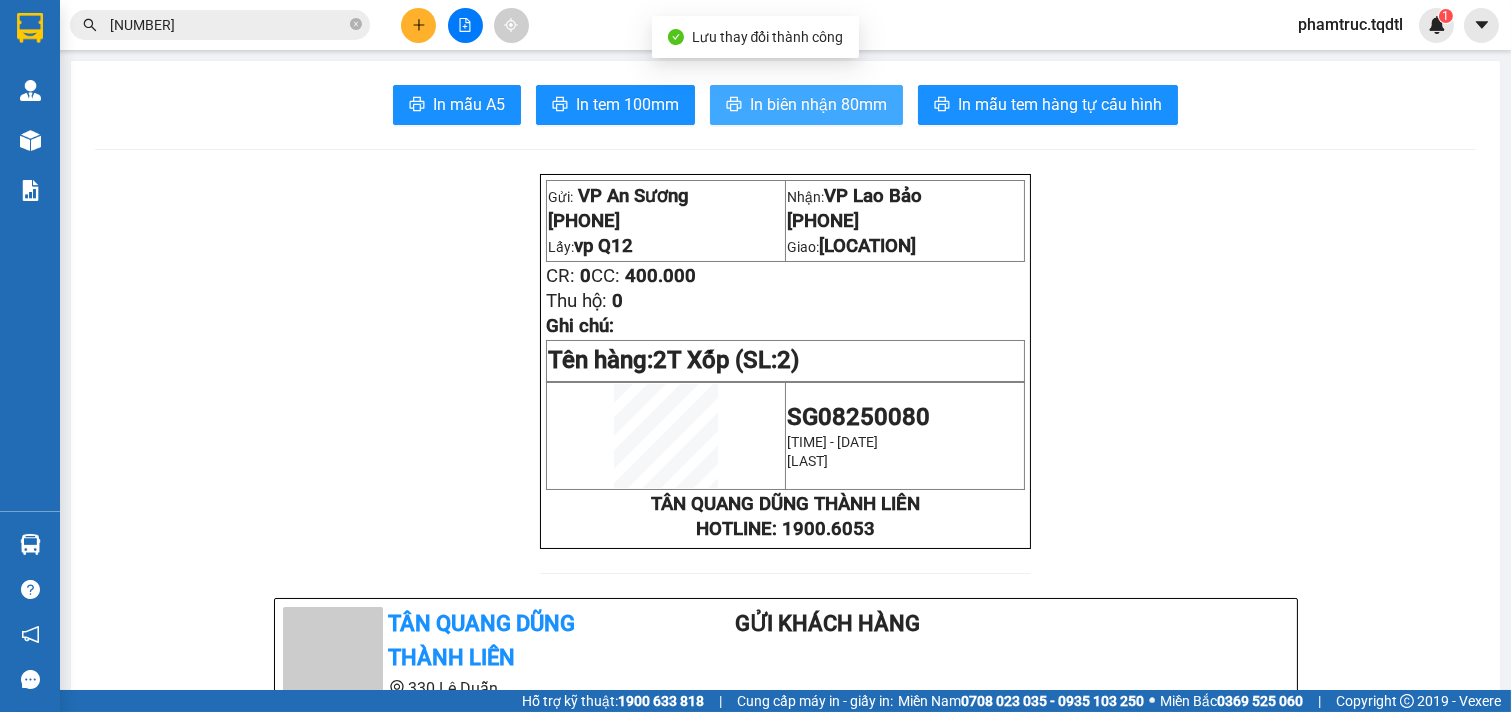 scroll, scrollTop: 0, scrollLeft: 0, axis: both 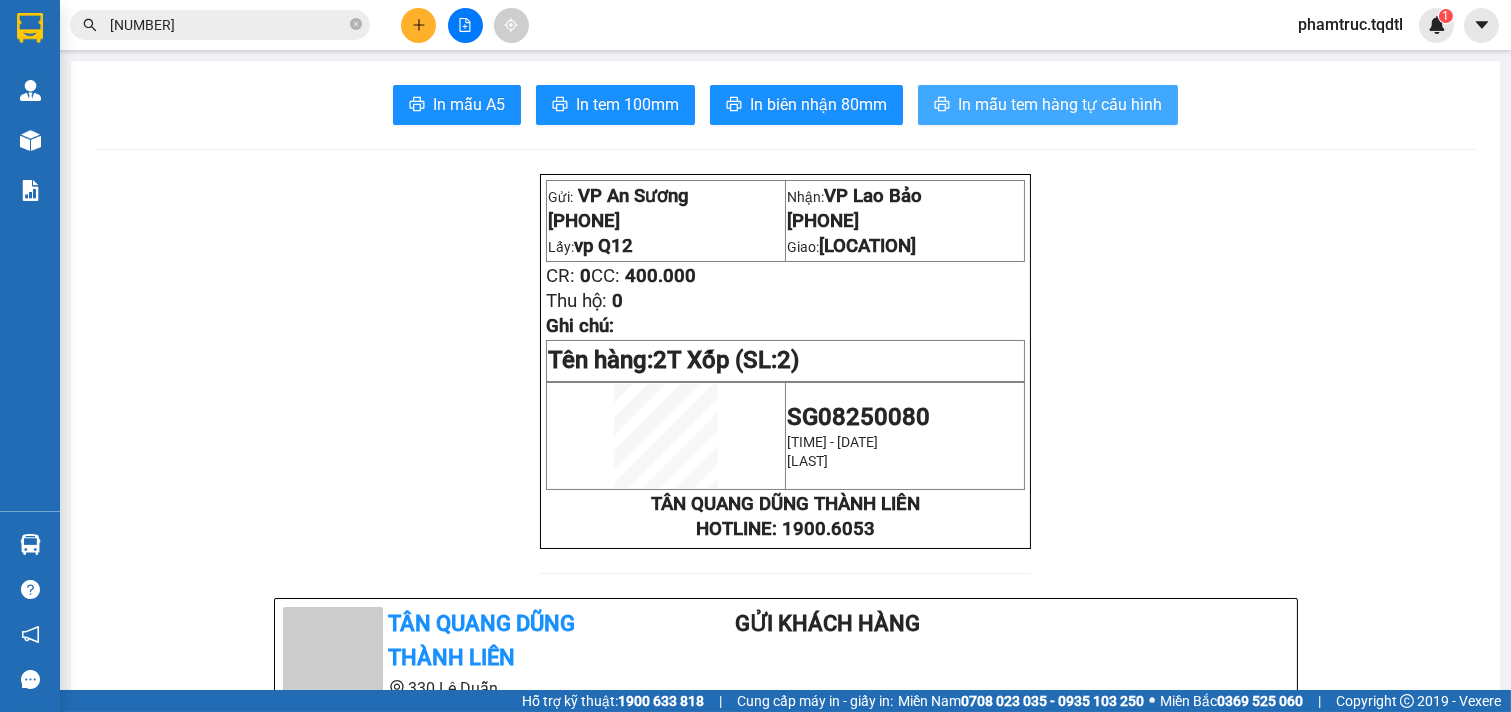 click on "In mẫu tem hàng tự cấu hình" at bounding box center [1060, 104] 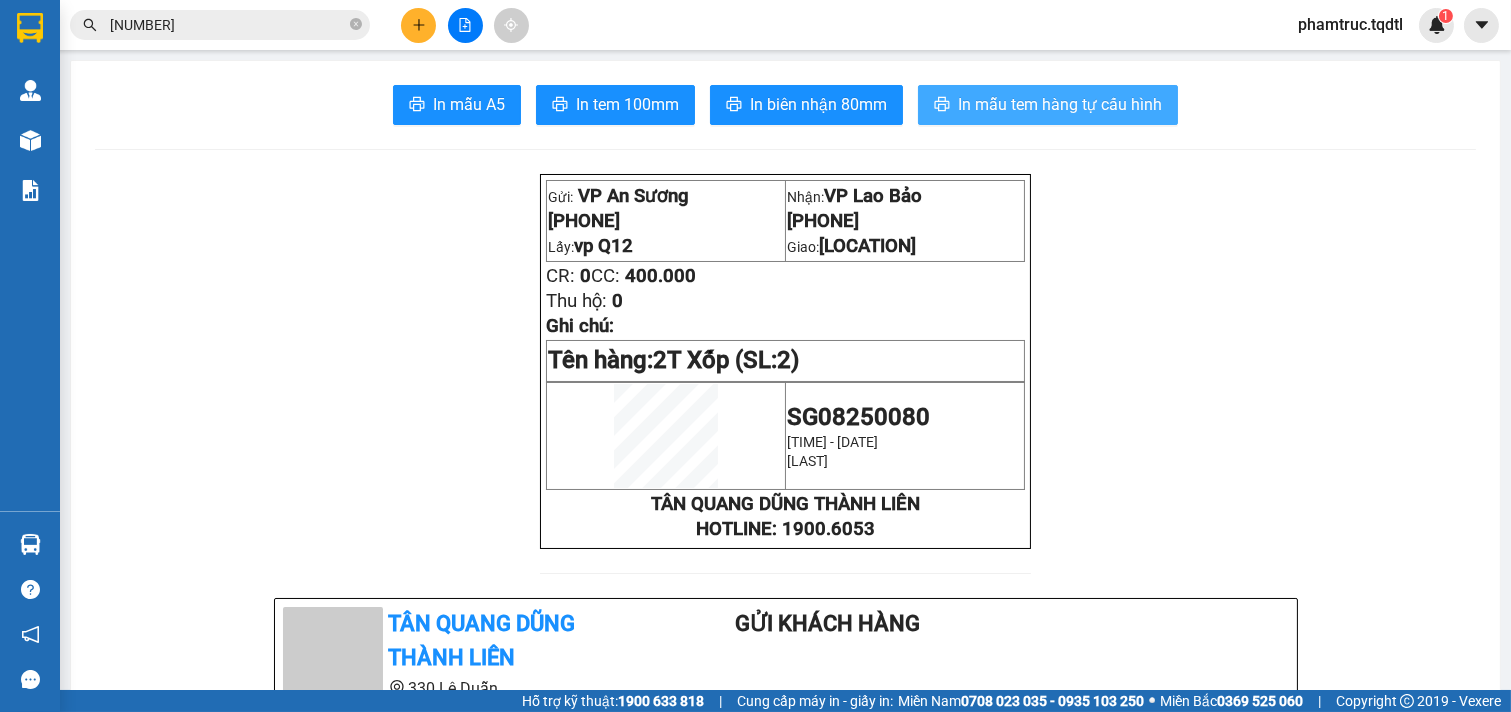 scroll, scrollTop: 0, scrollLeft: 0, axis: both 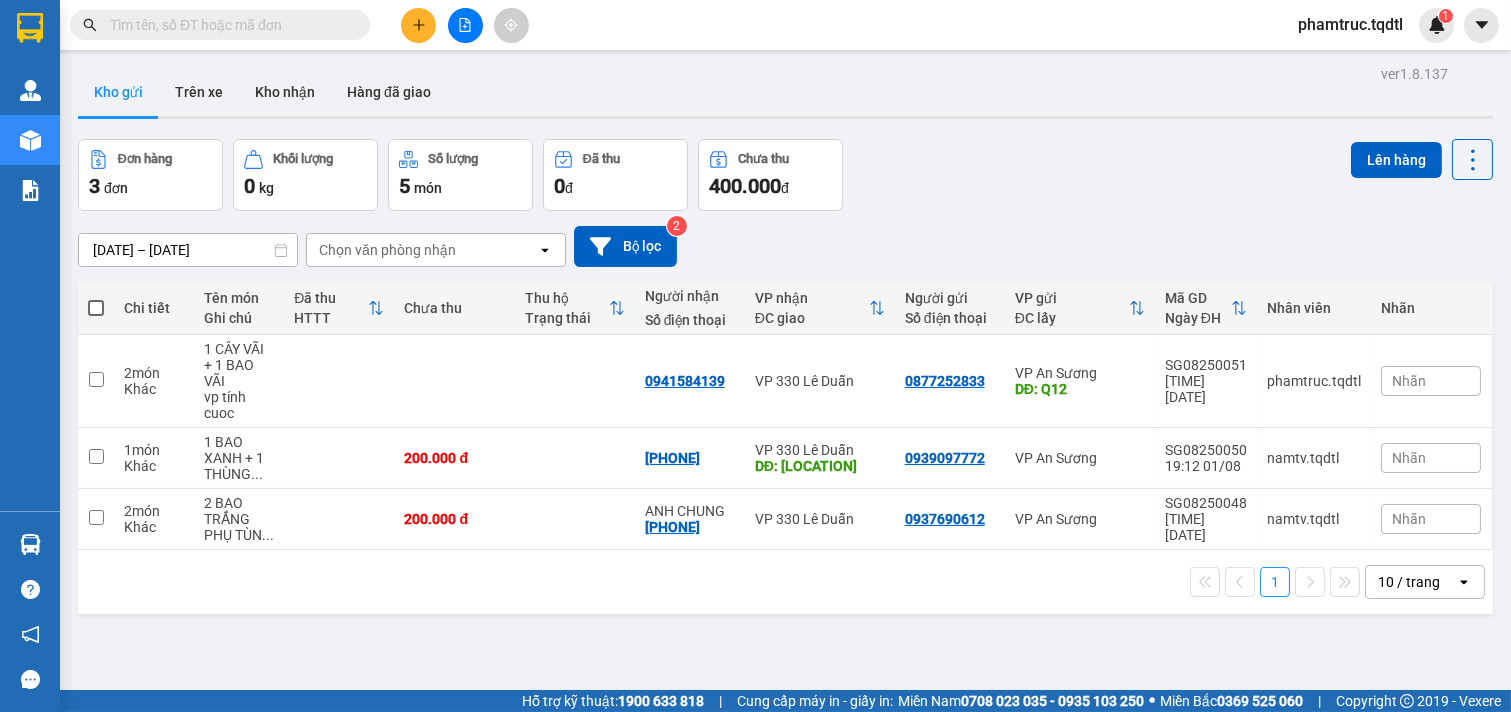 click on "Đơn hàng 3 đơn Khối lượng 0 kg Số lượng 5 món Đã thu 0  đ chưa thu 400.000  đ Lên hàng" at bounding box center [785, 175] 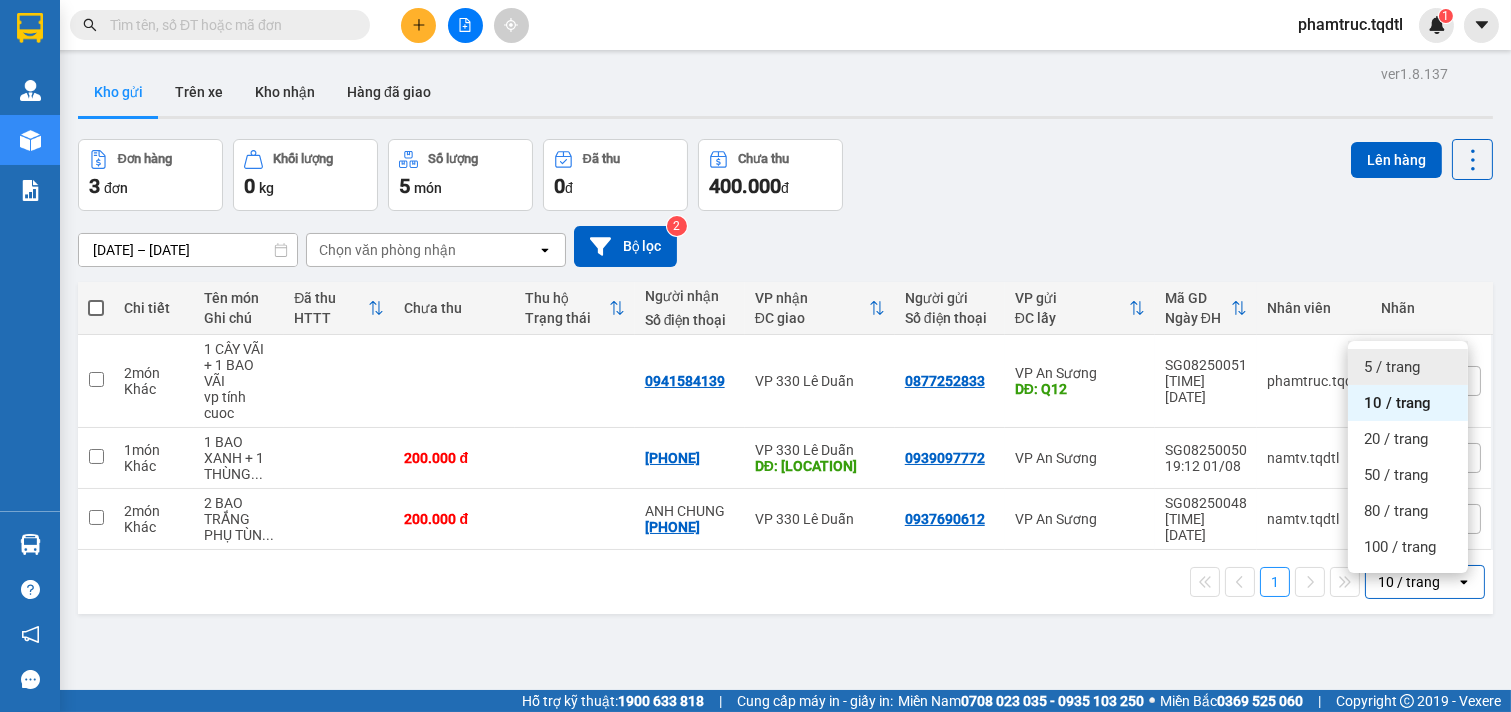 click on "5 / trang" at bounding box center (1392, 367) 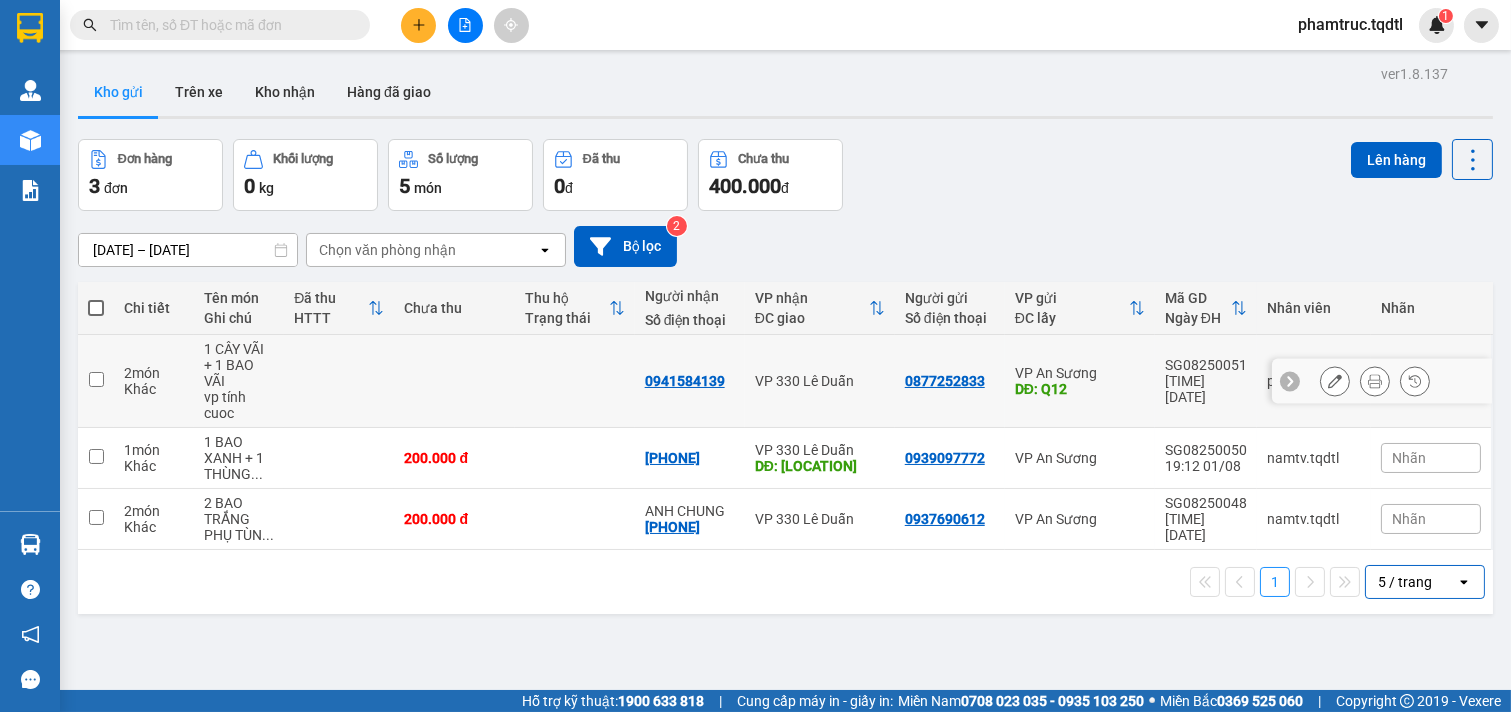 click on "vp tính cuoc" at bounding box center [239, 405] 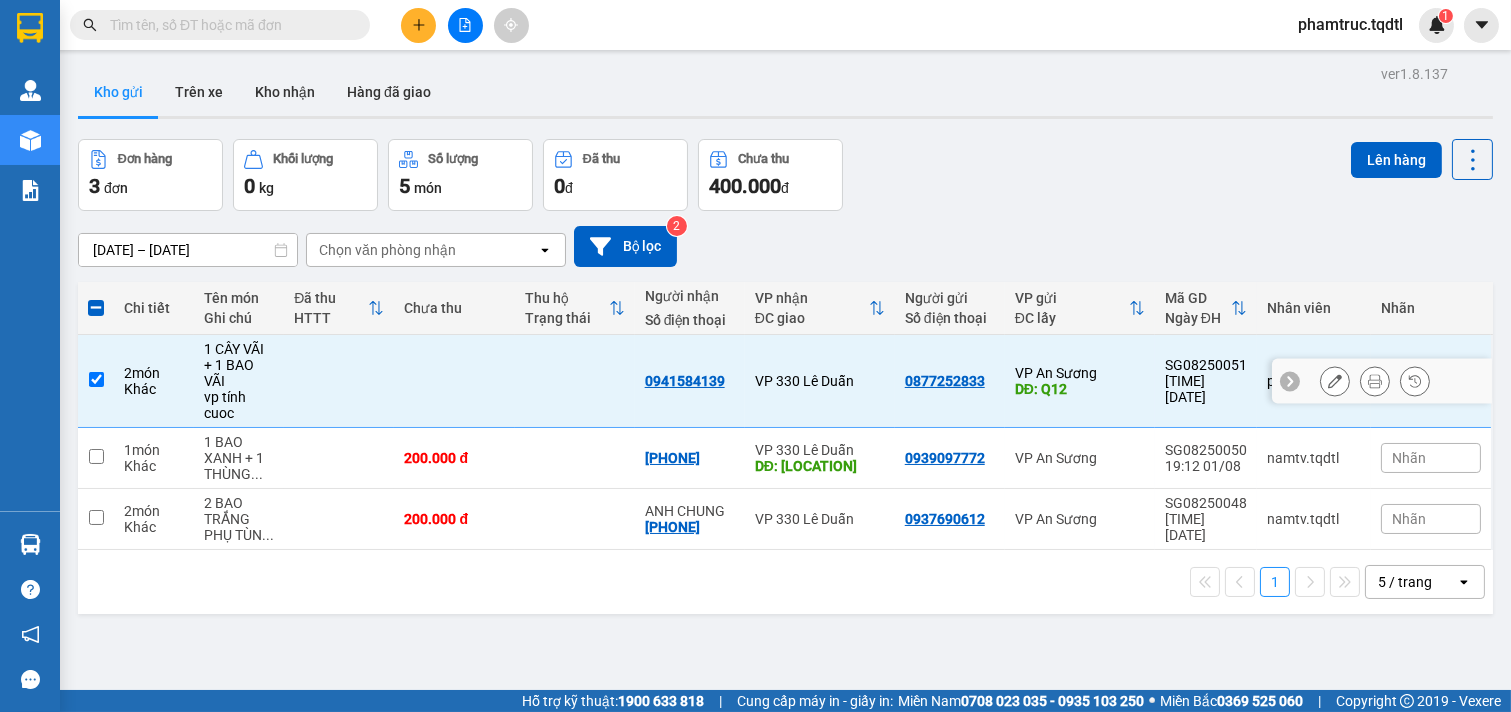 click on "vp tính cuoc" at bounding box center (239, 405) 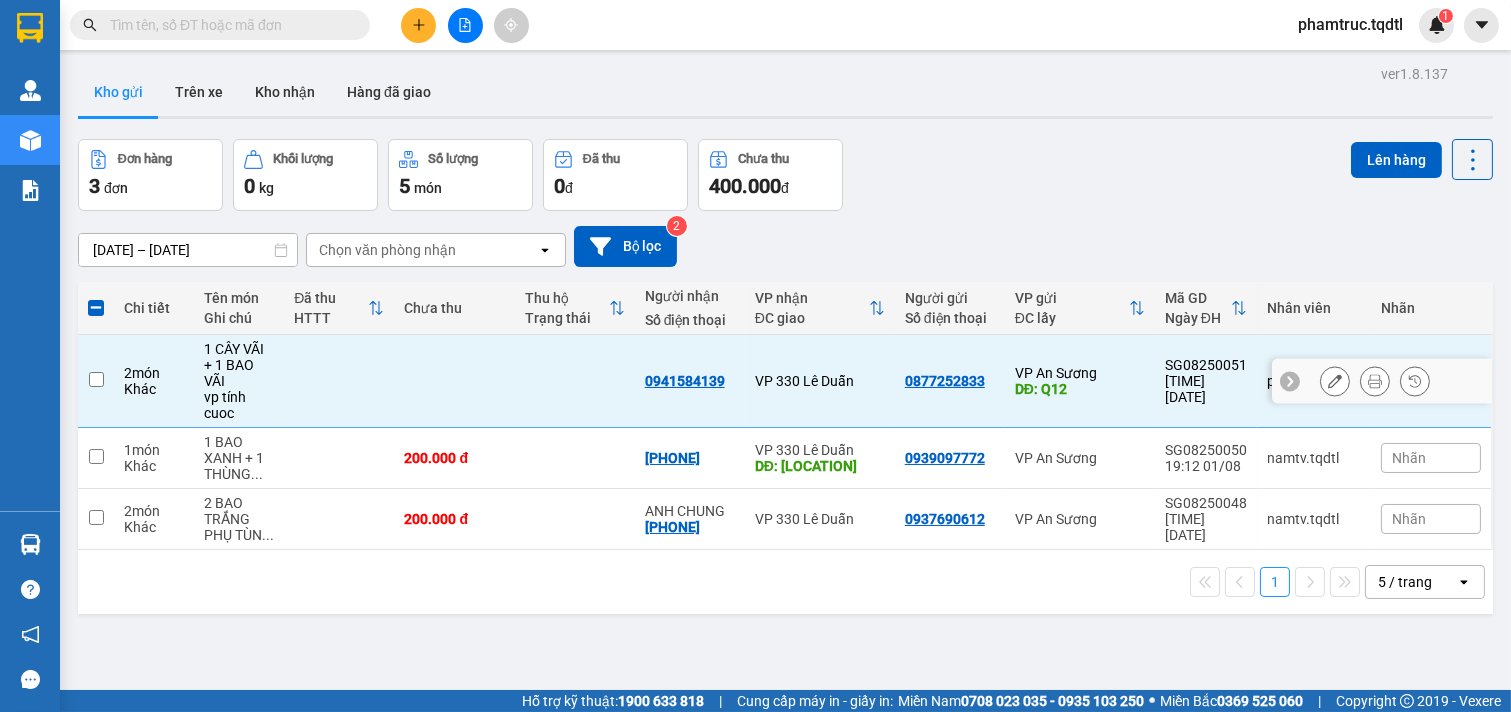 checkbox on "false" 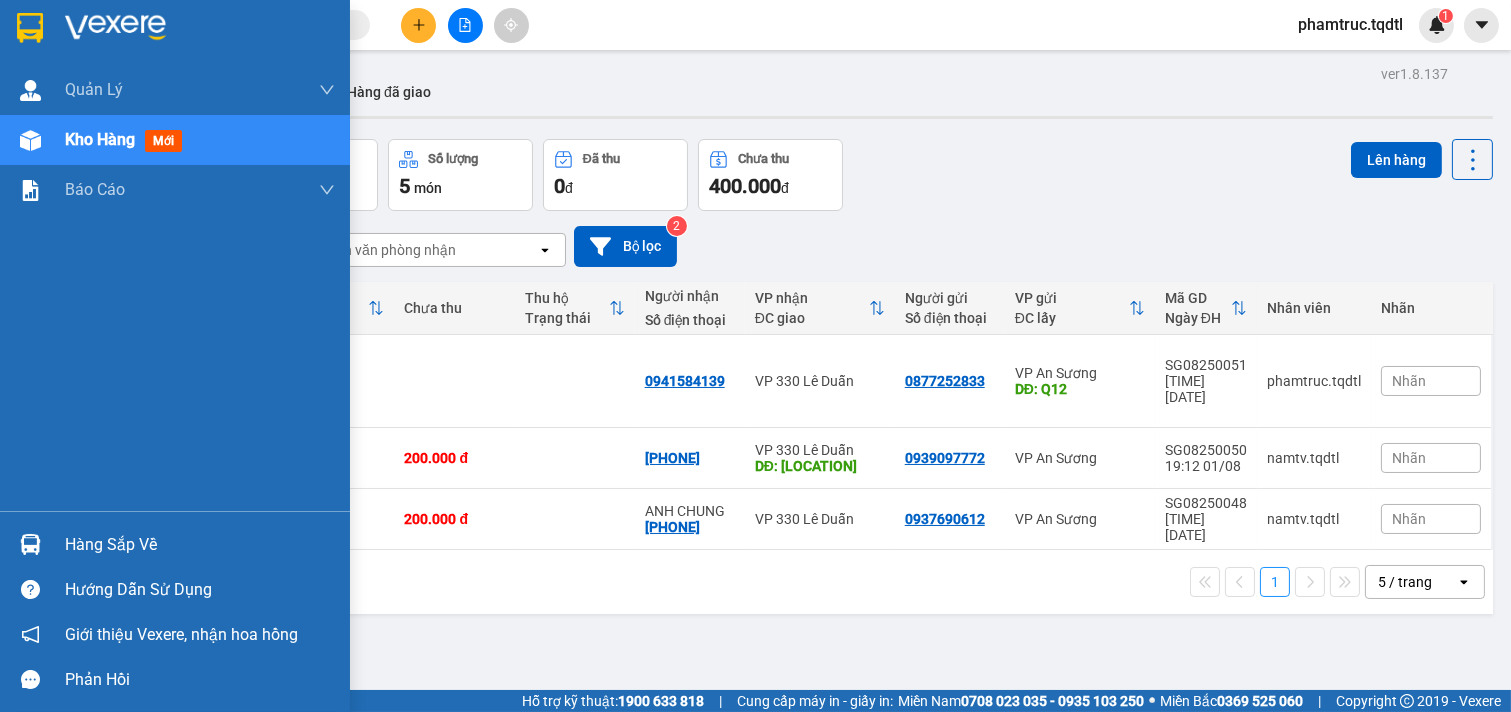 click on "Kho hàng" at bounding box center (100, 139) 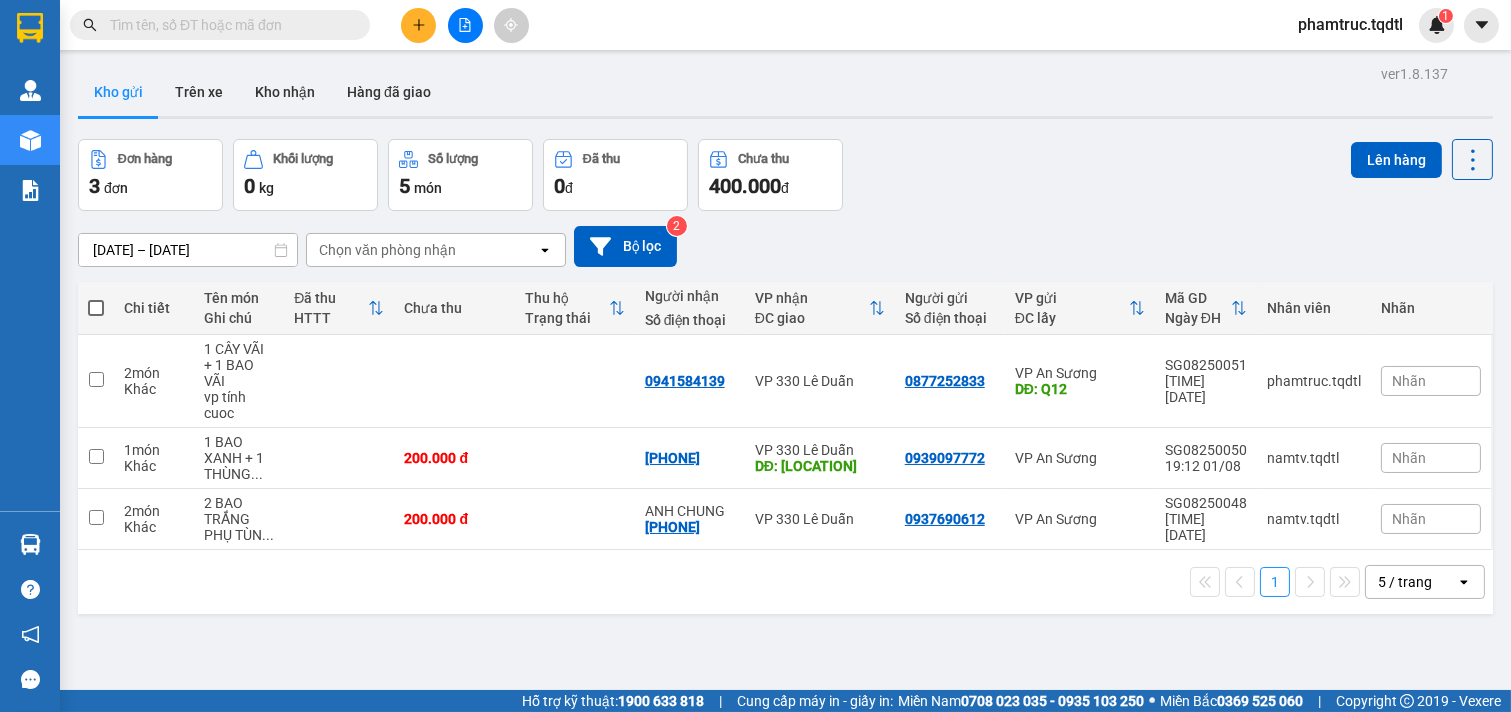 click on "[DATE] – [DATE]" at bounding box center (188, 250) 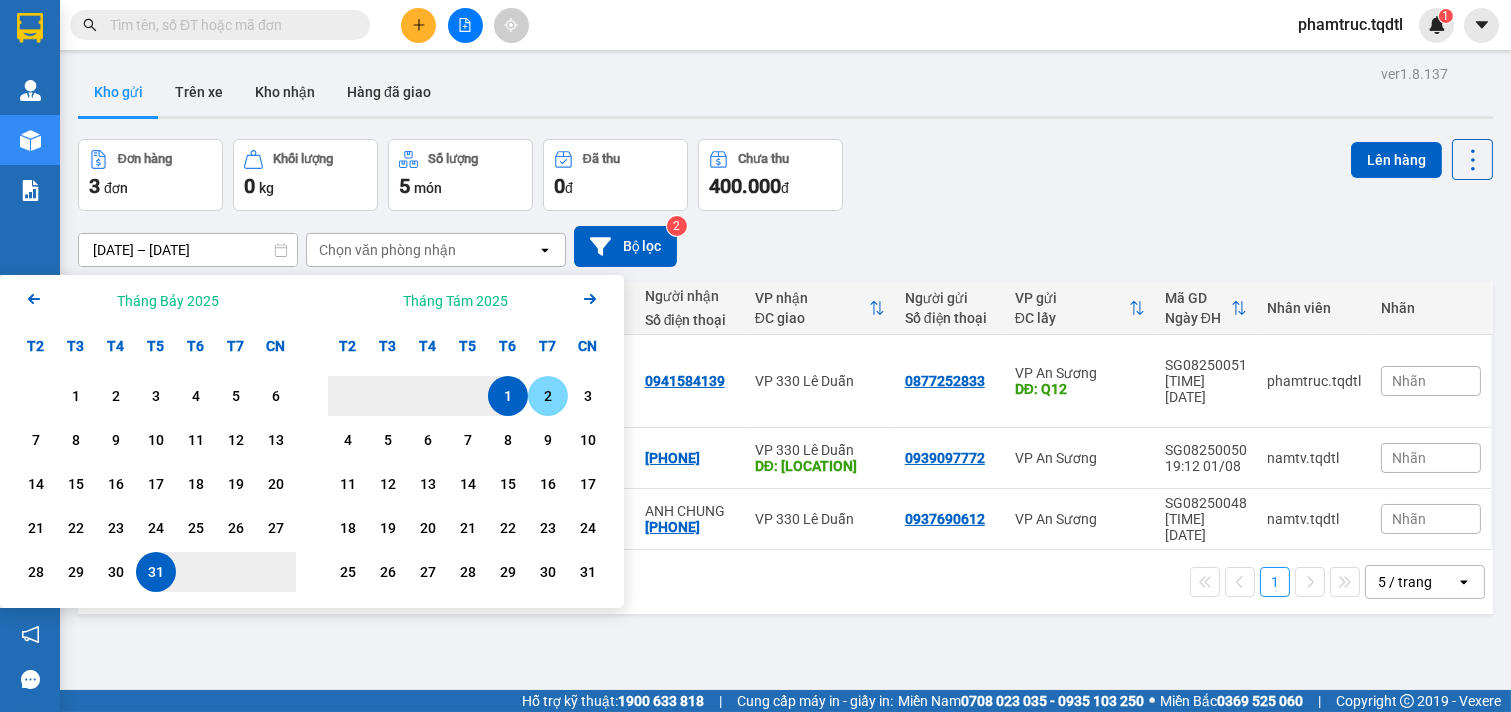 click on "2" at bounding box center [548, 396] 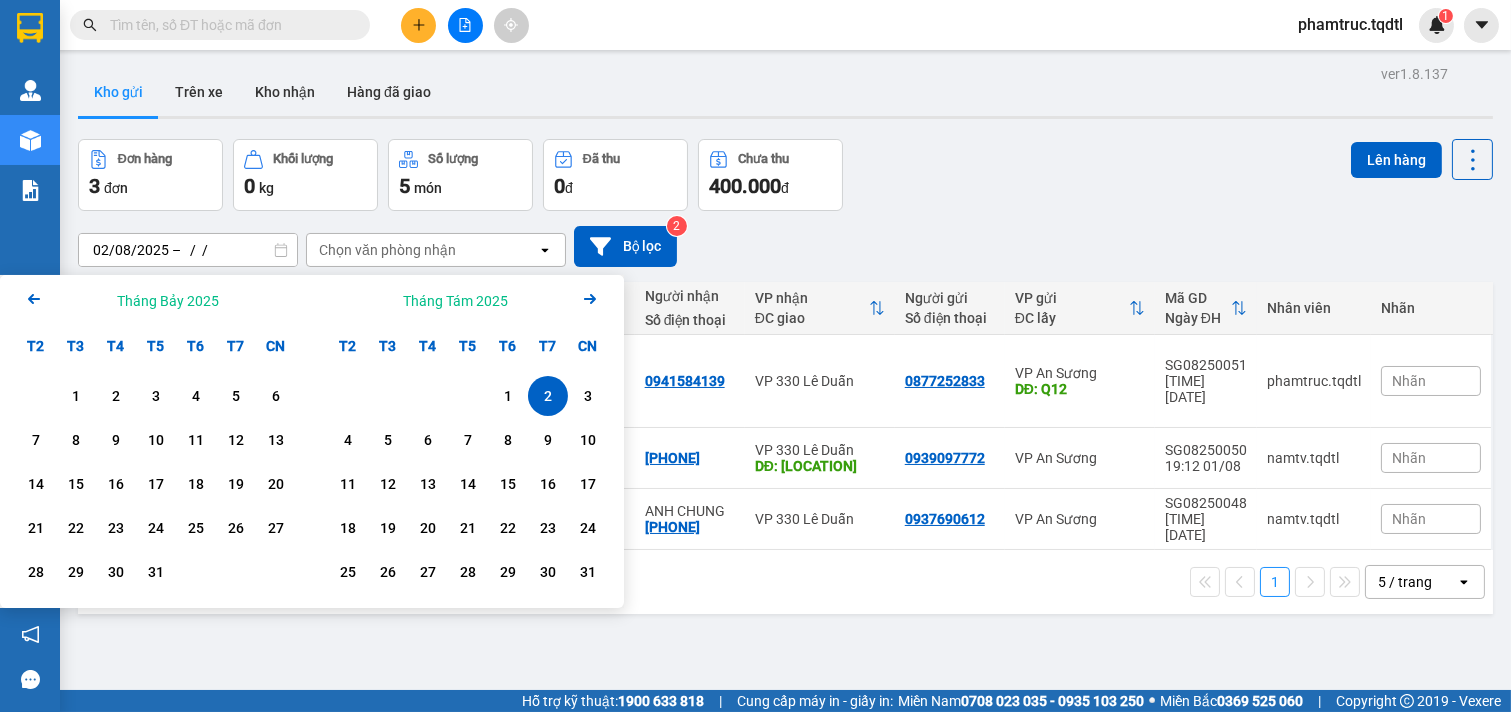 click on "2" at bounding box center [548, 396] 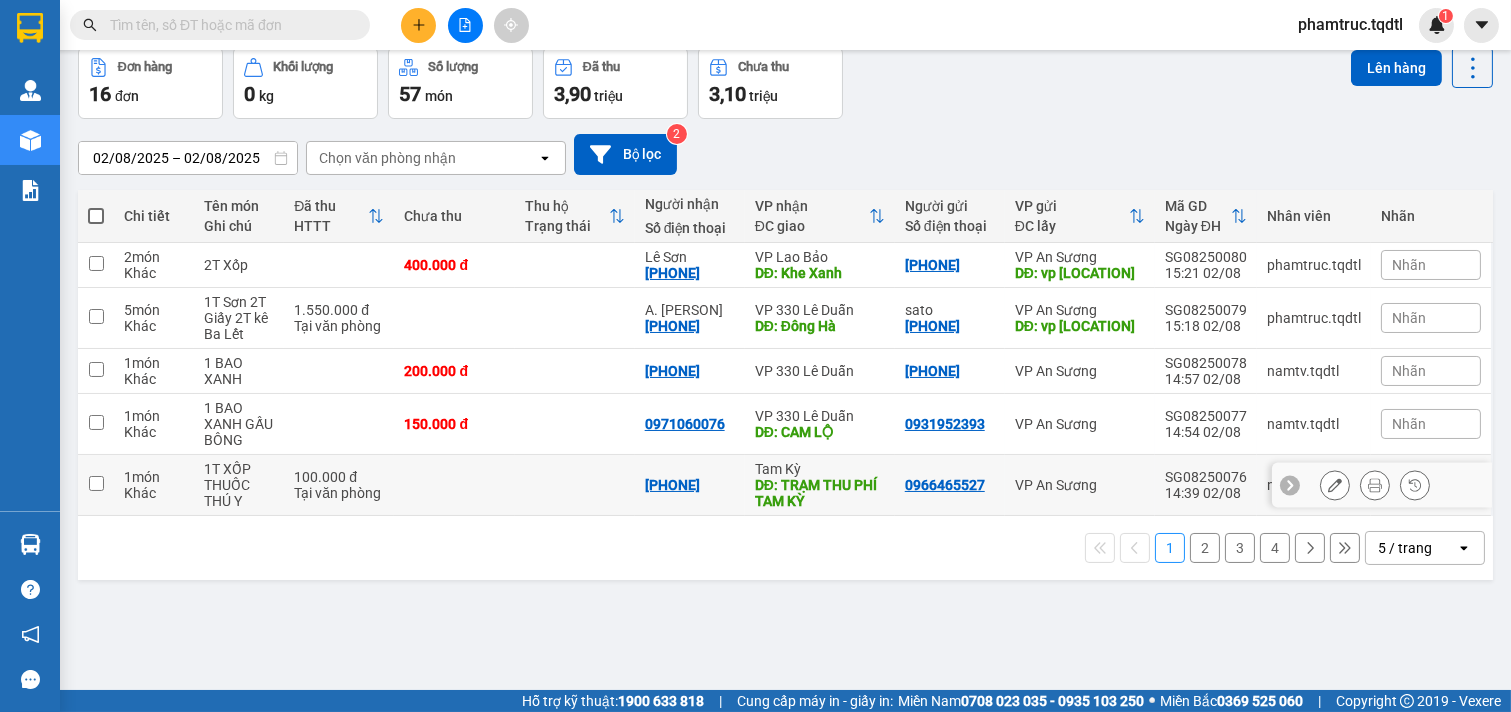 scroll, scrollTop: 0, scrollLeft: 0, axis: both 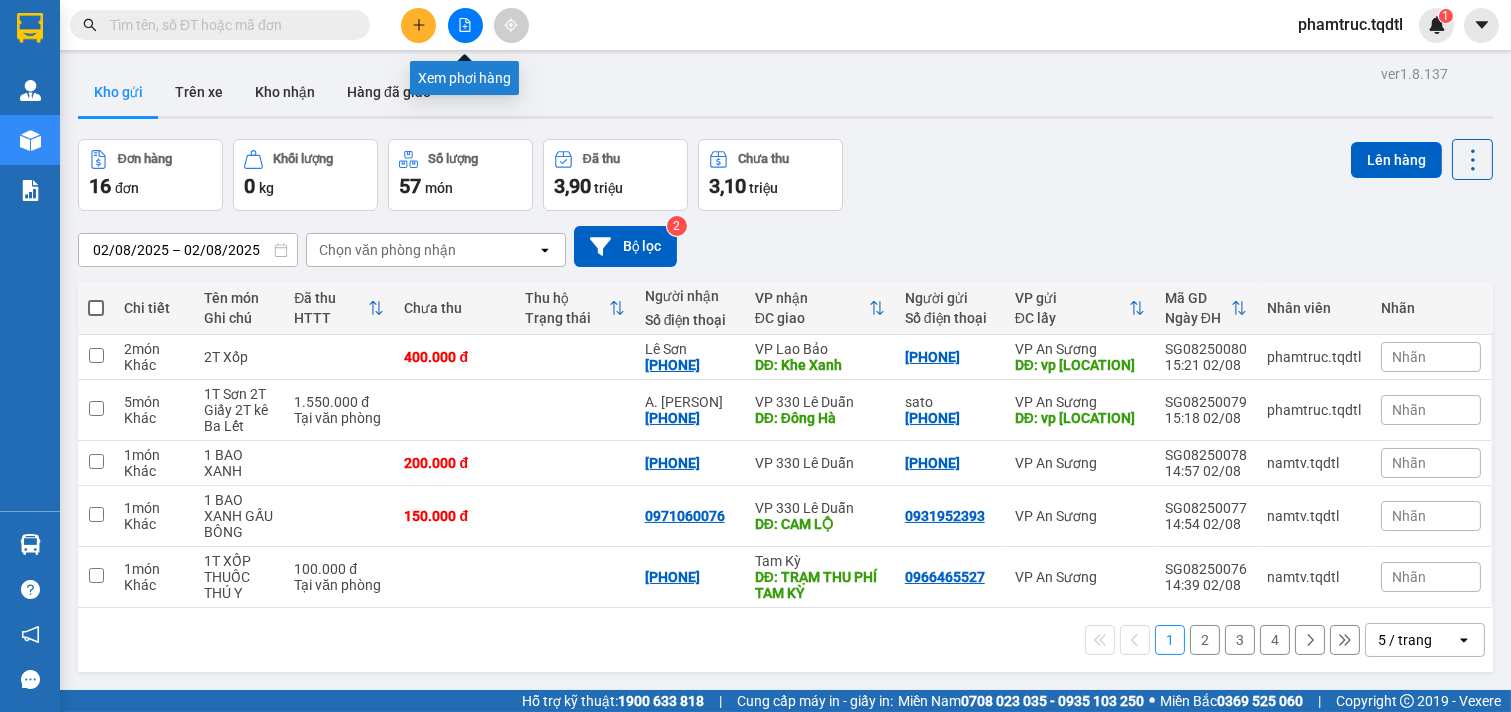 click at bounding box center [465, 25] 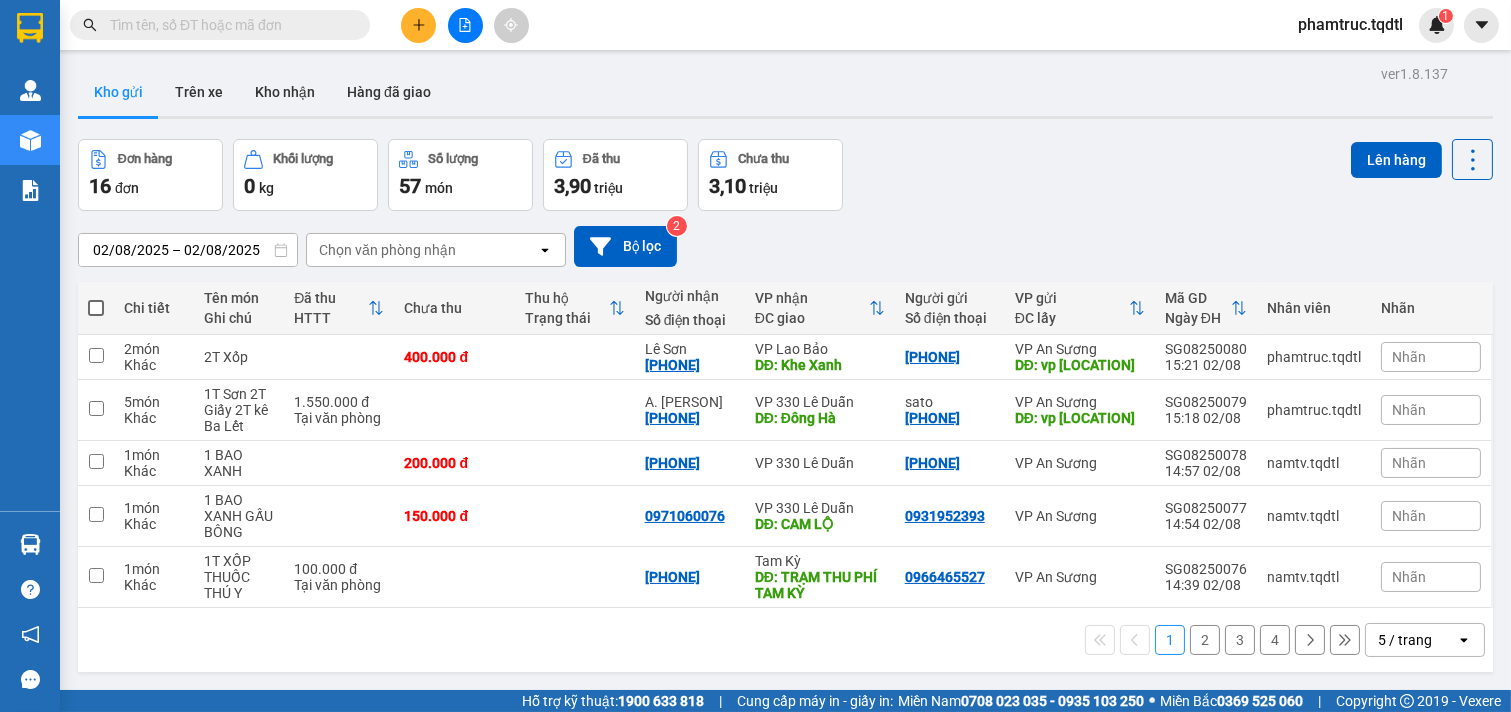 click at bounding box center [418, 25] 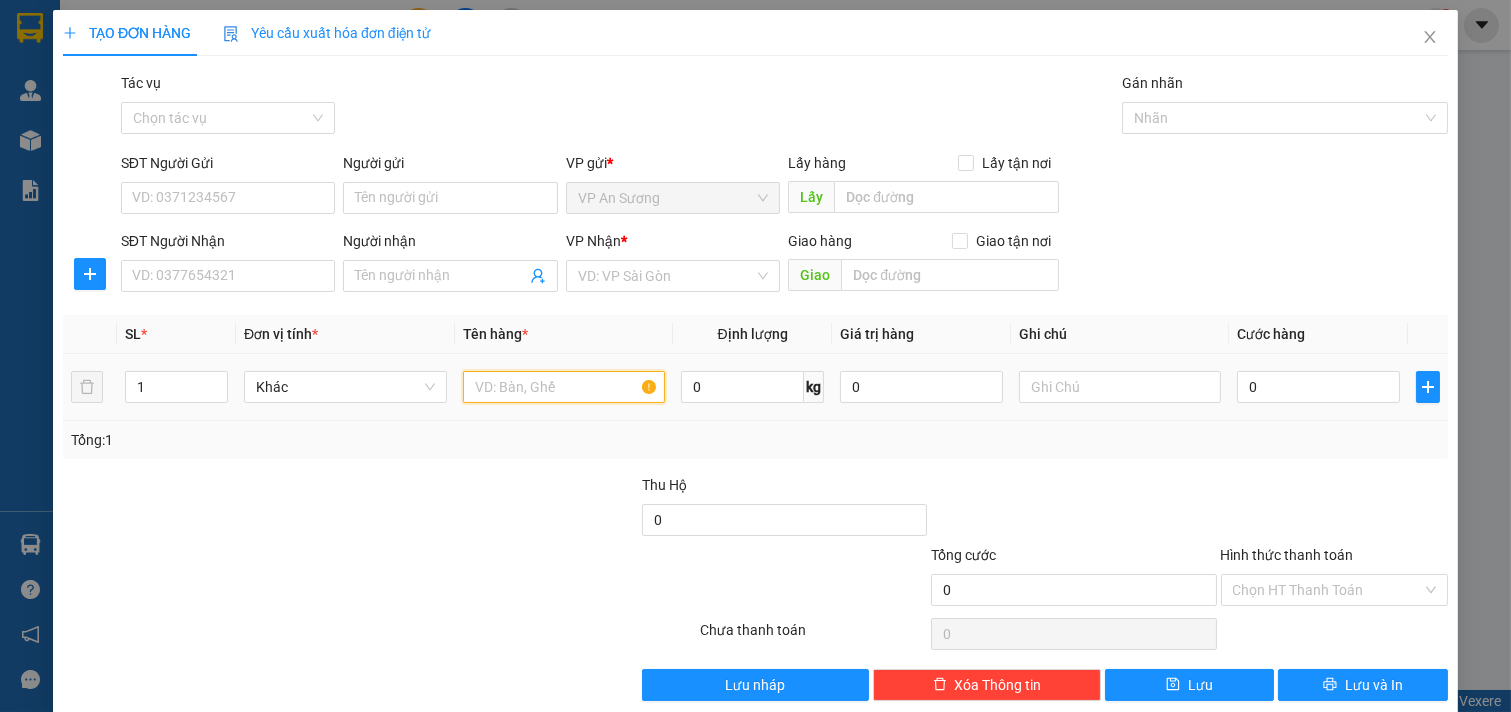 click at bounding box center (564, 387) 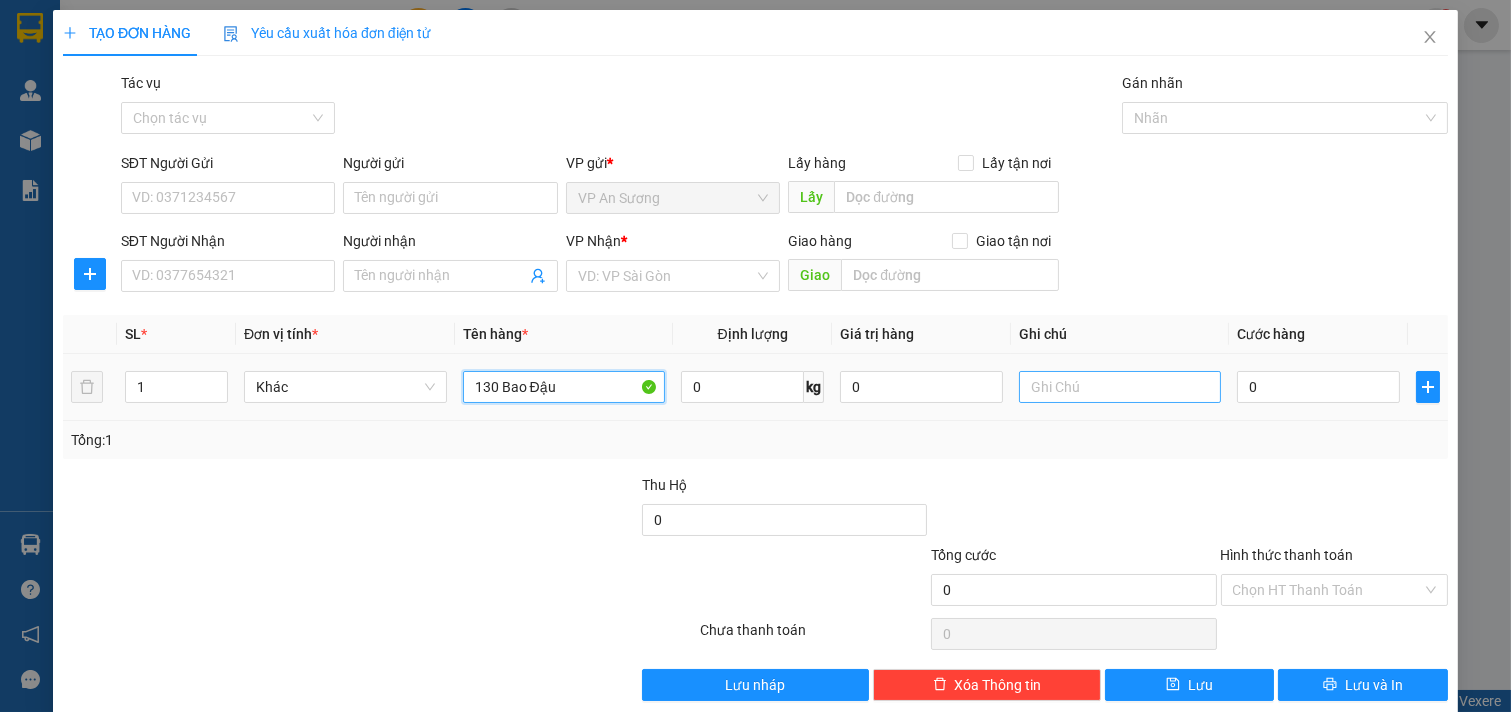 type on "130 Bao Đậu" 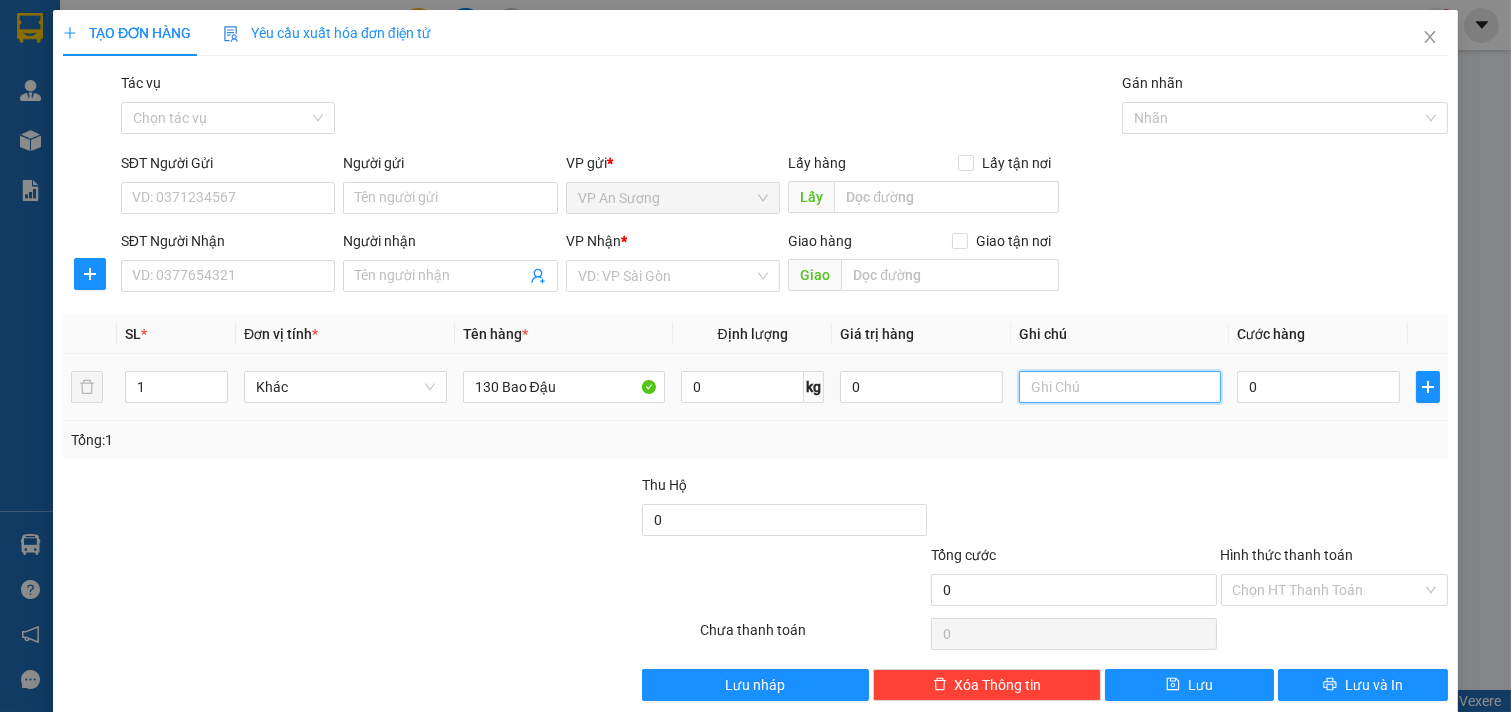 click at bounding box center (1120, 387) 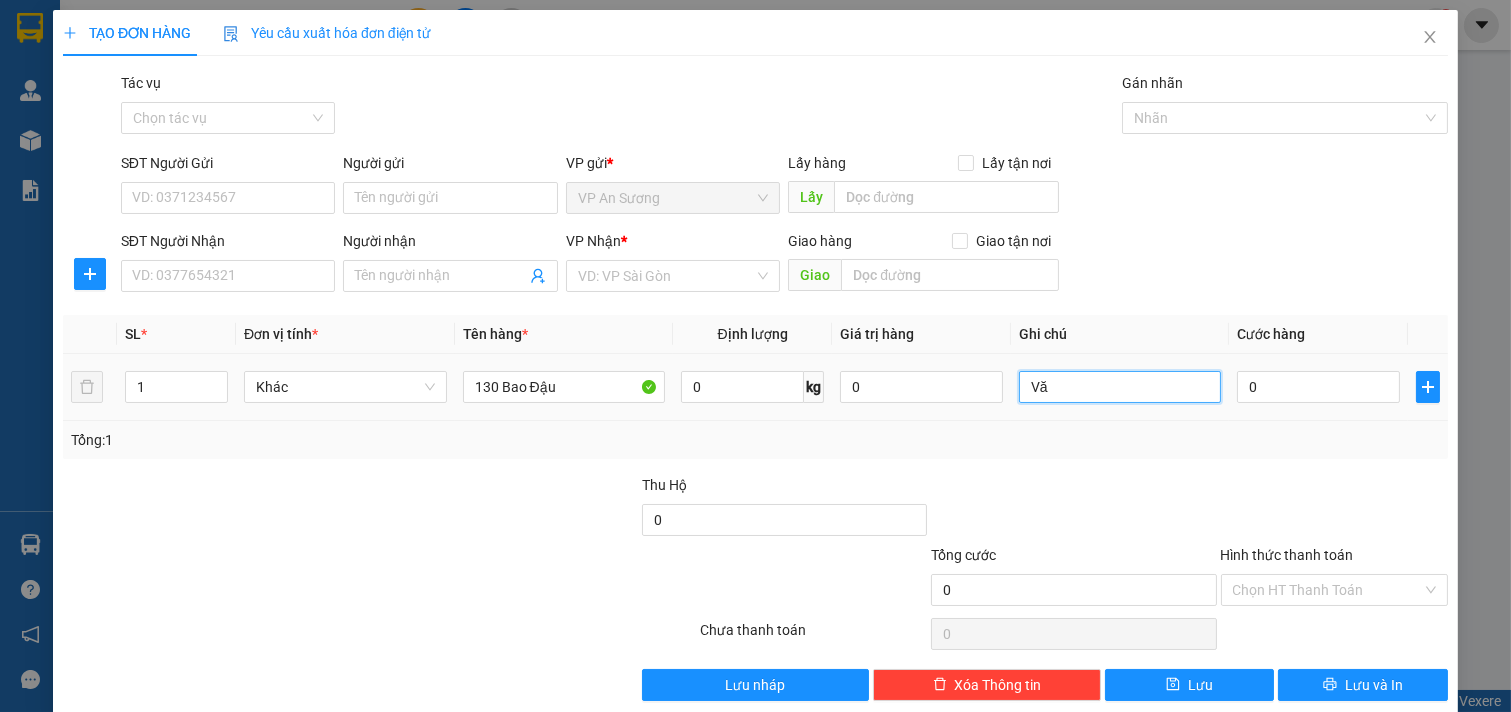 type on "V" 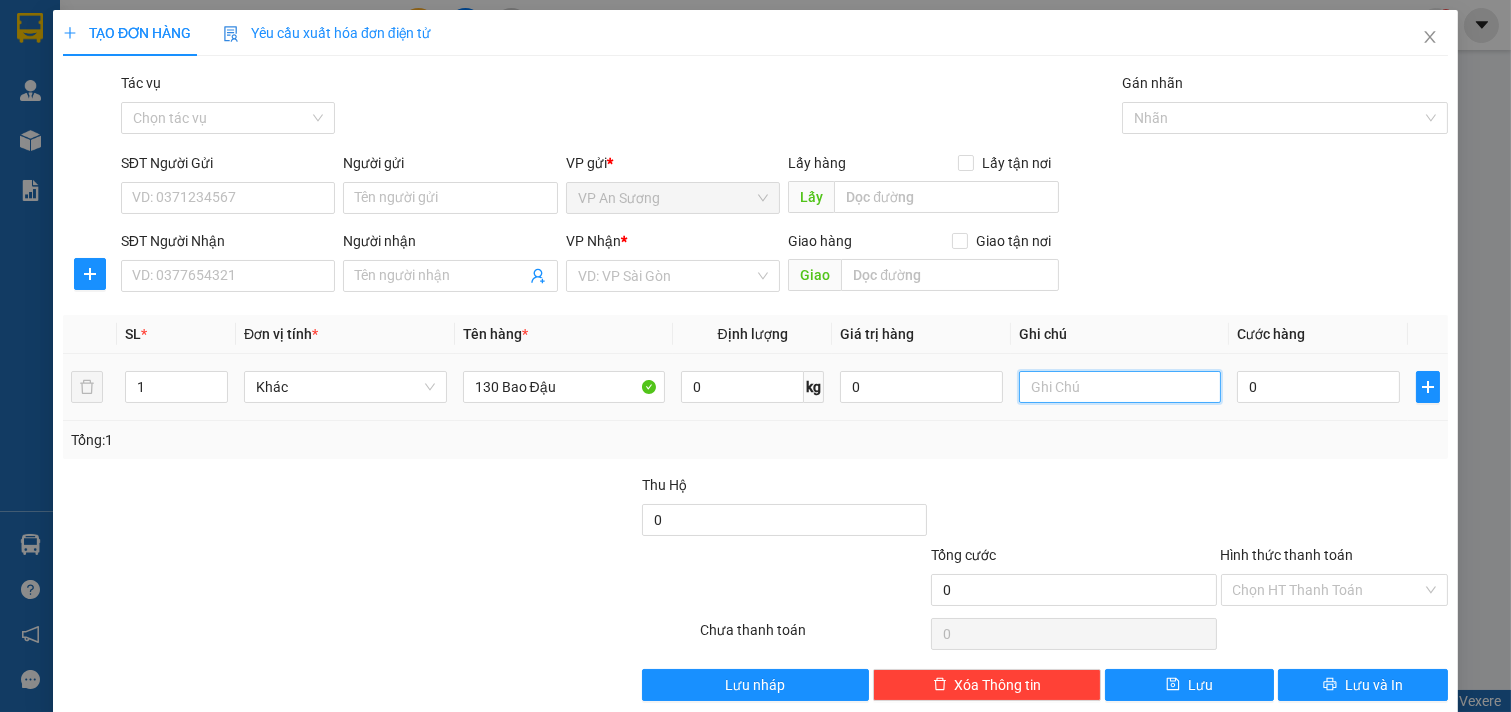 type on "D" 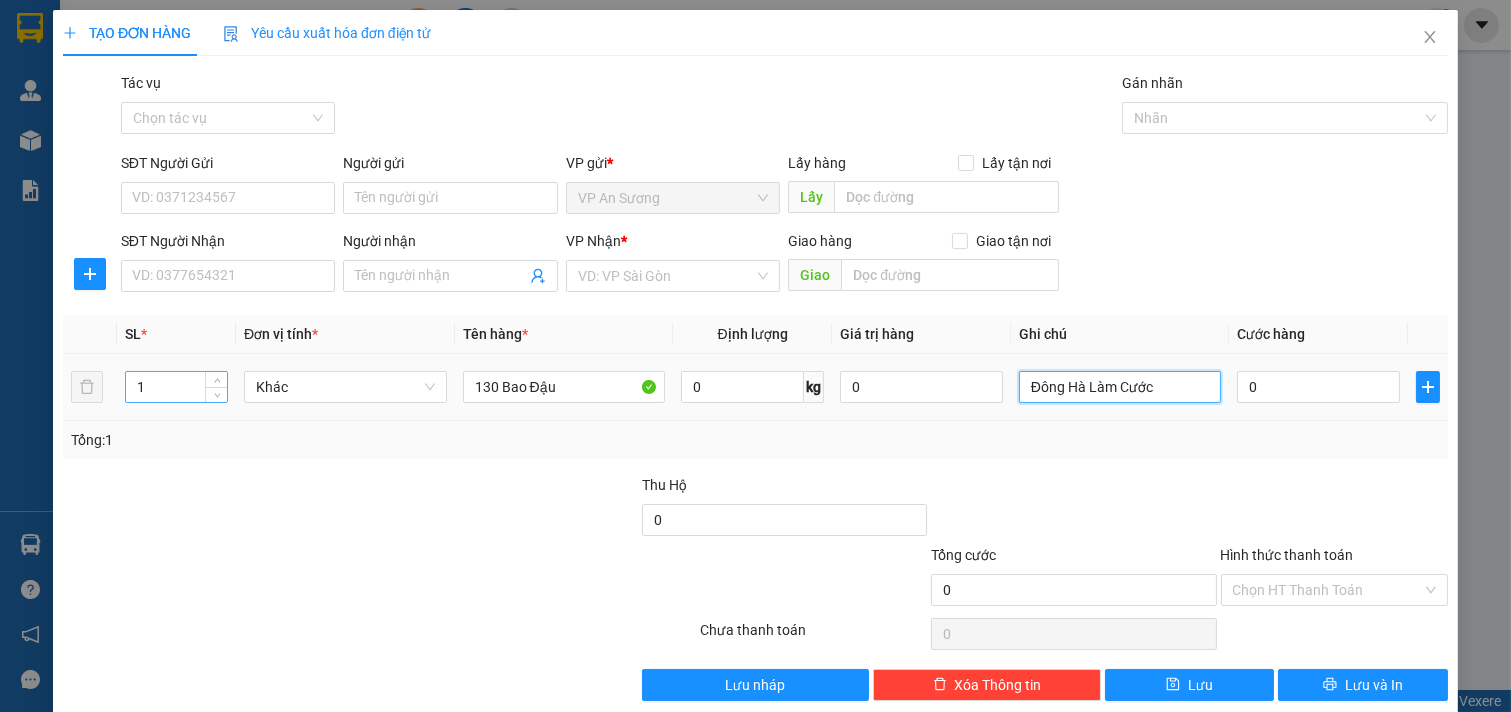 type on "Đông Hà Làm Cước" 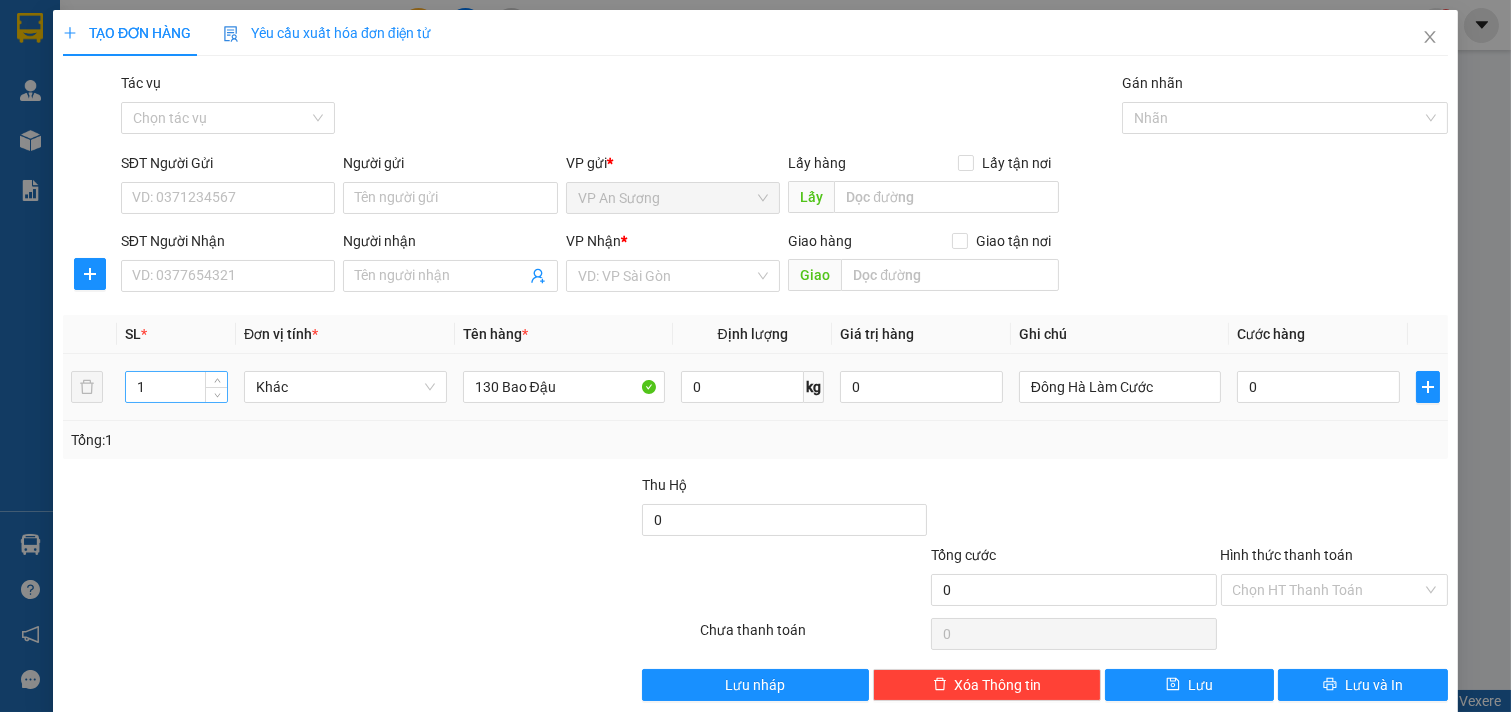 click on "1" at bounding box center (176, 387) 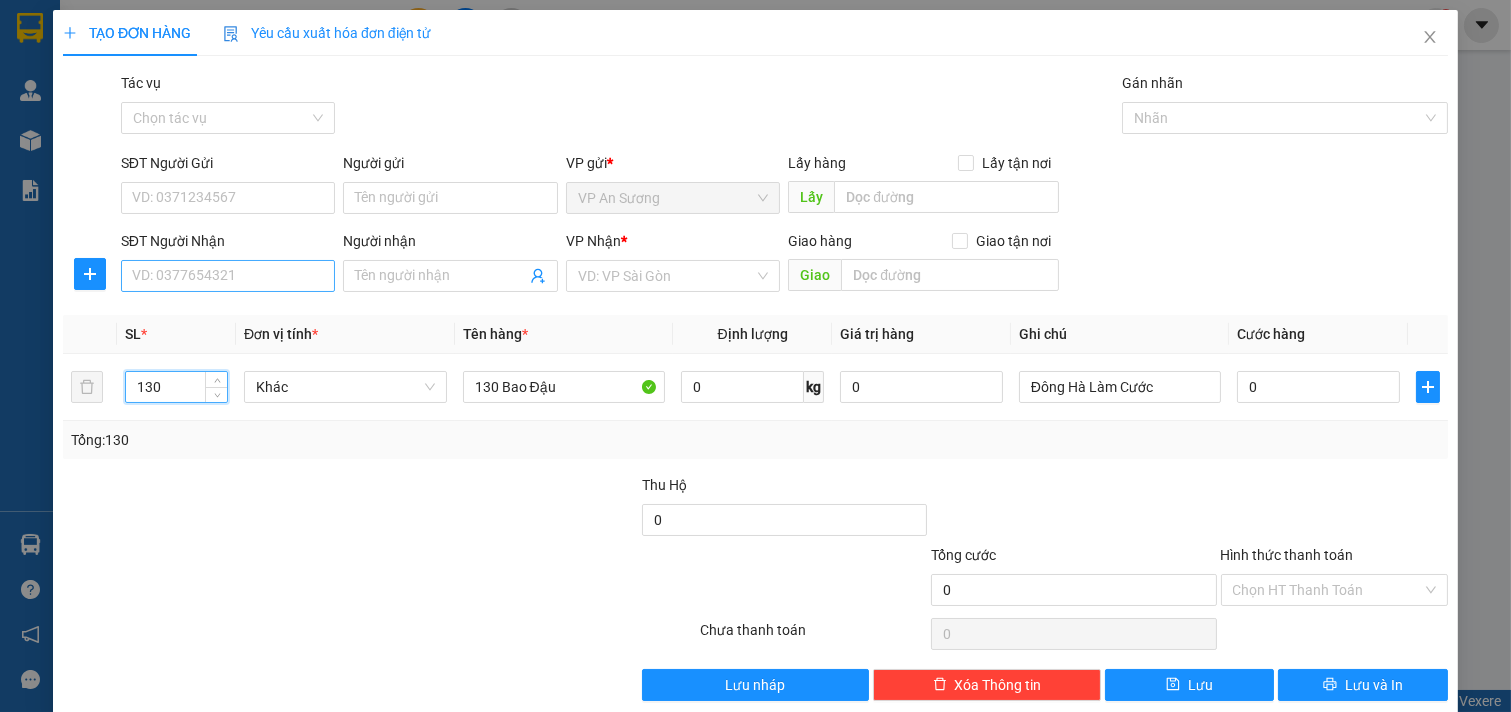 type on "130" 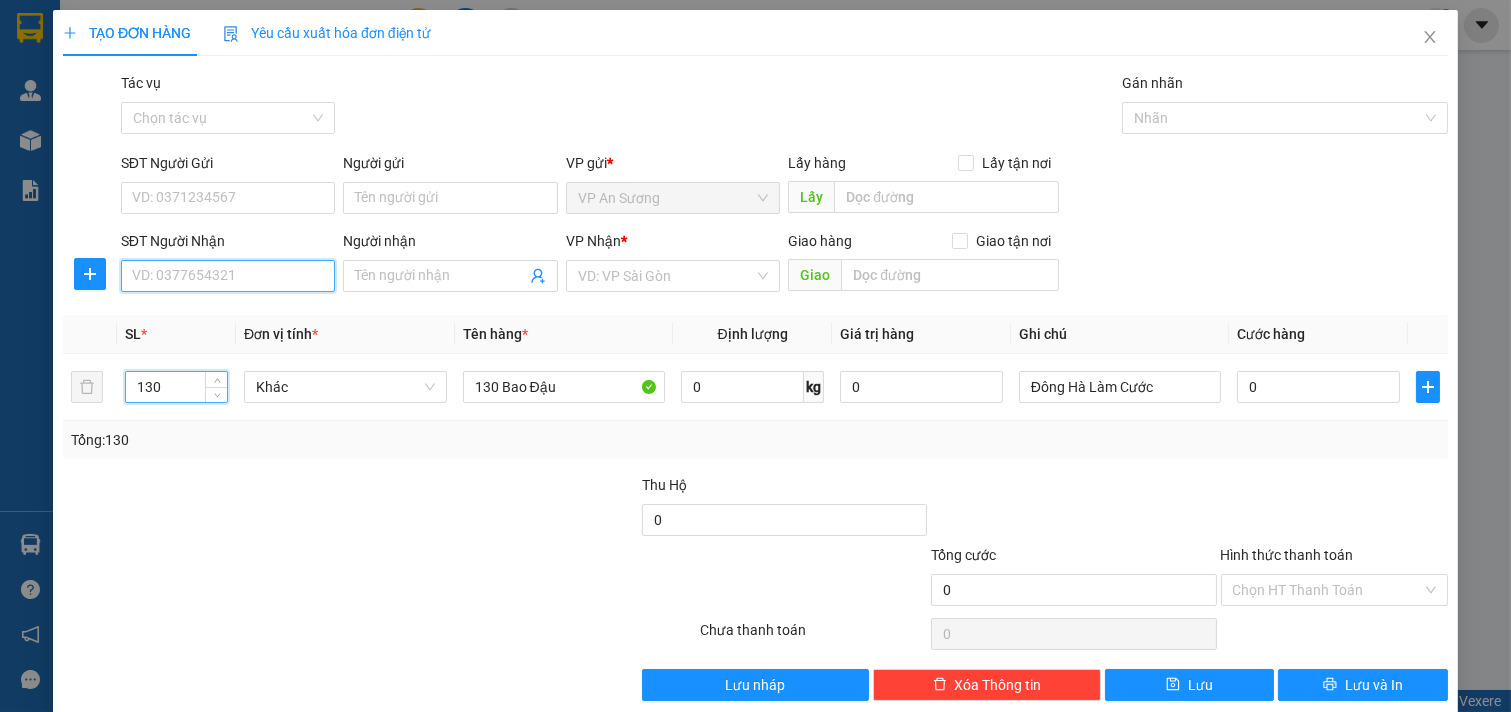 click on "SĐT Người Nhận" at bounding box center (228, 276) 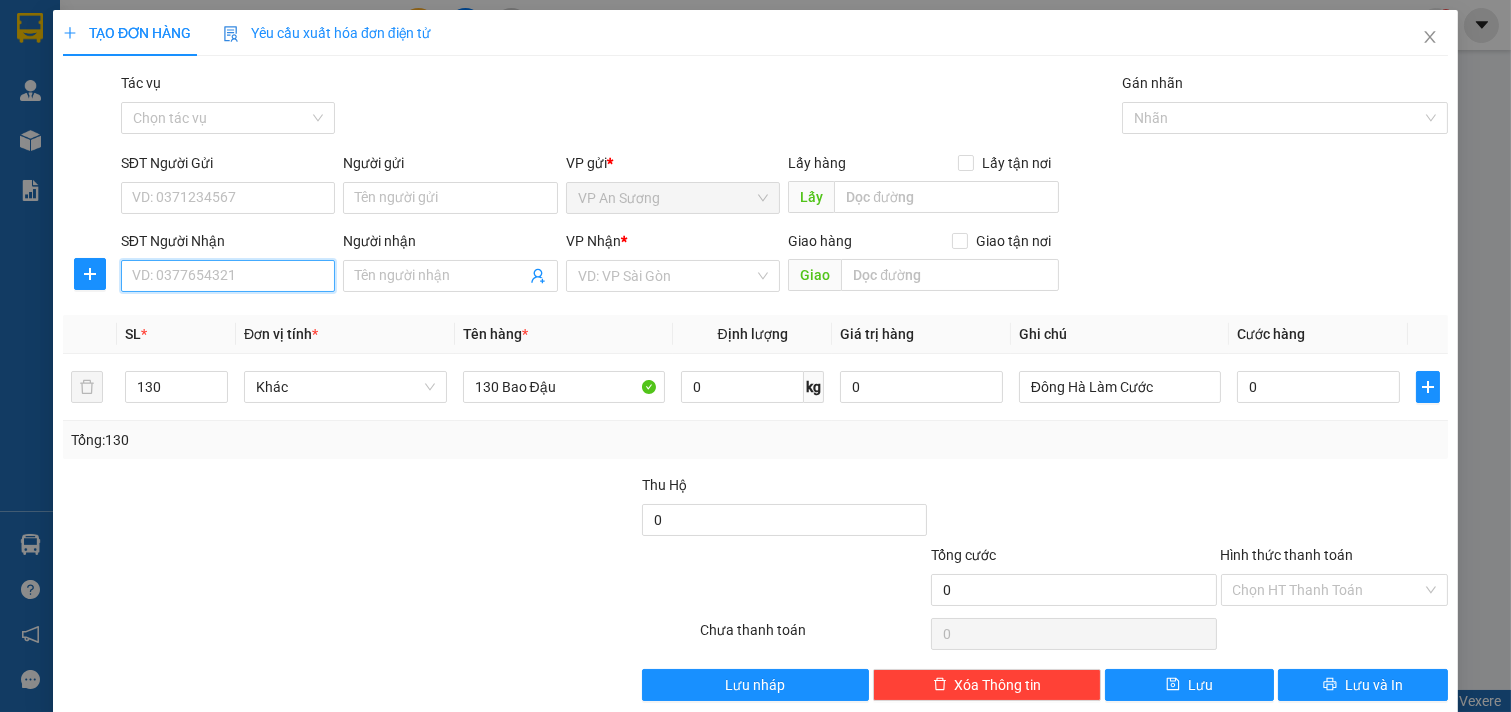 click on "SĐT Người Nhận" at bounding box center [228, 276] 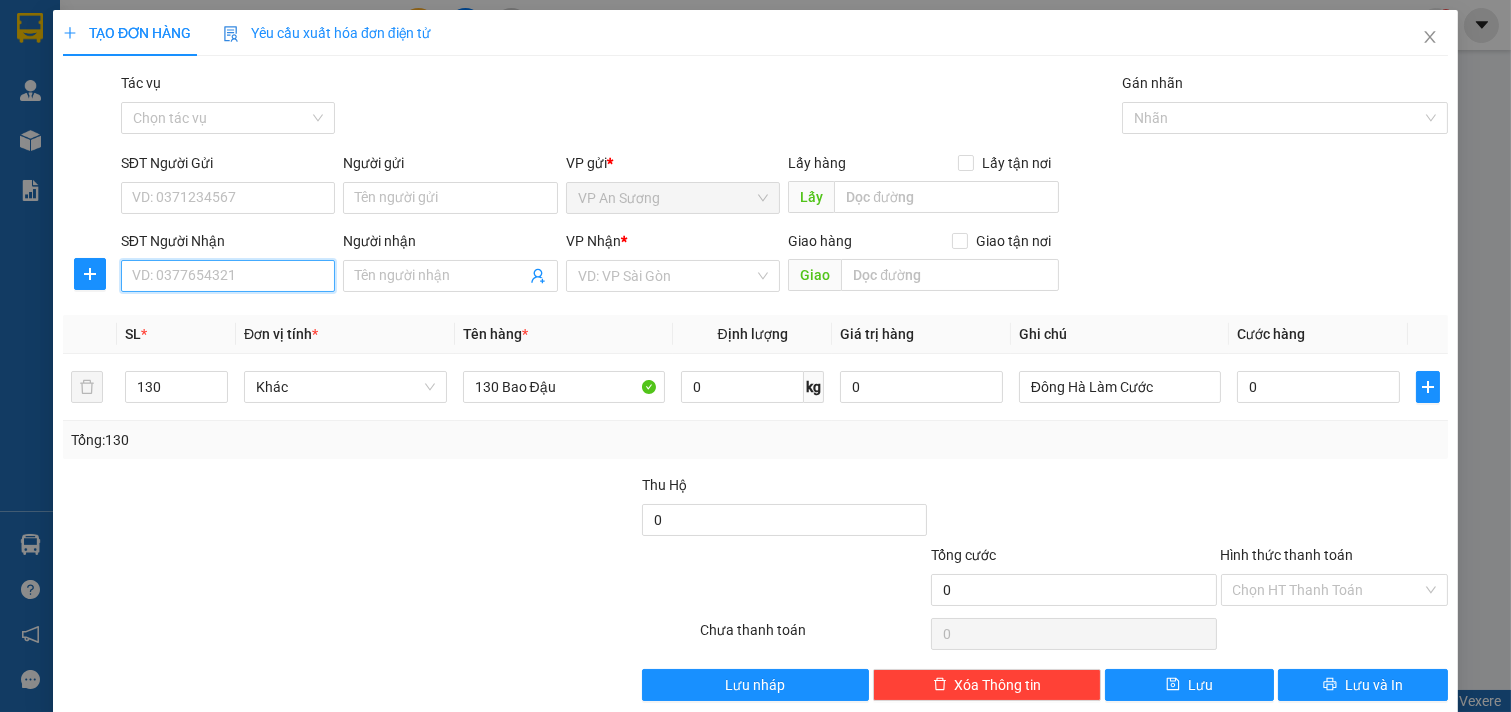 click on "SĐT Người Nhận" at bounding box center (228, 276) 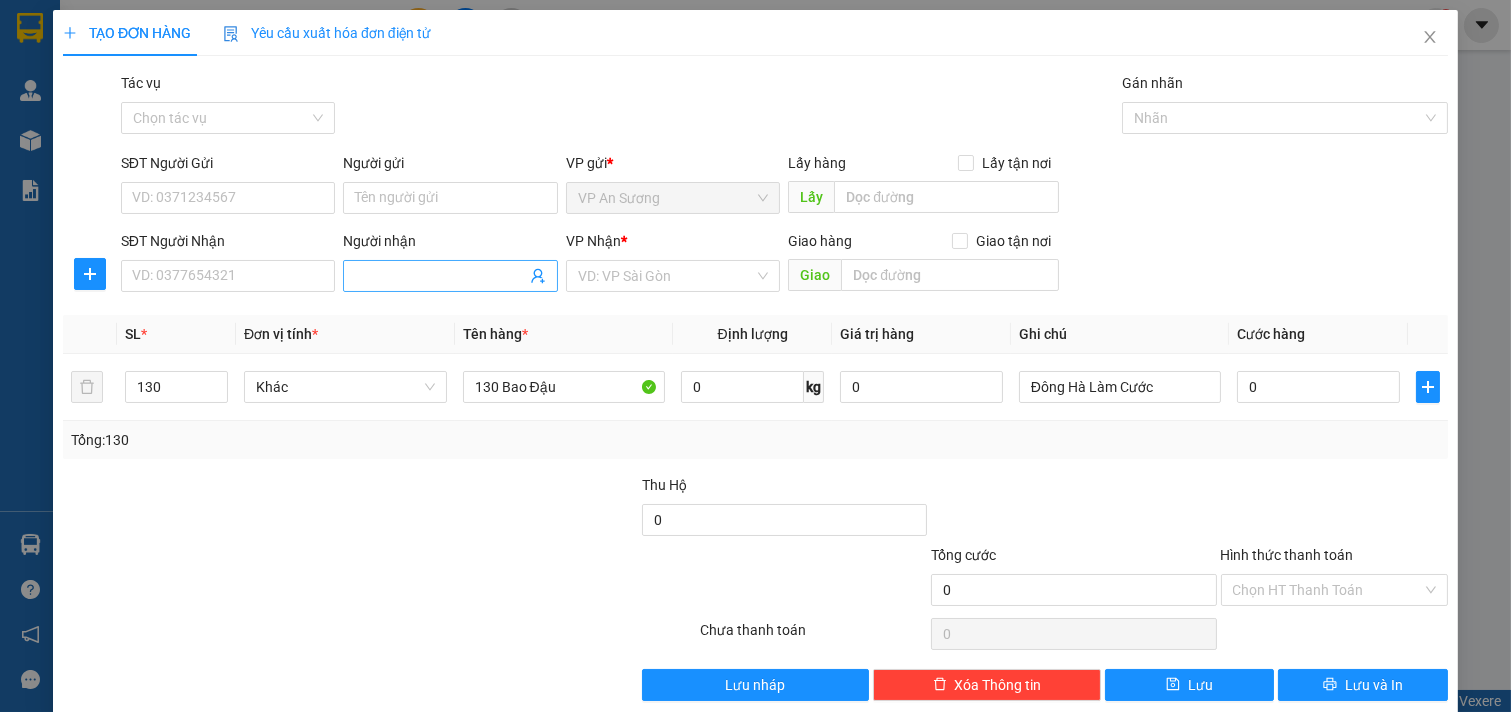 click on "Người nhận" at bounding box center [440, 276] 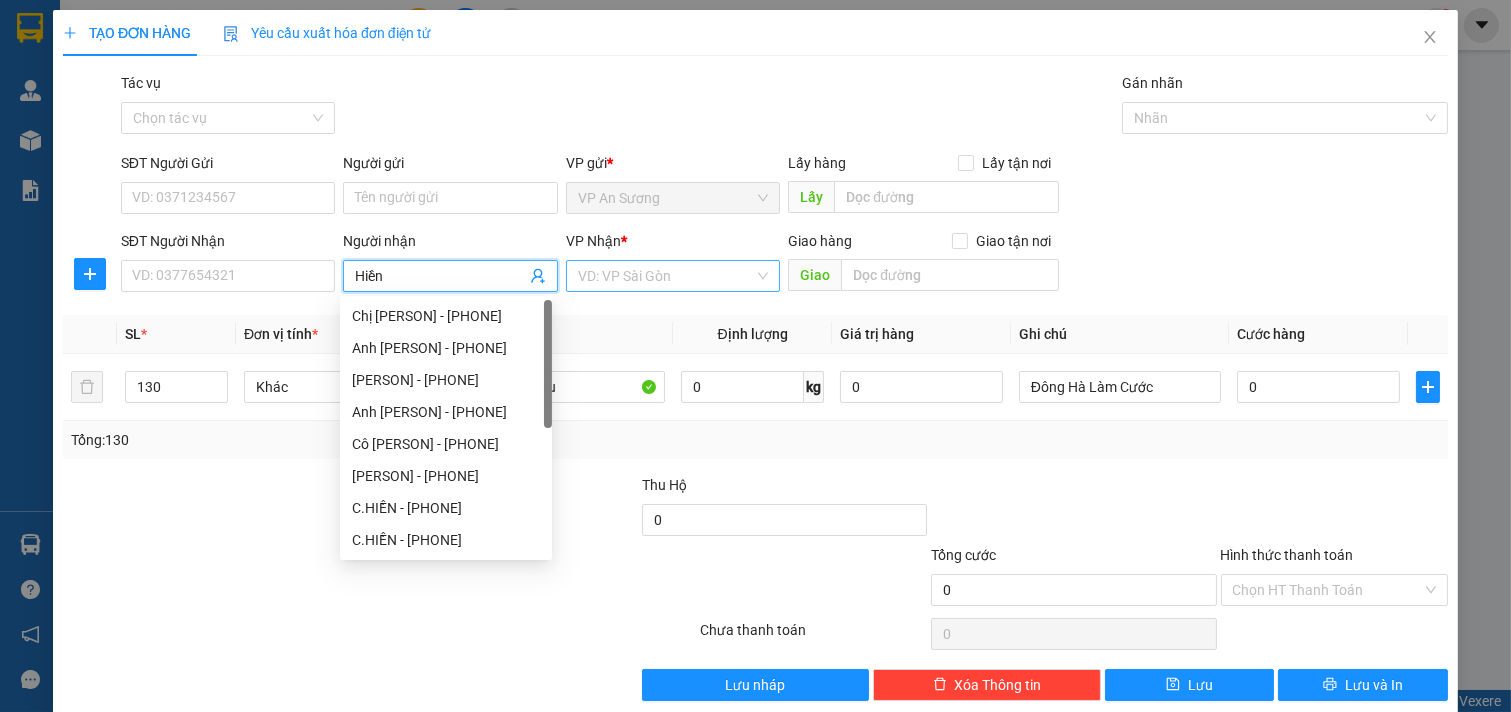 type on "Hiền" 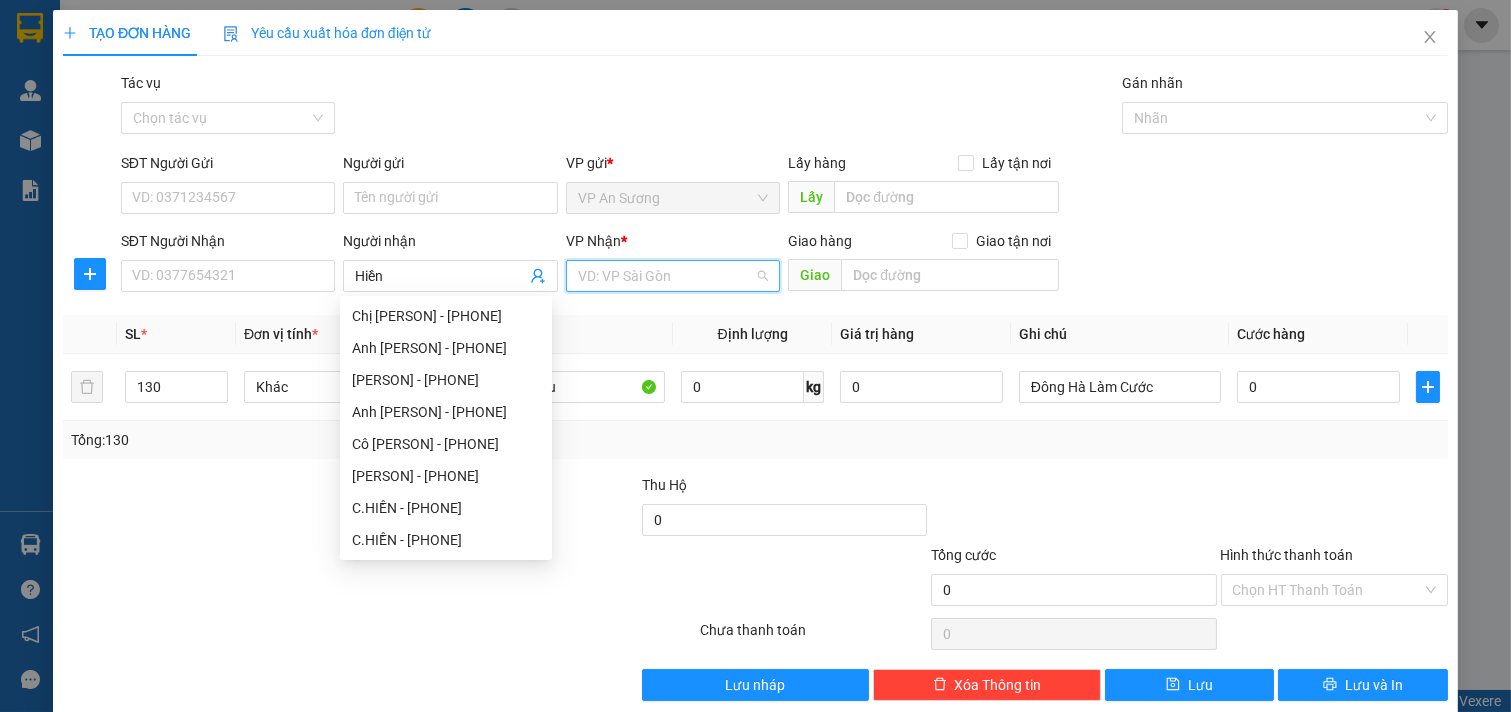 click at bounding box center (666, 276) 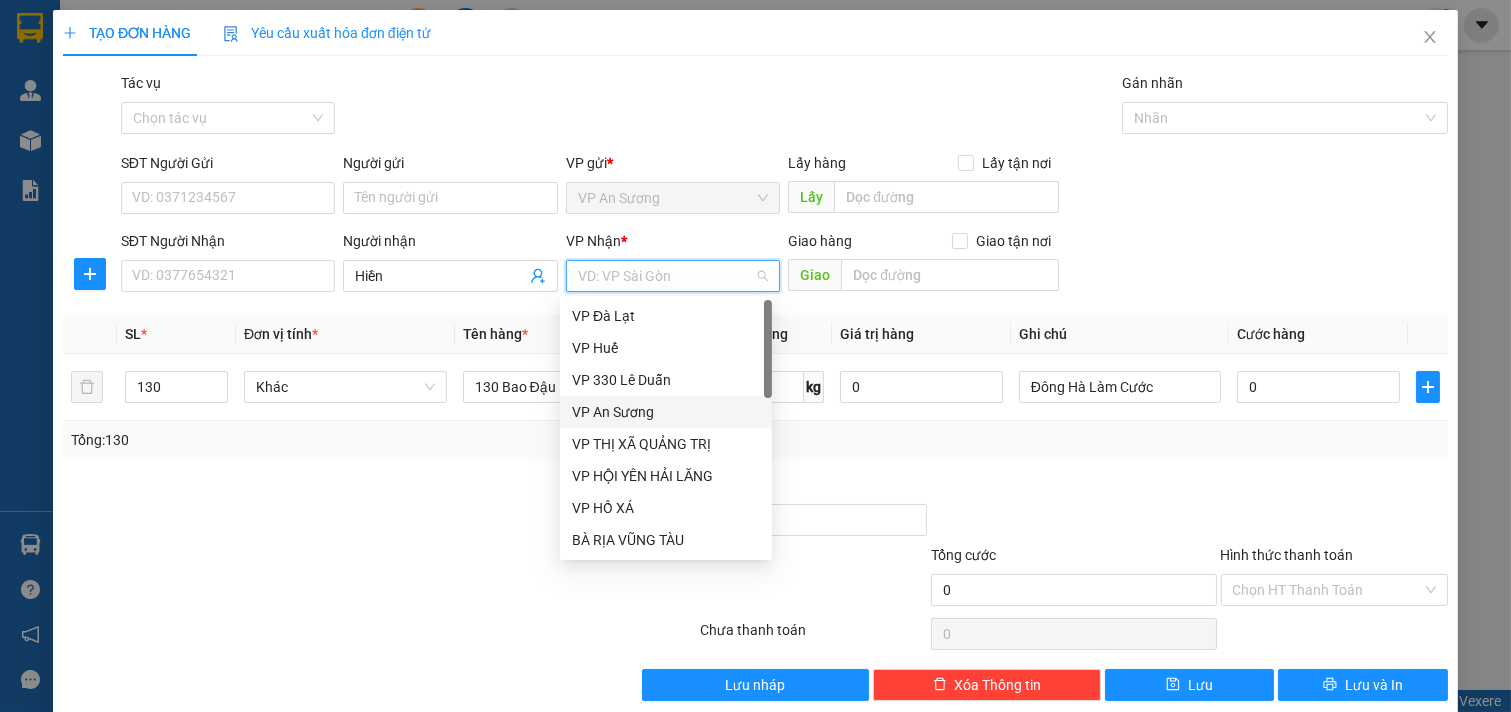 click on "VP 330 Lê Duẫn" at bounding box center (666, 380) 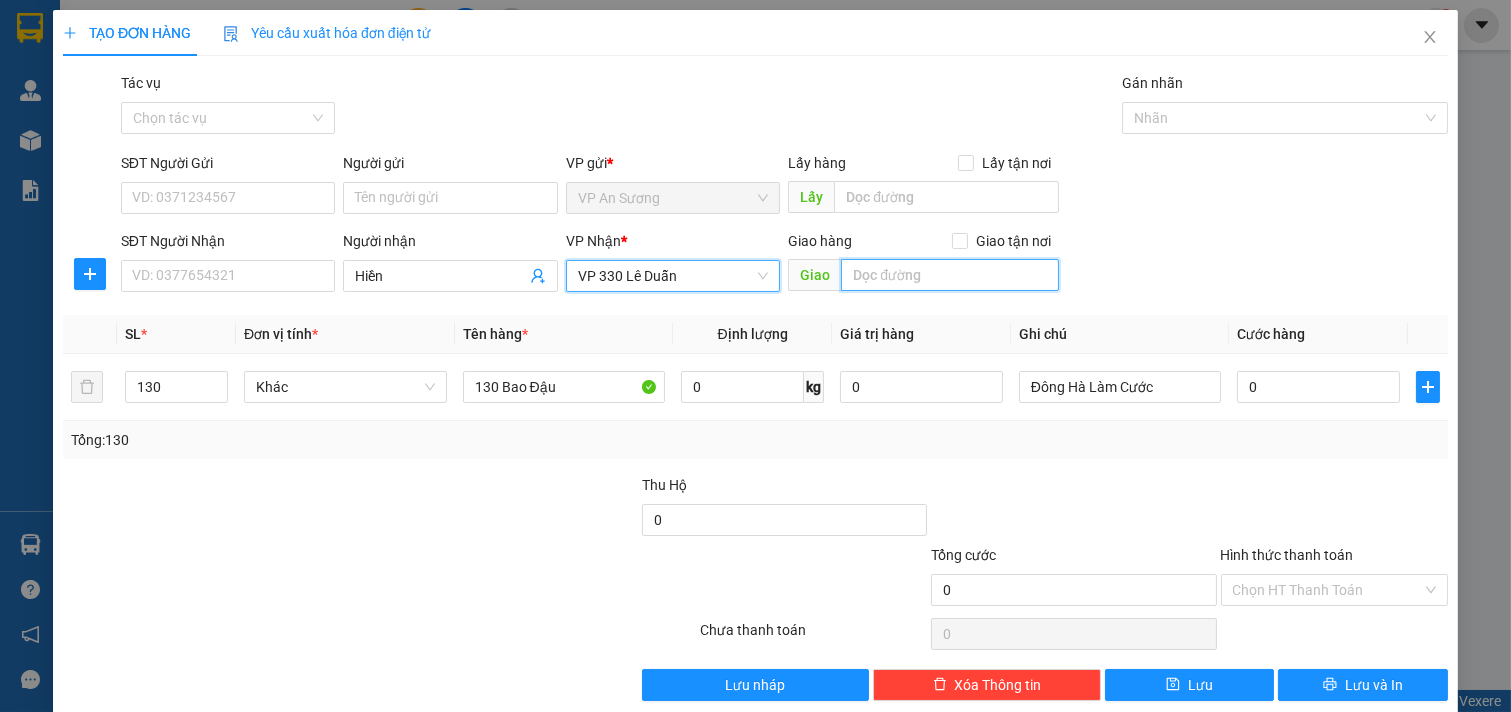click at bounding box center (949, 275) 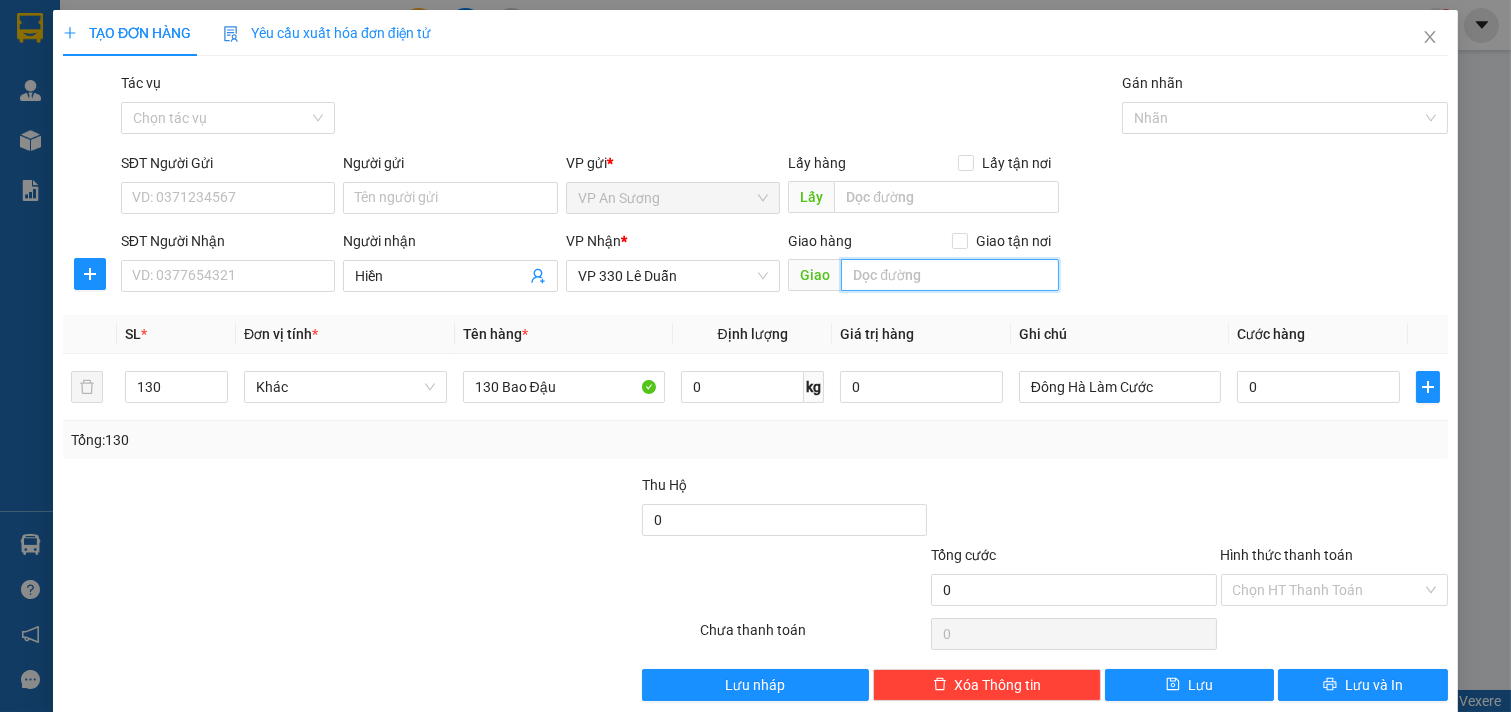 click at bounding box center (949, 275) 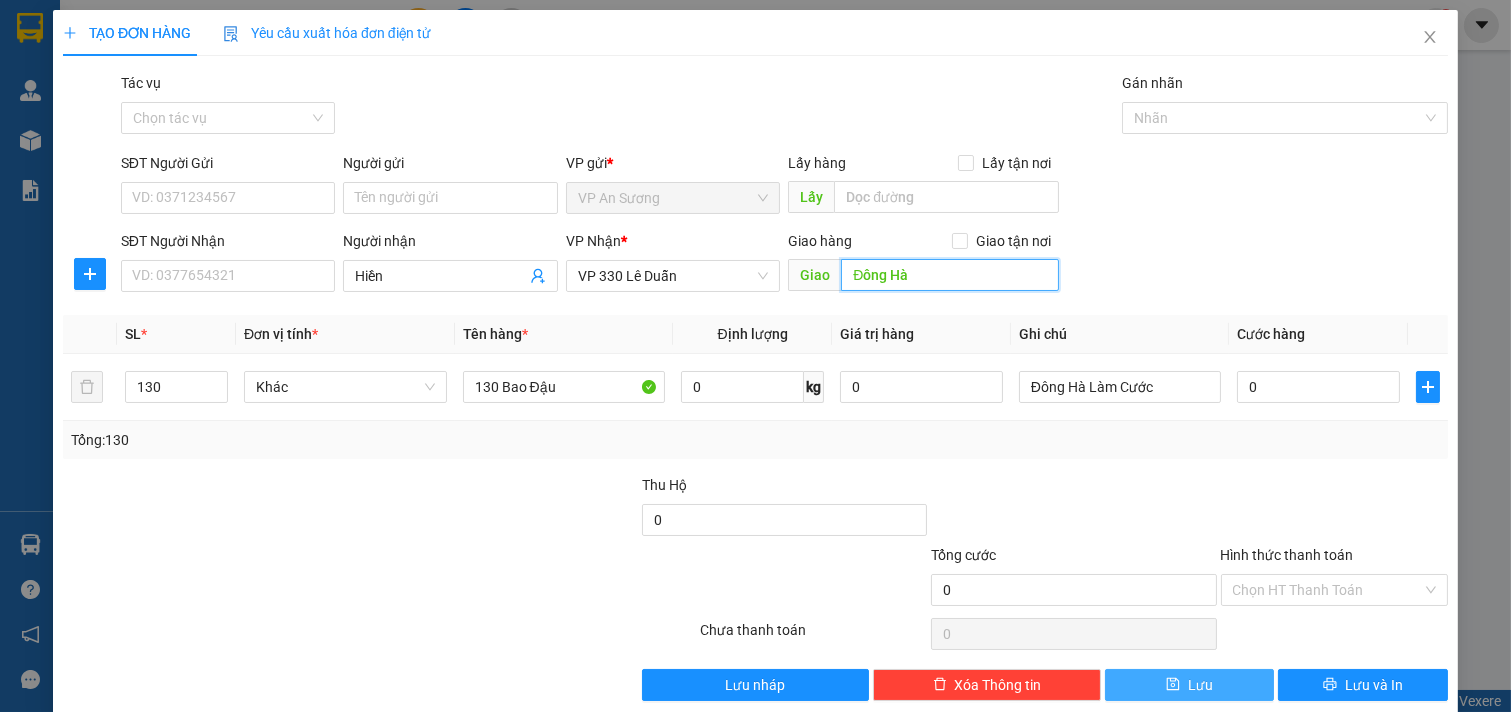 type on "Đông Hà" 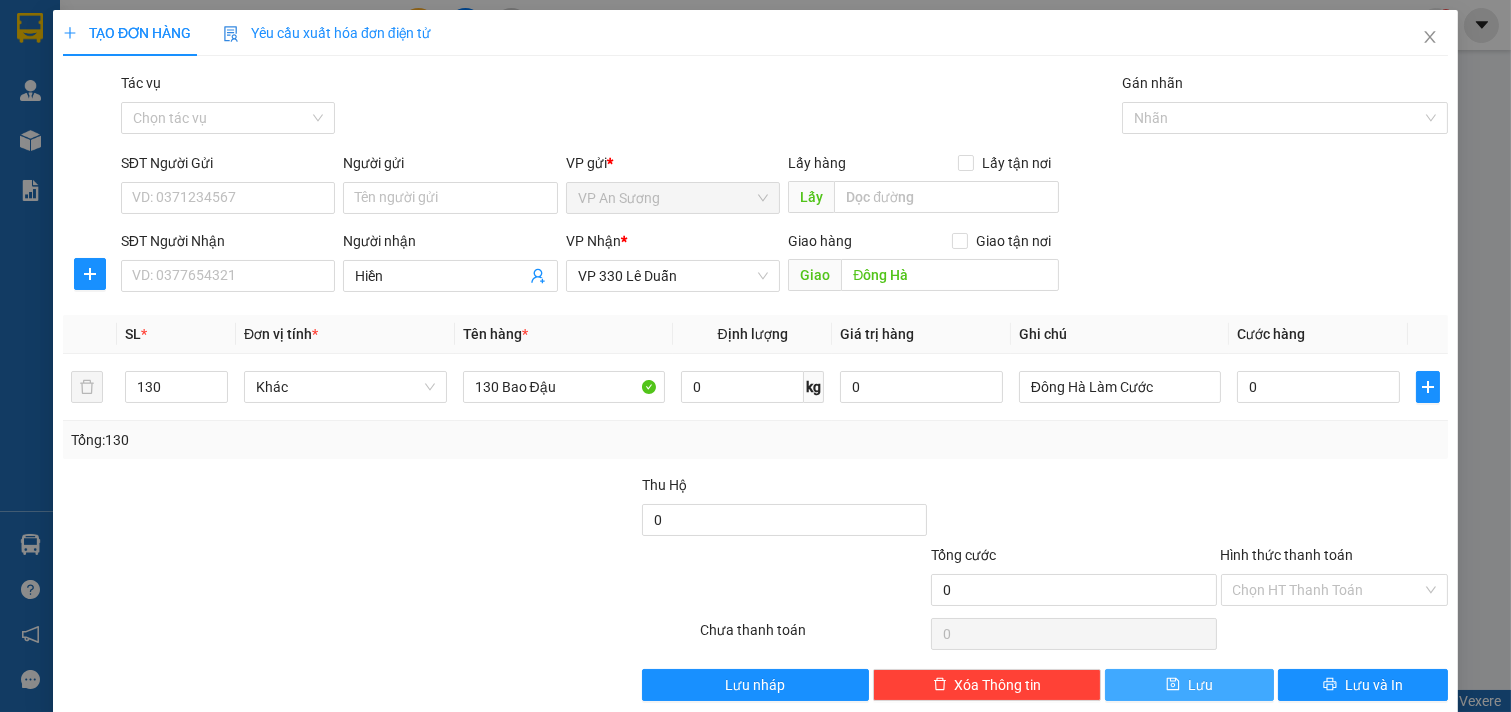 click on "Lưu" at bounding box center (1200, 685) 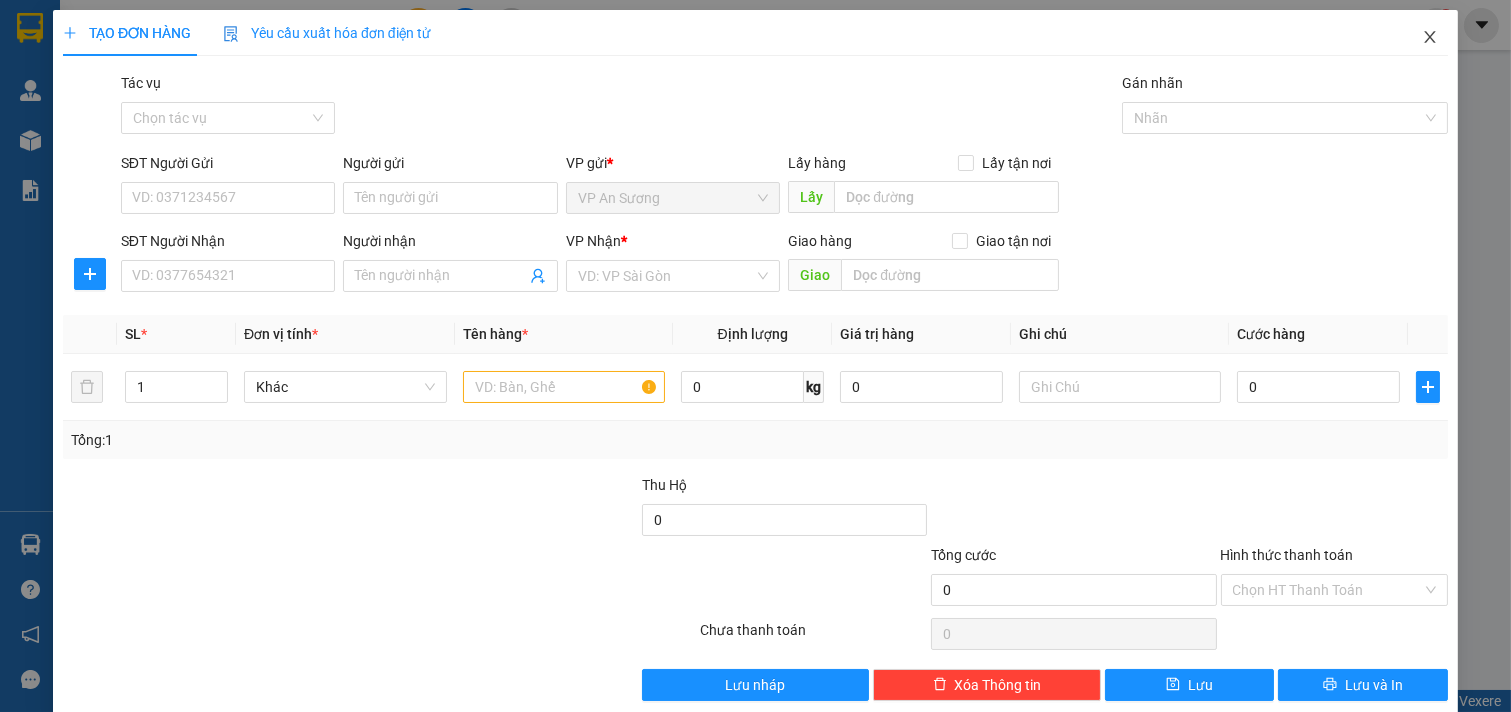 click 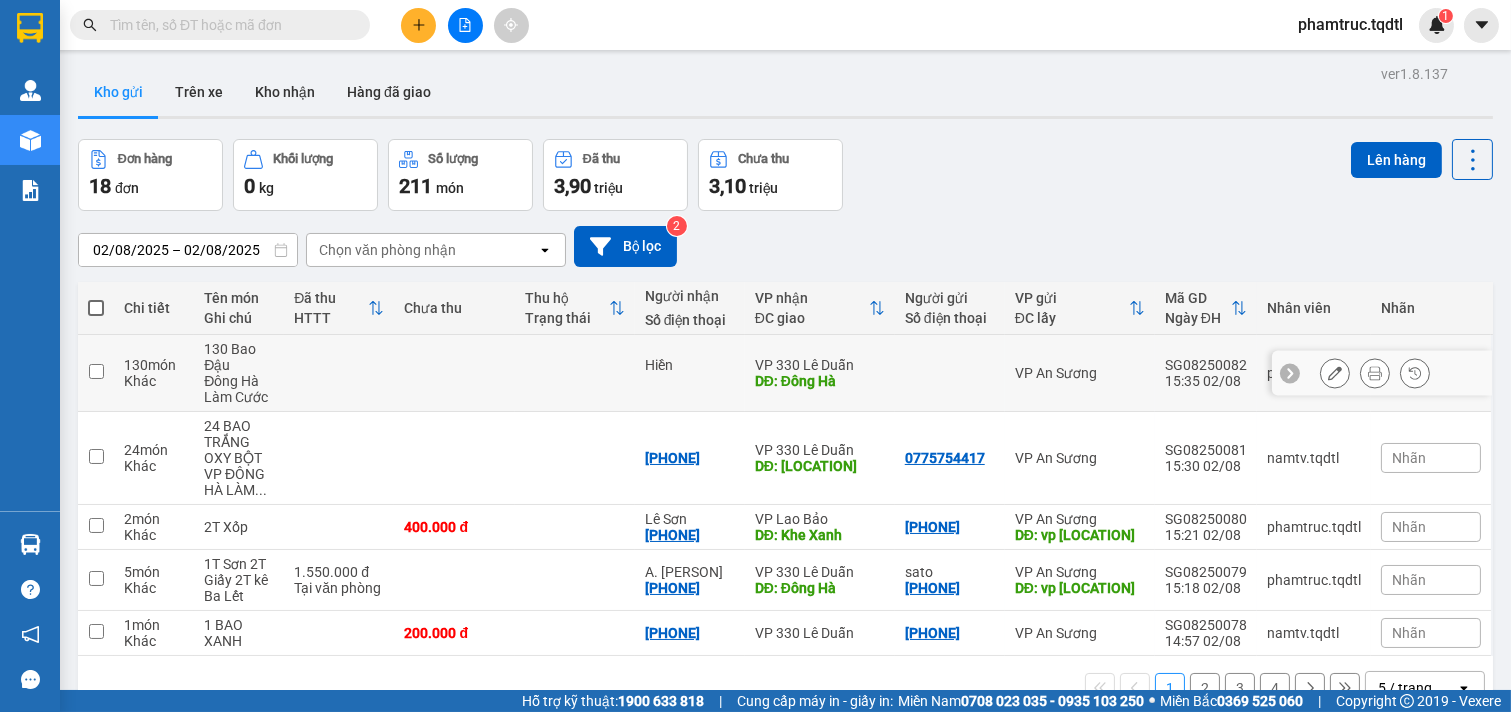 click at bounding box center (1375, 373) 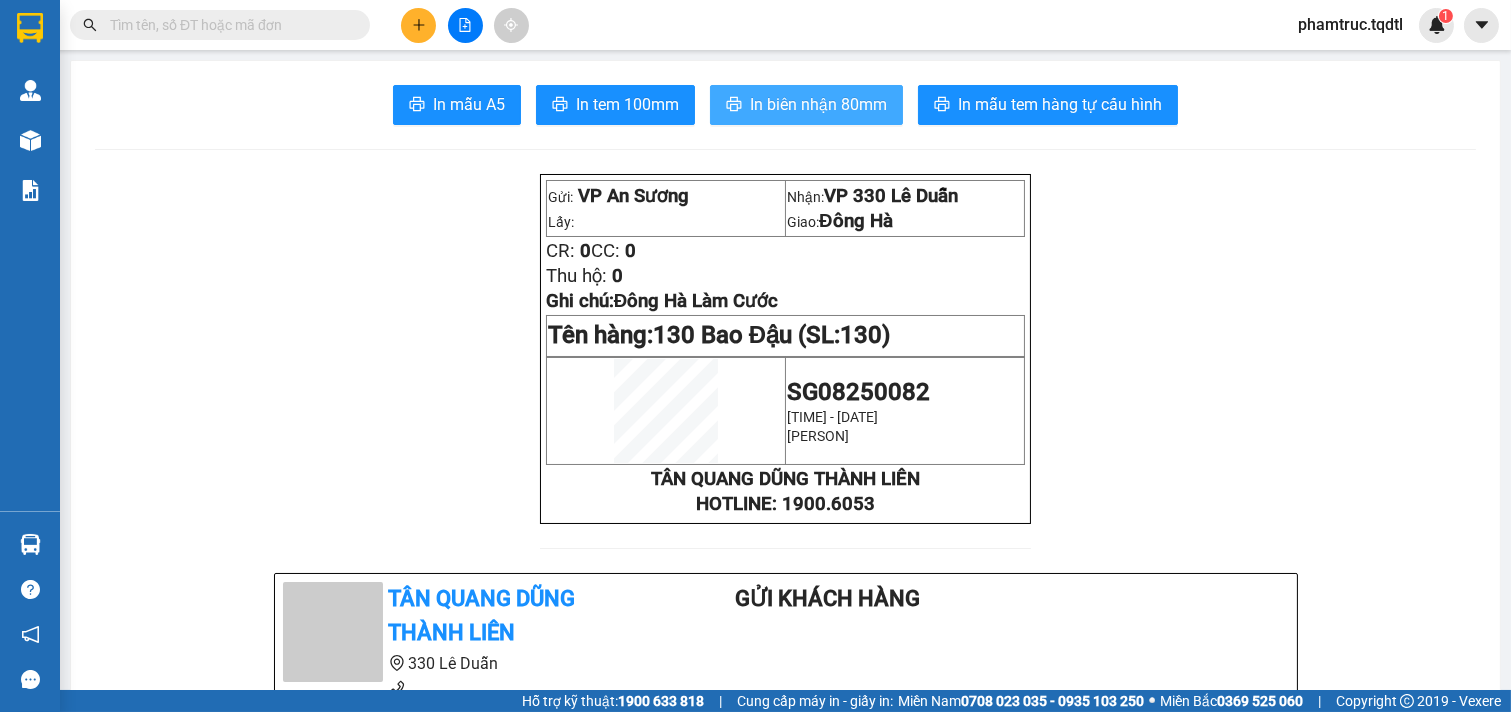 click on "In biên nhận 80mm" at bounding box center [818, 104] 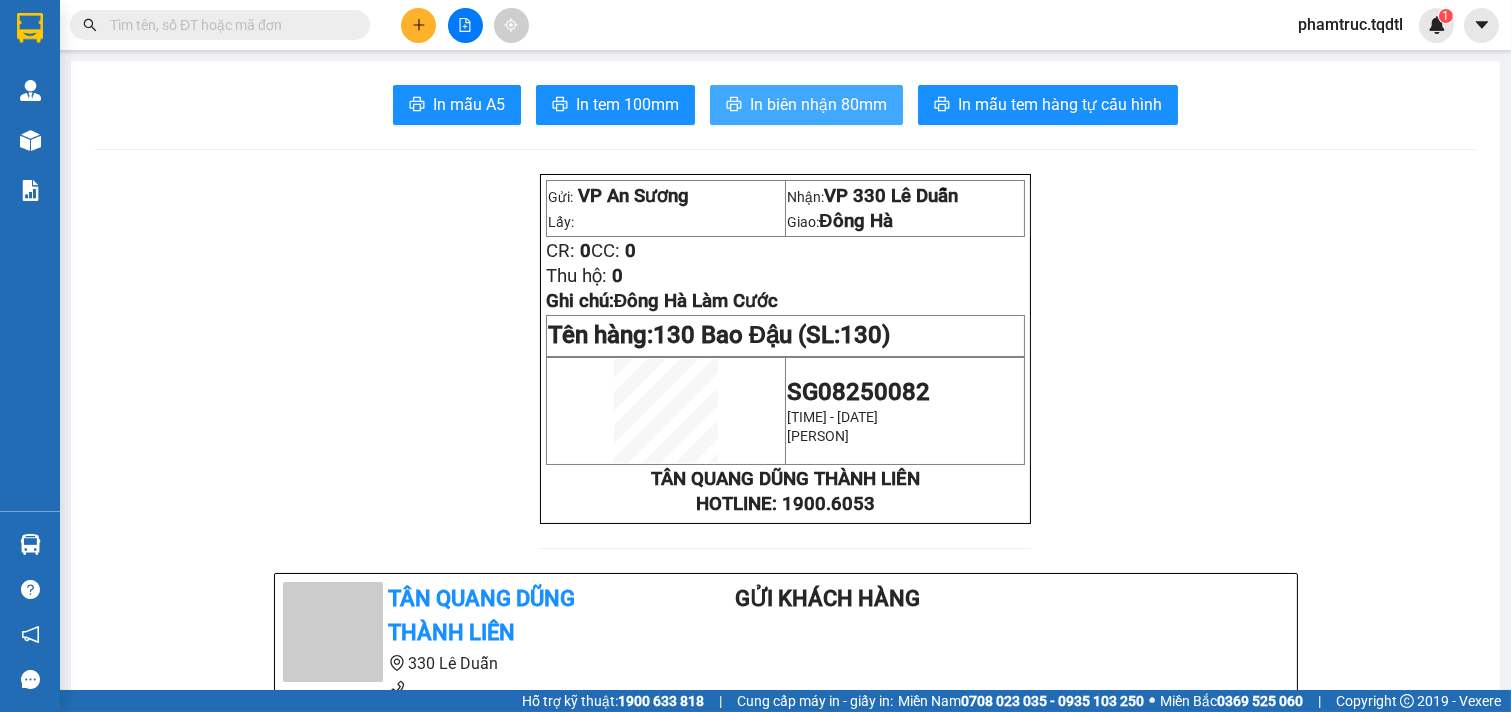 scroll, scrollTop: 0, scrollLeft: 0, axis: both 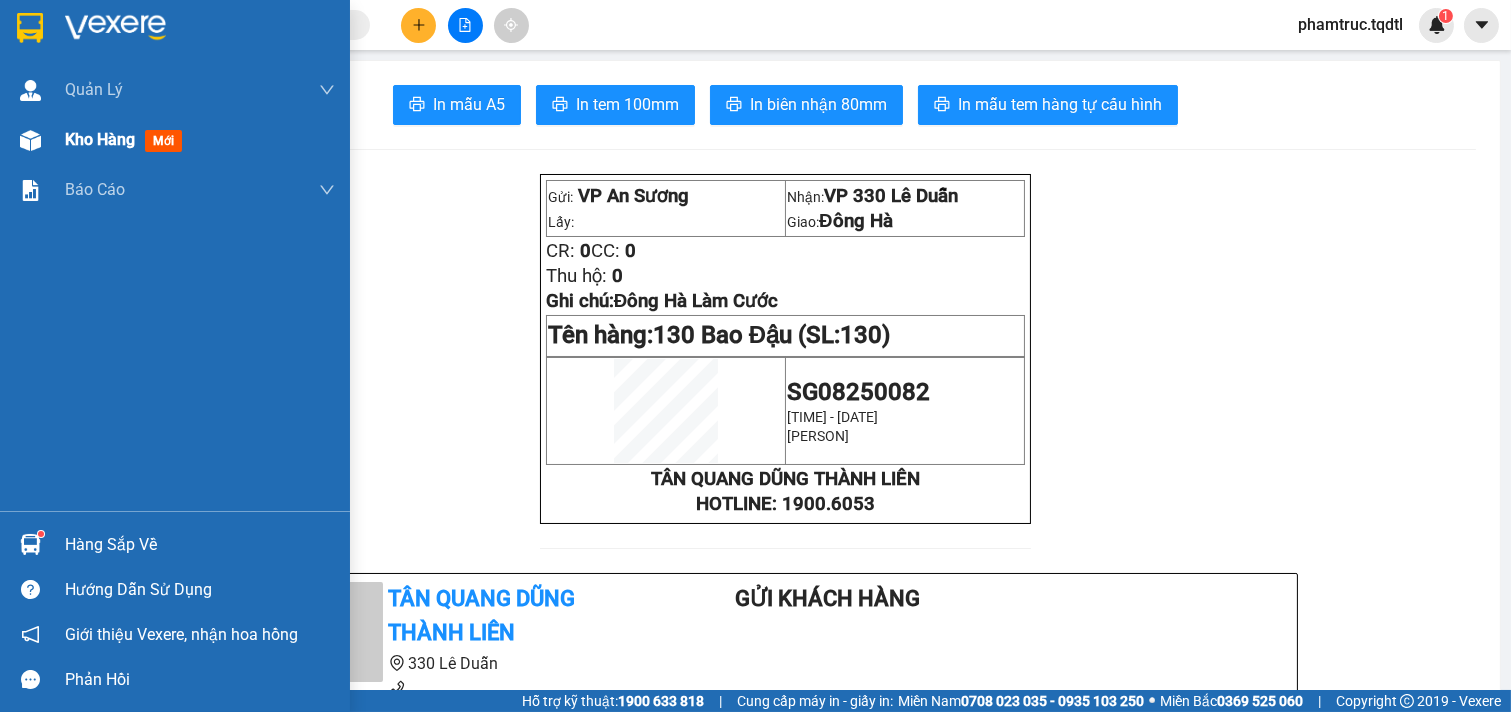 click on "Kho hàng mới" at bounding box center (200, 140) 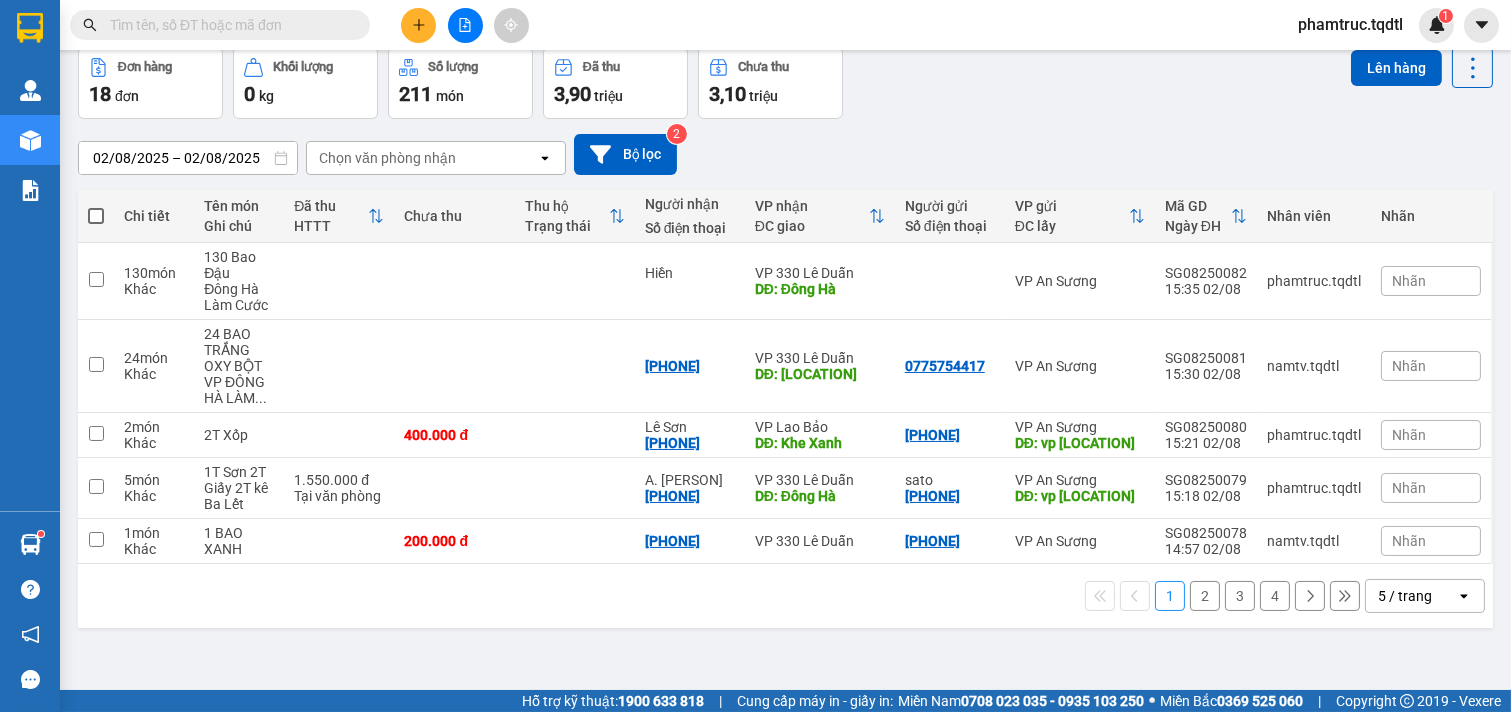 scroll, scrollTop: 0, scrollLeft: 0, axis: both 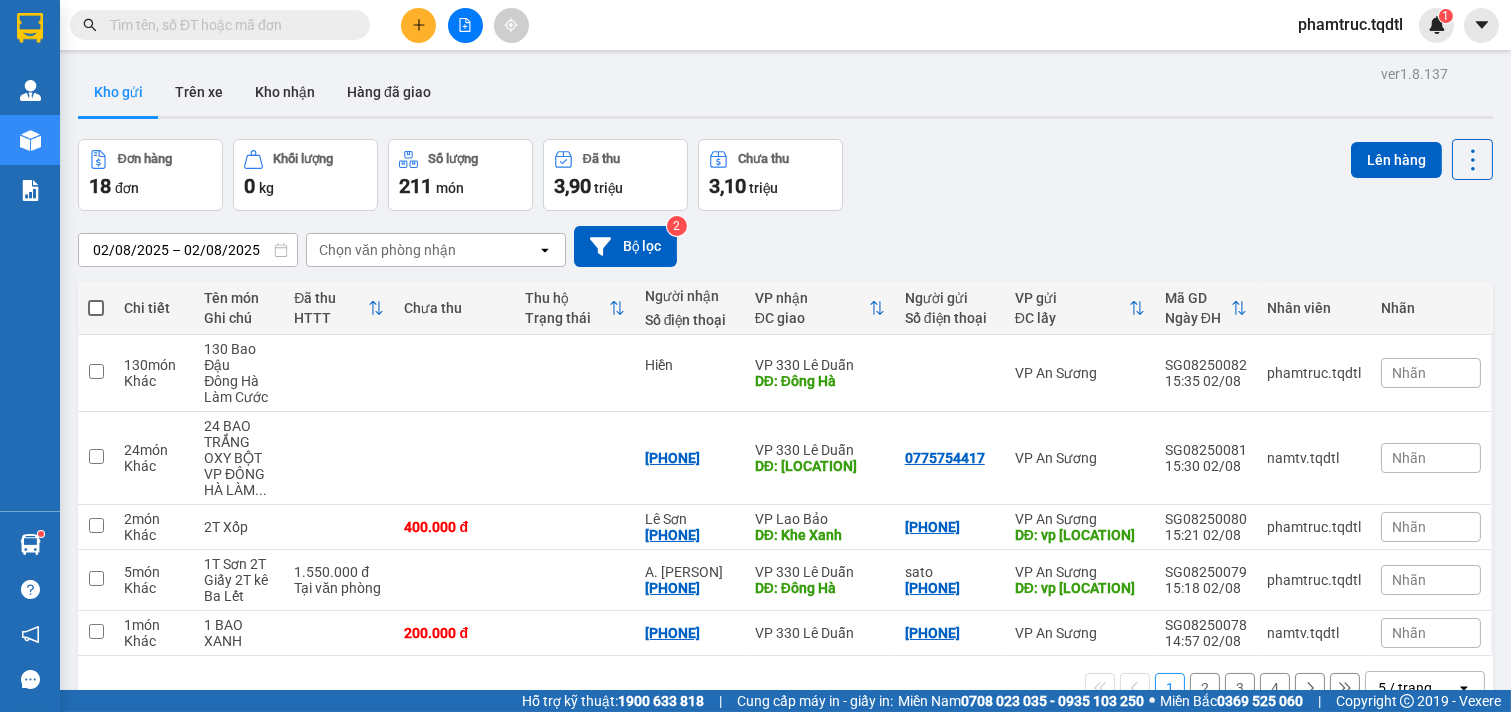 click on "02/08/2025 – 02/08/2025" at bounding box center (188, 250) 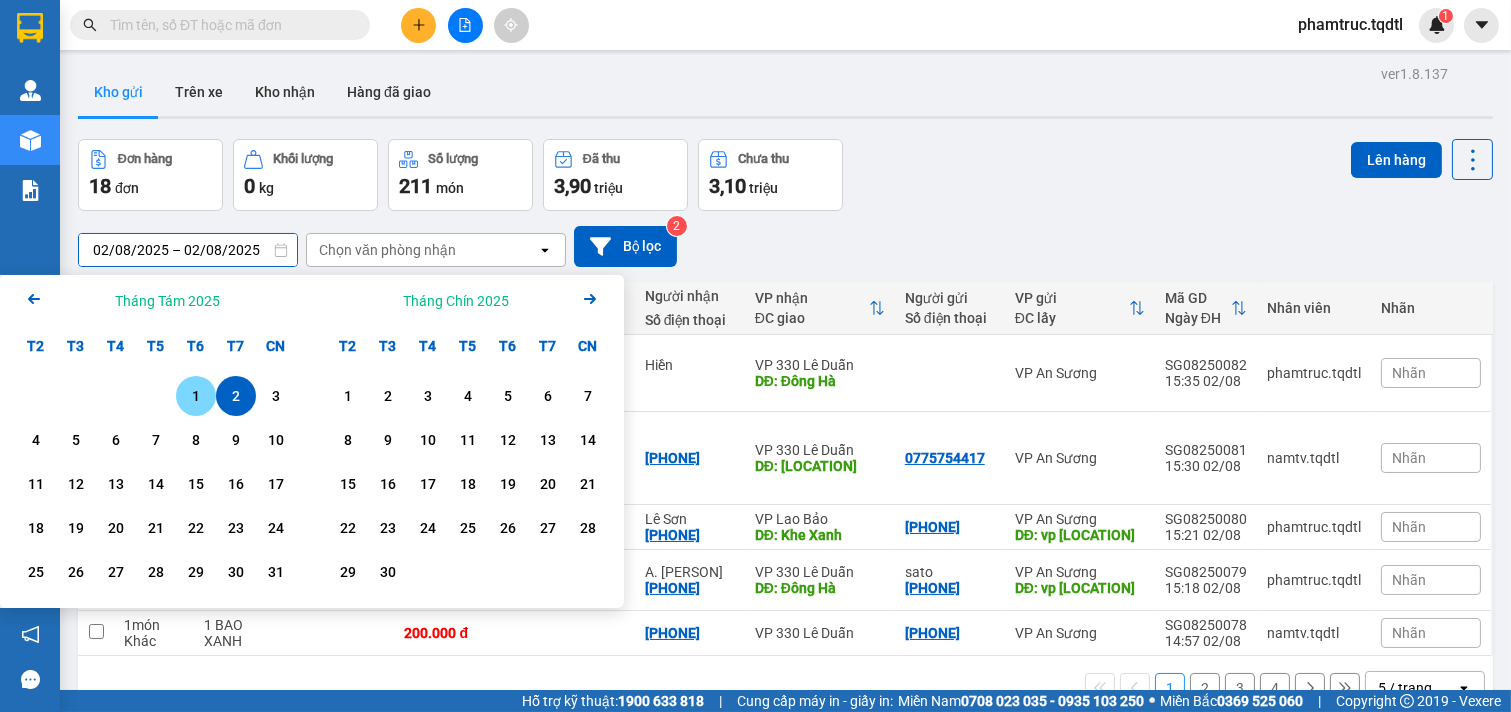 click on "1" at bounding box center [196, 396] 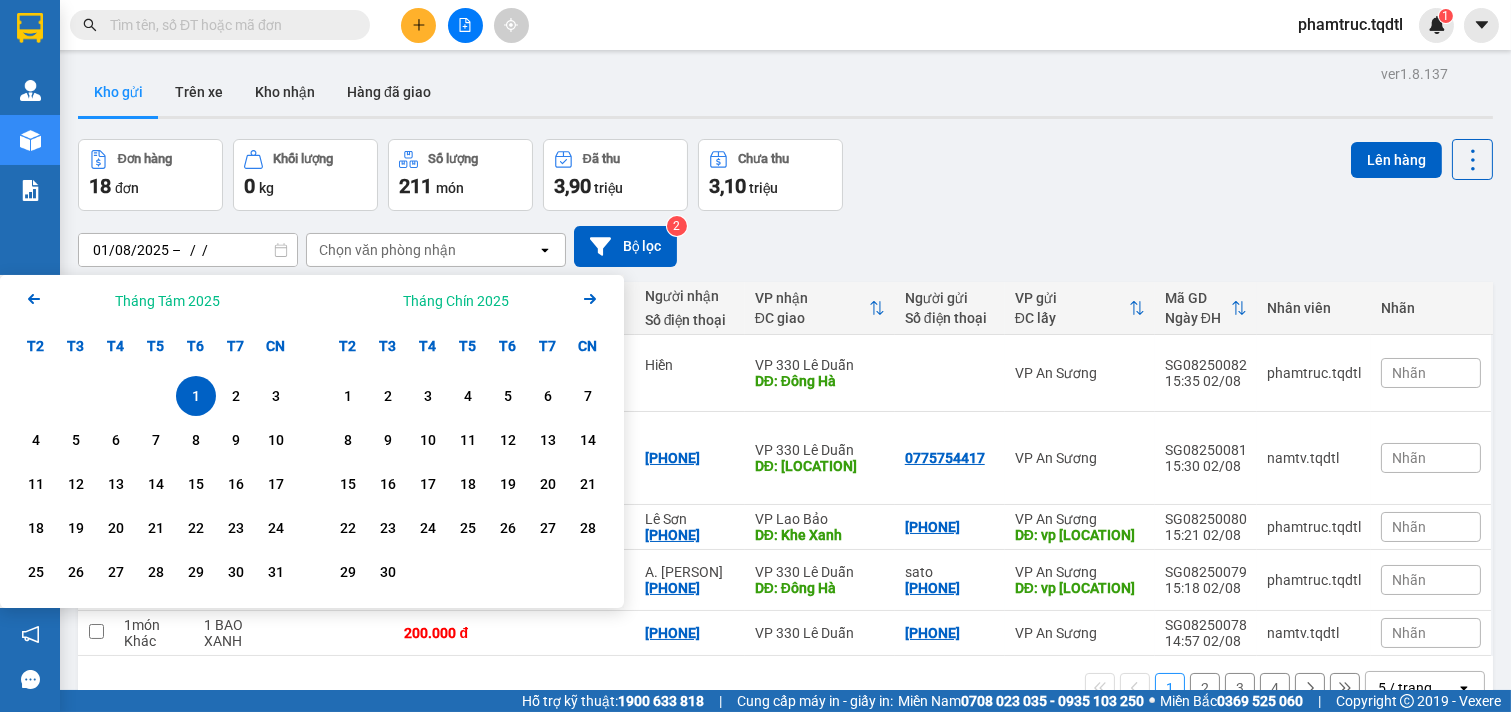 click on "Arrow Left" 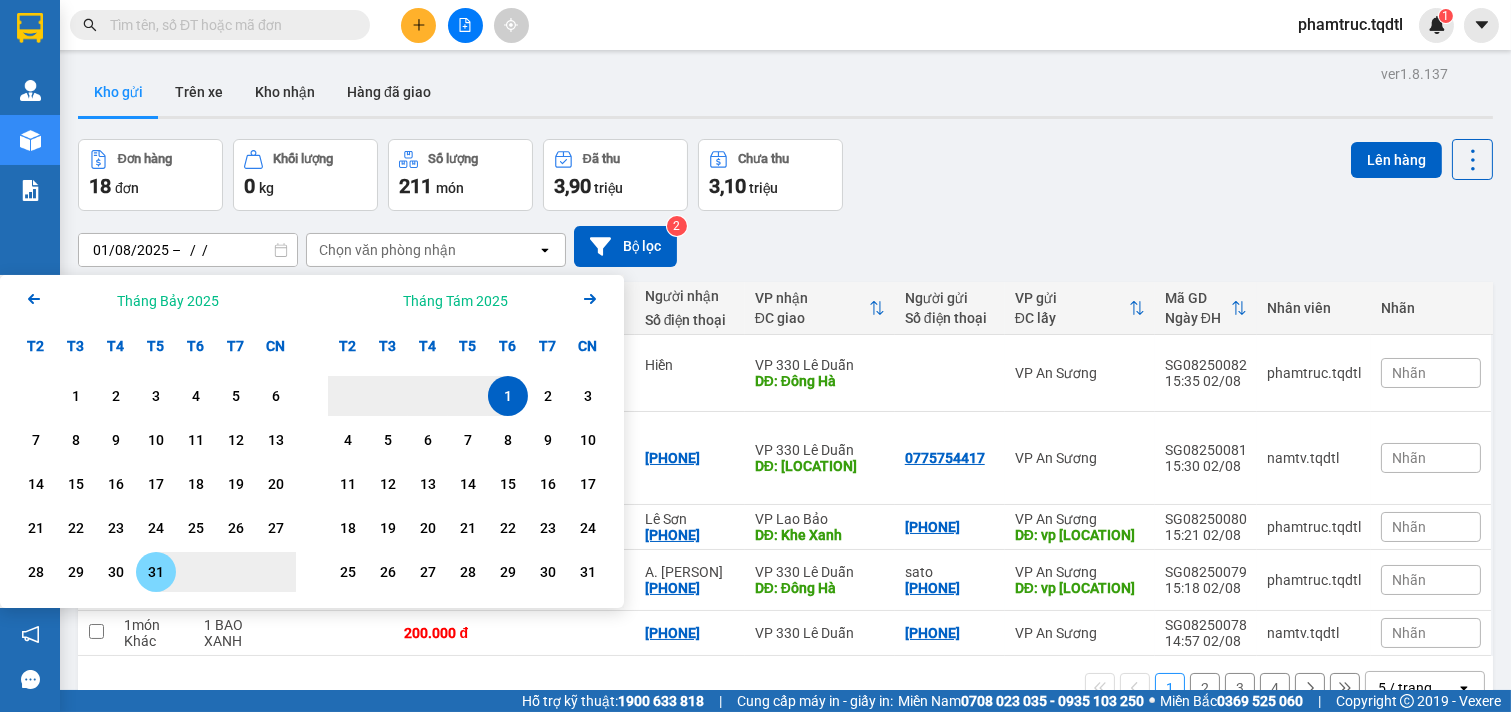 click on "31" at bounding box center [156, 572] 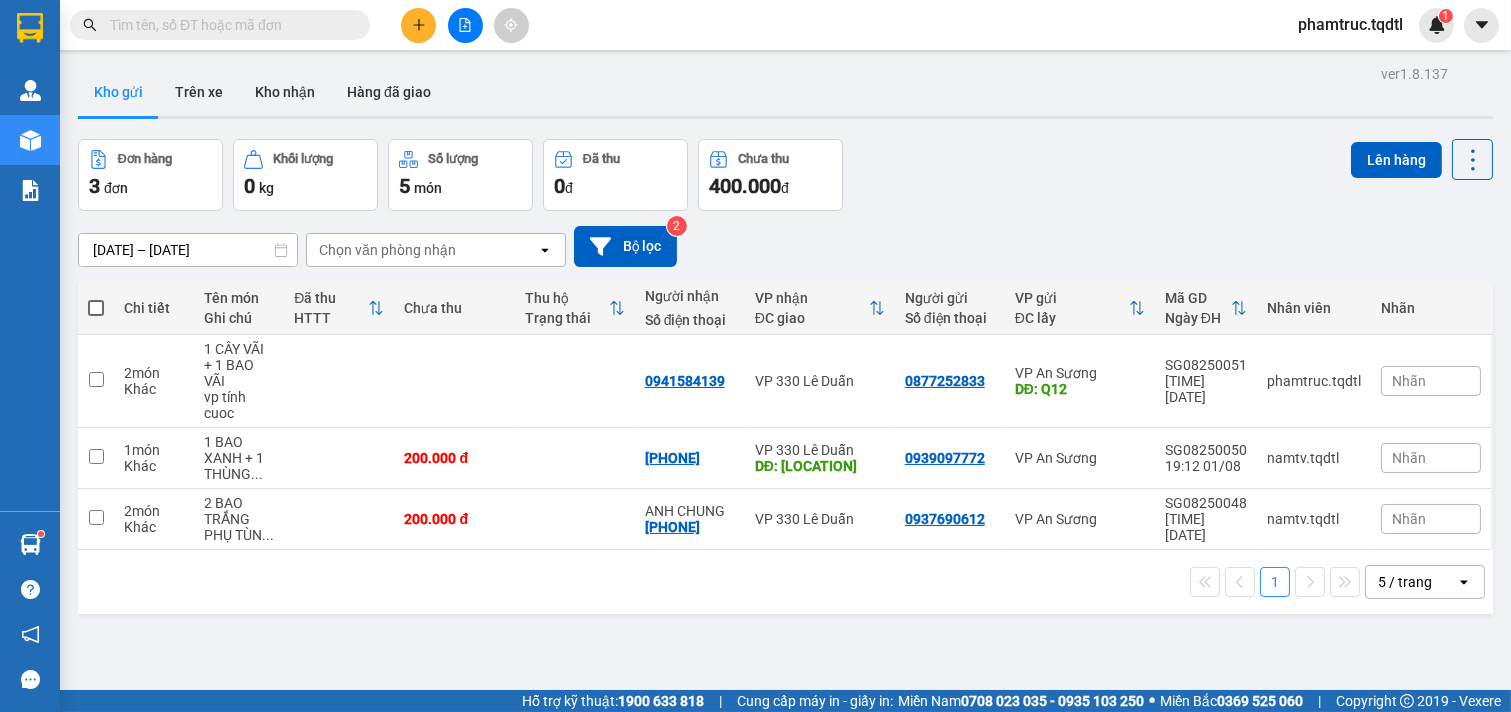 click on "[DATE] – [DATE]" at bounding box center (188, 250) 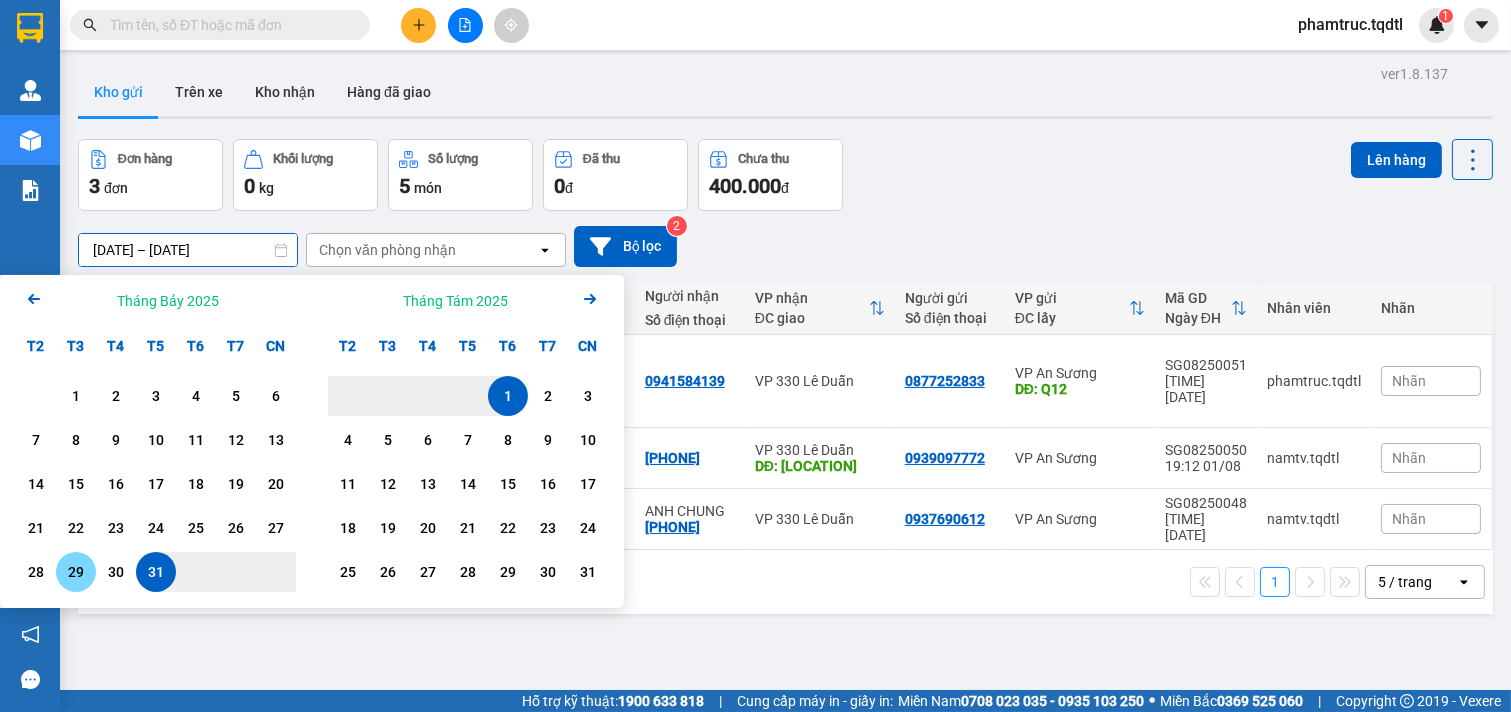 click on "29" at bounding box center (76, 572) 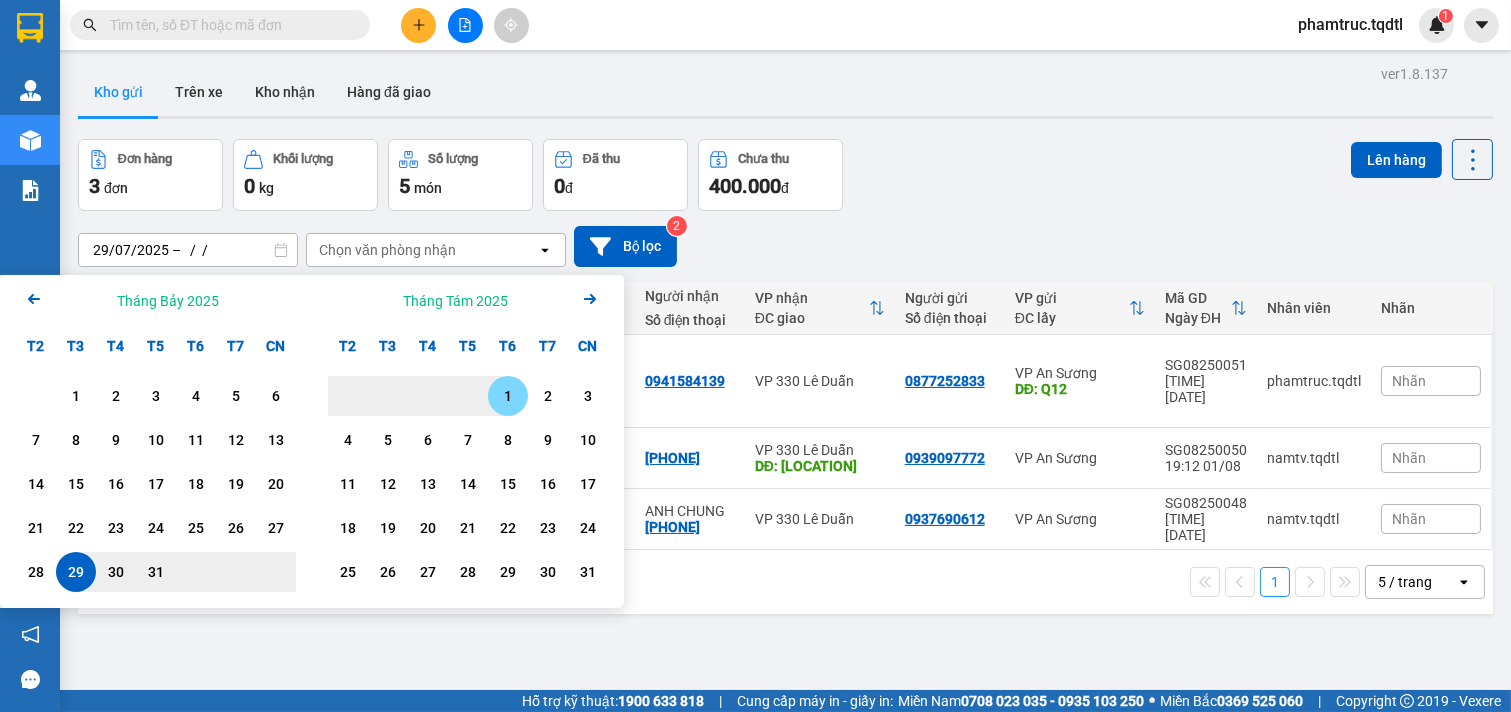 click on "1" at bounding box center [508, 396] 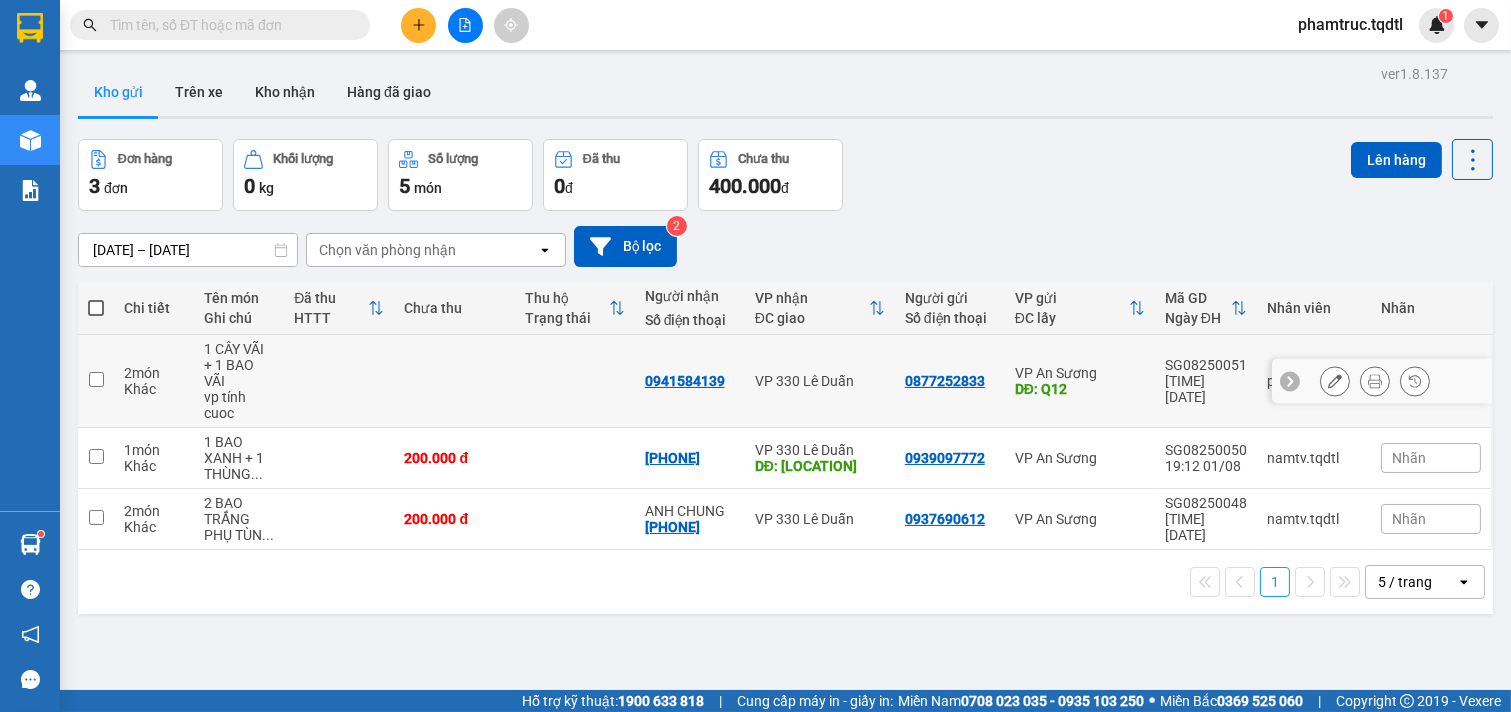 click at bounding box center [96, 379] 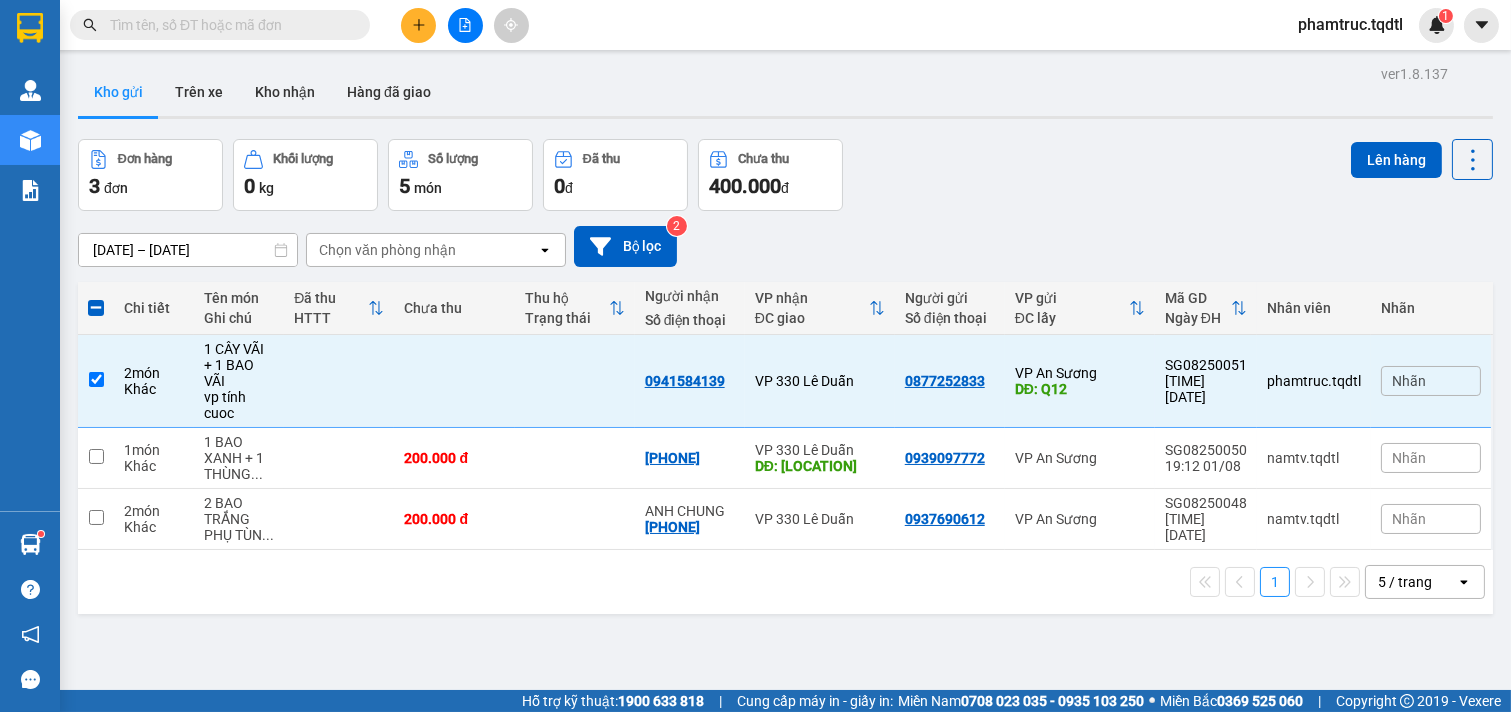 click on "Đơn hàng 3 đơn Khối lượng 0 kg Số lượng 5 món Đã thu 0  đ chưa thu 400.000  đ Lên hàng" at bounding box center (785, 175) 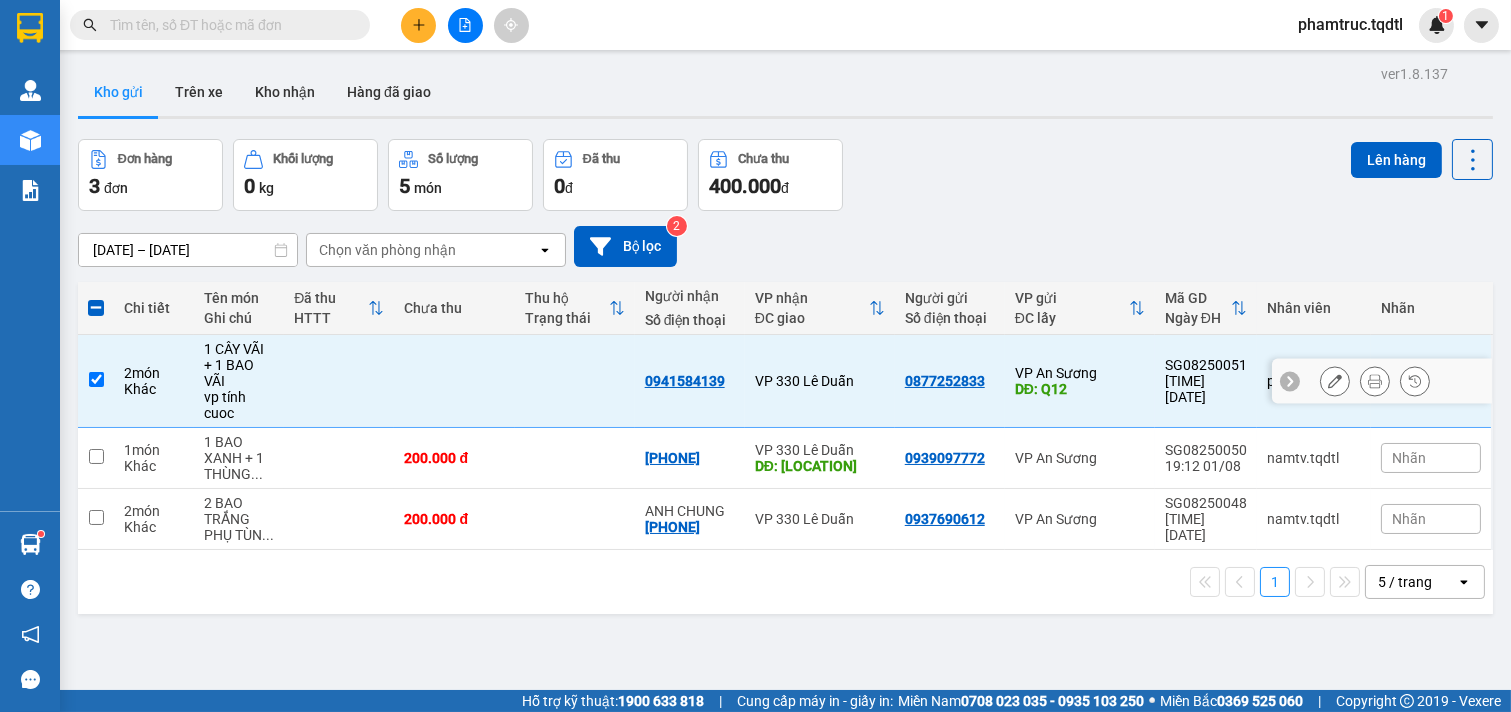 click at bounding box center (96, 379) 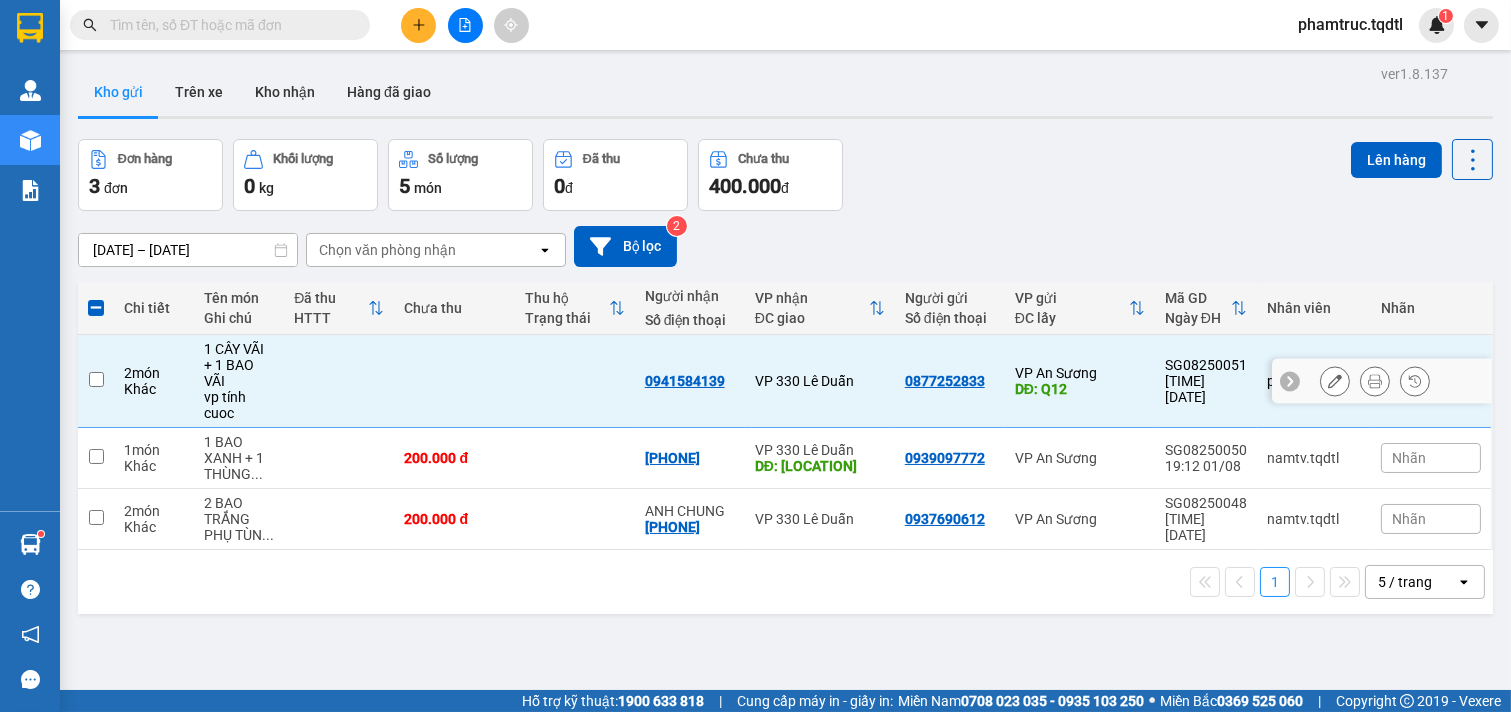 checkbox on "false" 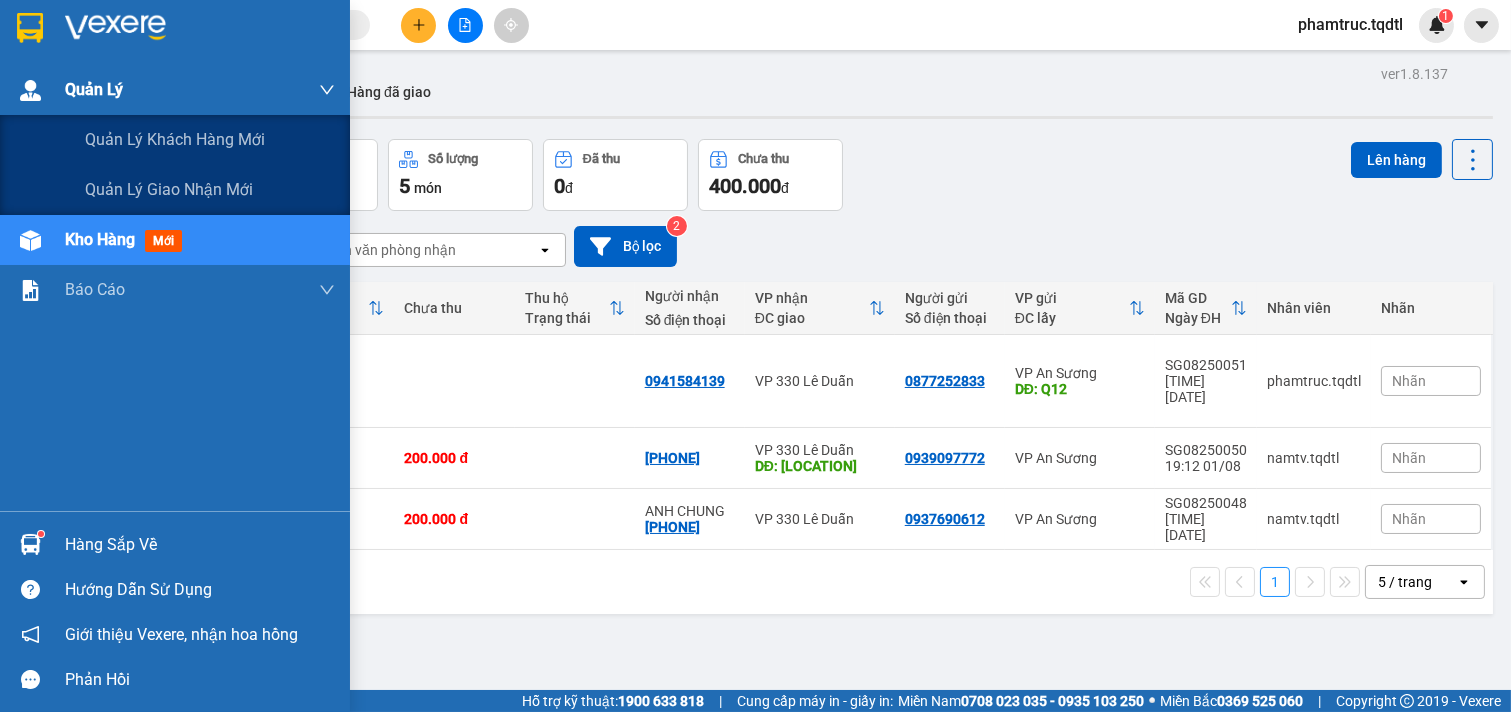 drag, startPoint x: 43, startPoint y: 105, endPoint x: 51, endPoint y: 97, distance: 11.313708 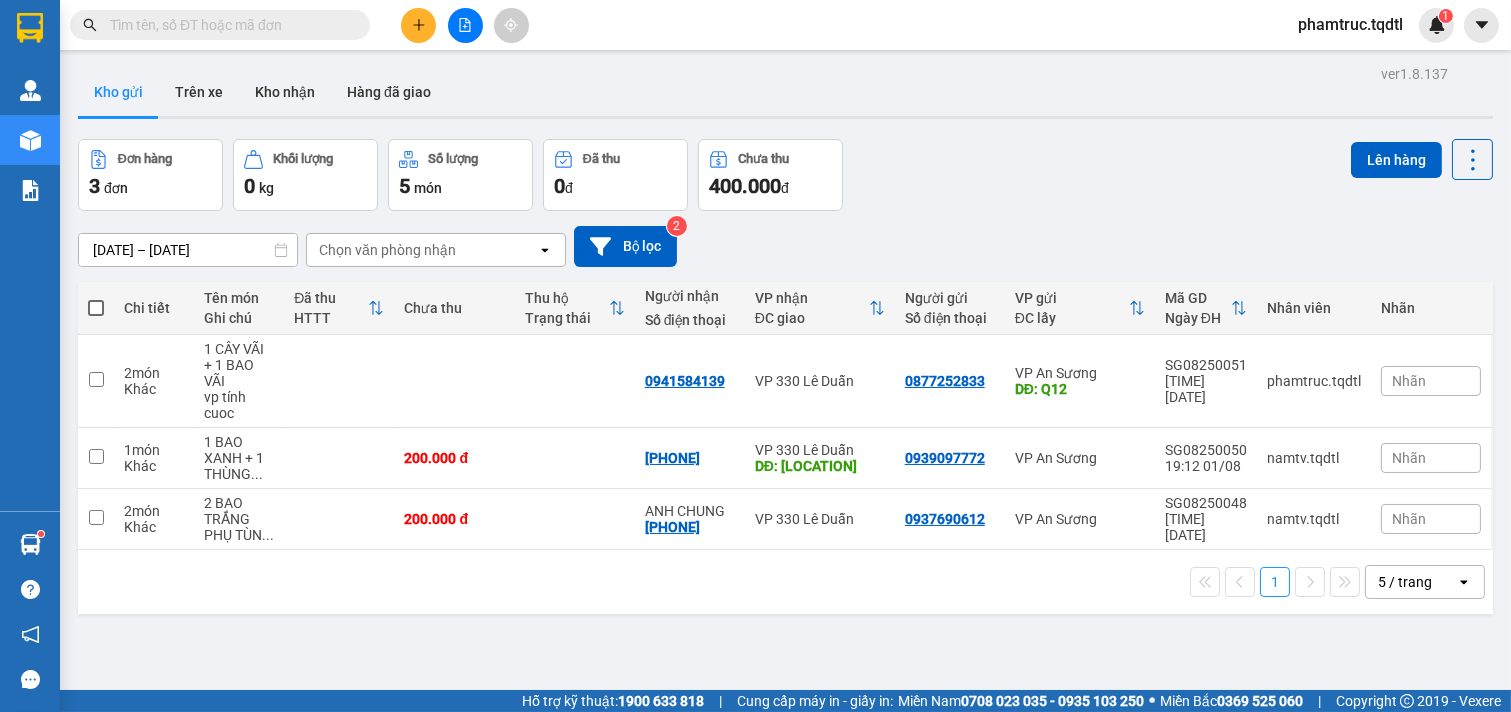 click on "Kho gửi Trên xe Kho nhận Hàng đã giao" at bounding box center (785, 94) 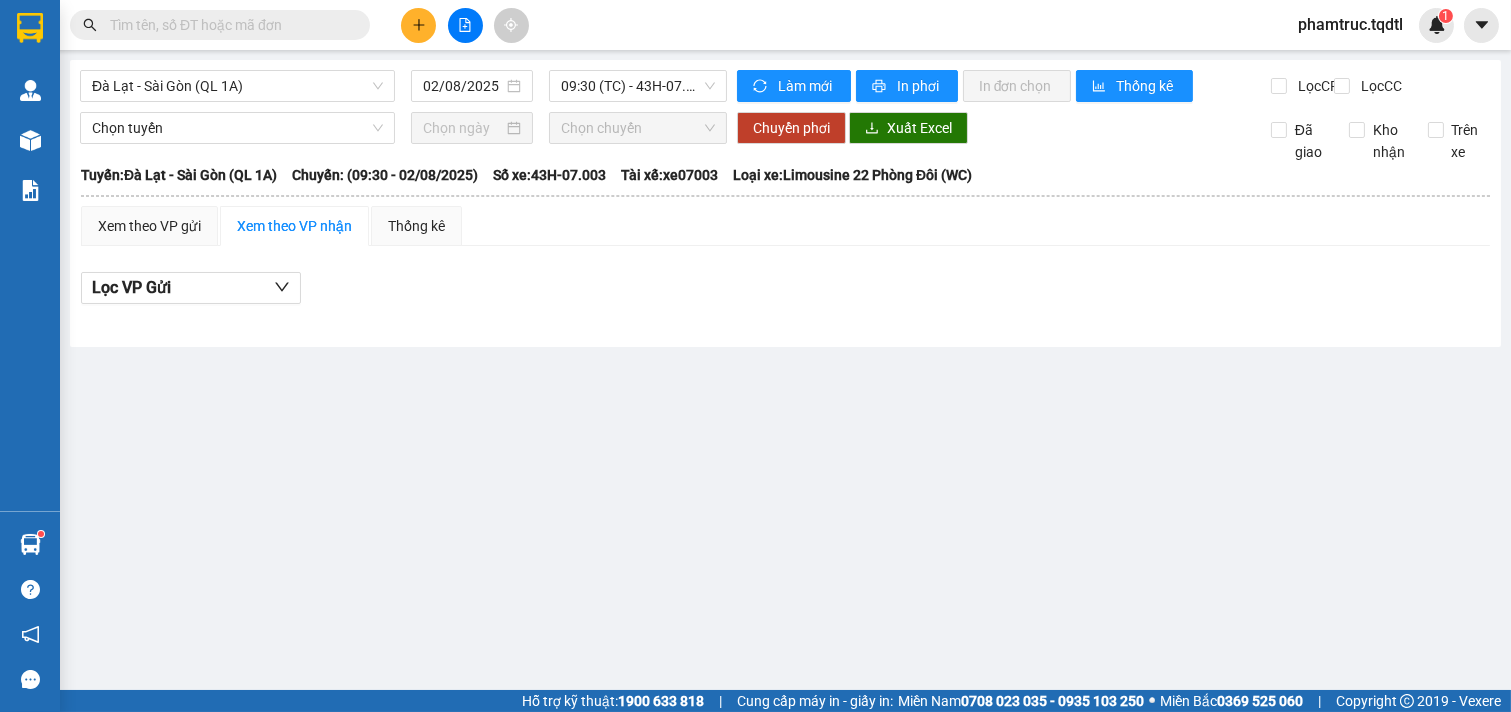 click on "[LOCATION] - [LOCATION] [DATE] [TIME]   (TC)   - [PLATE]  - (Đã hủy)" at bounding box center [403, 86] 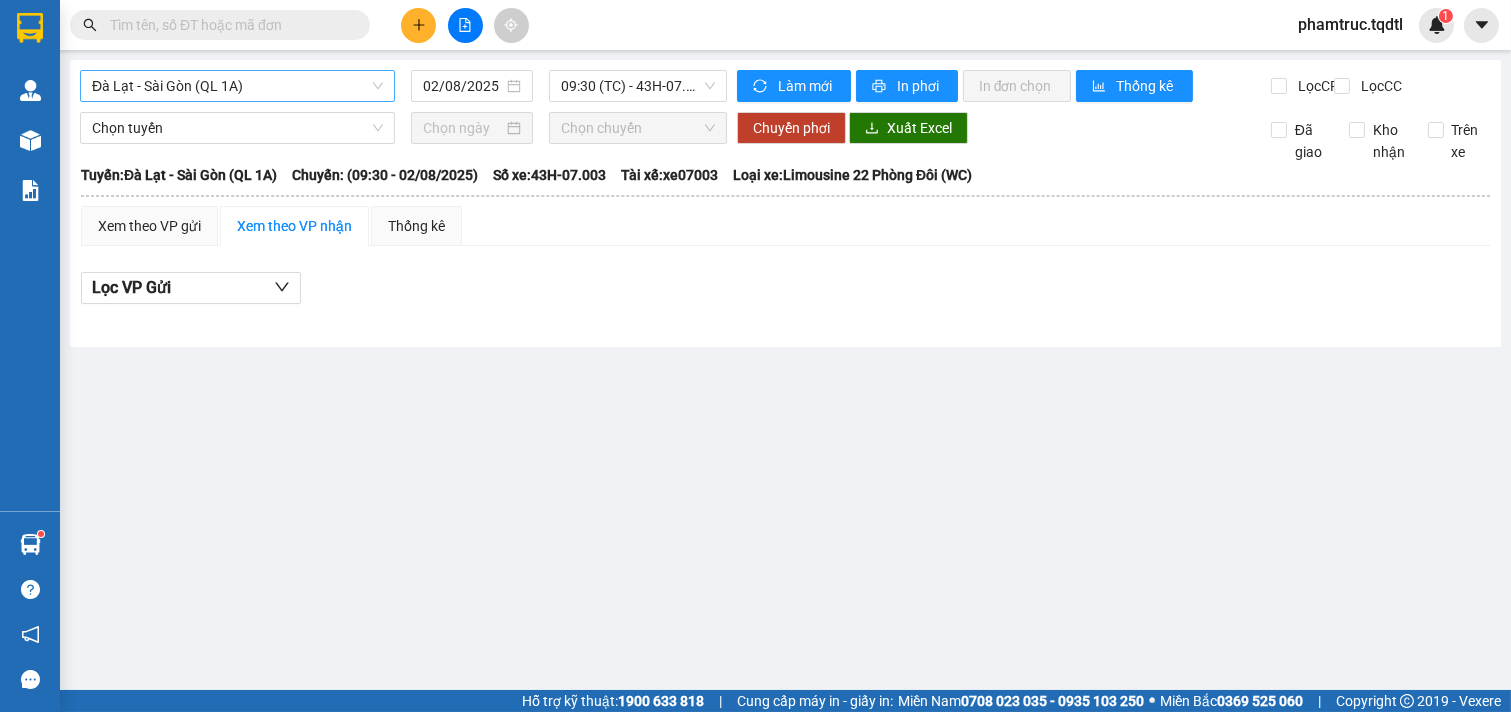 click on "Đà Lạt - Sài Gòn (QL 1A)" at bounding box center (237, 86) 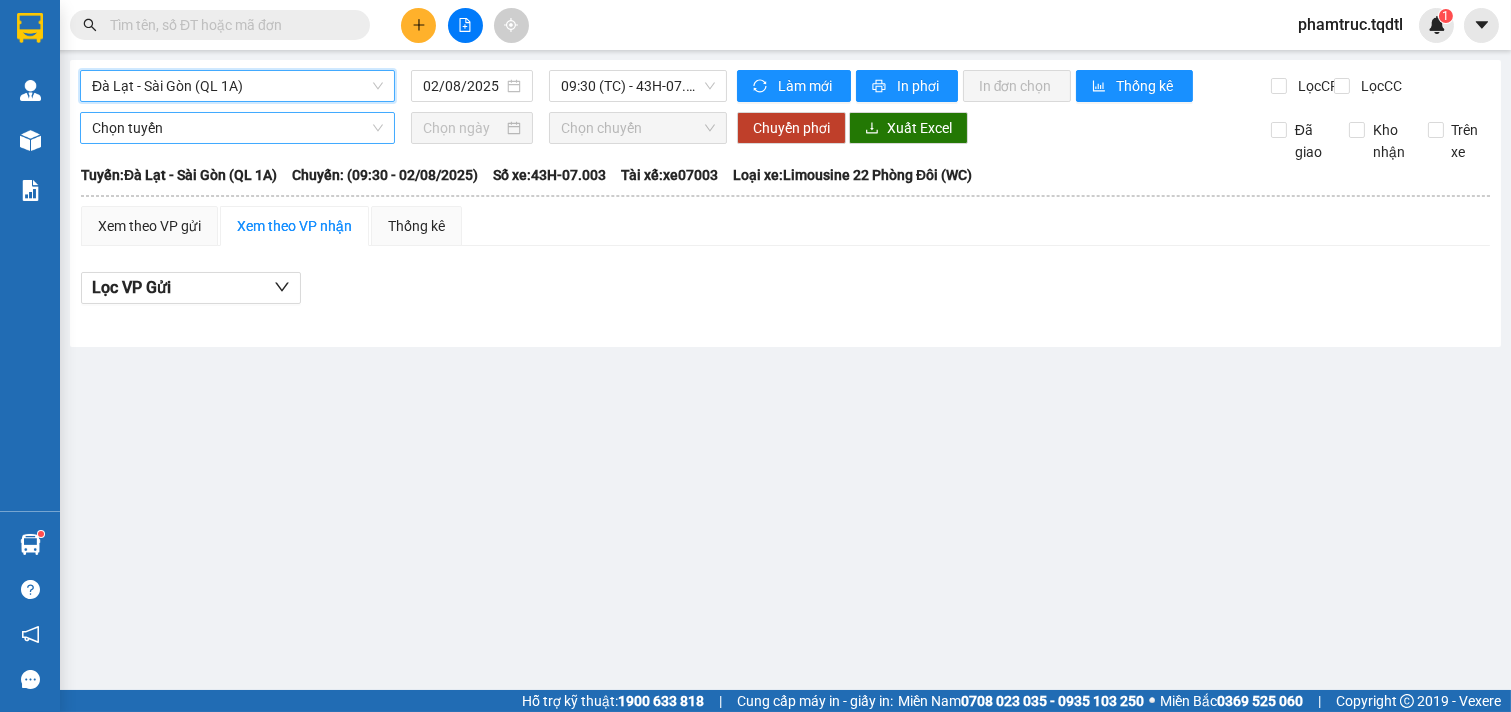 drag, startPoint x: 287, startPoint y: 87, endPoint x: 274, endPoint y: 132, distance: 46.840153 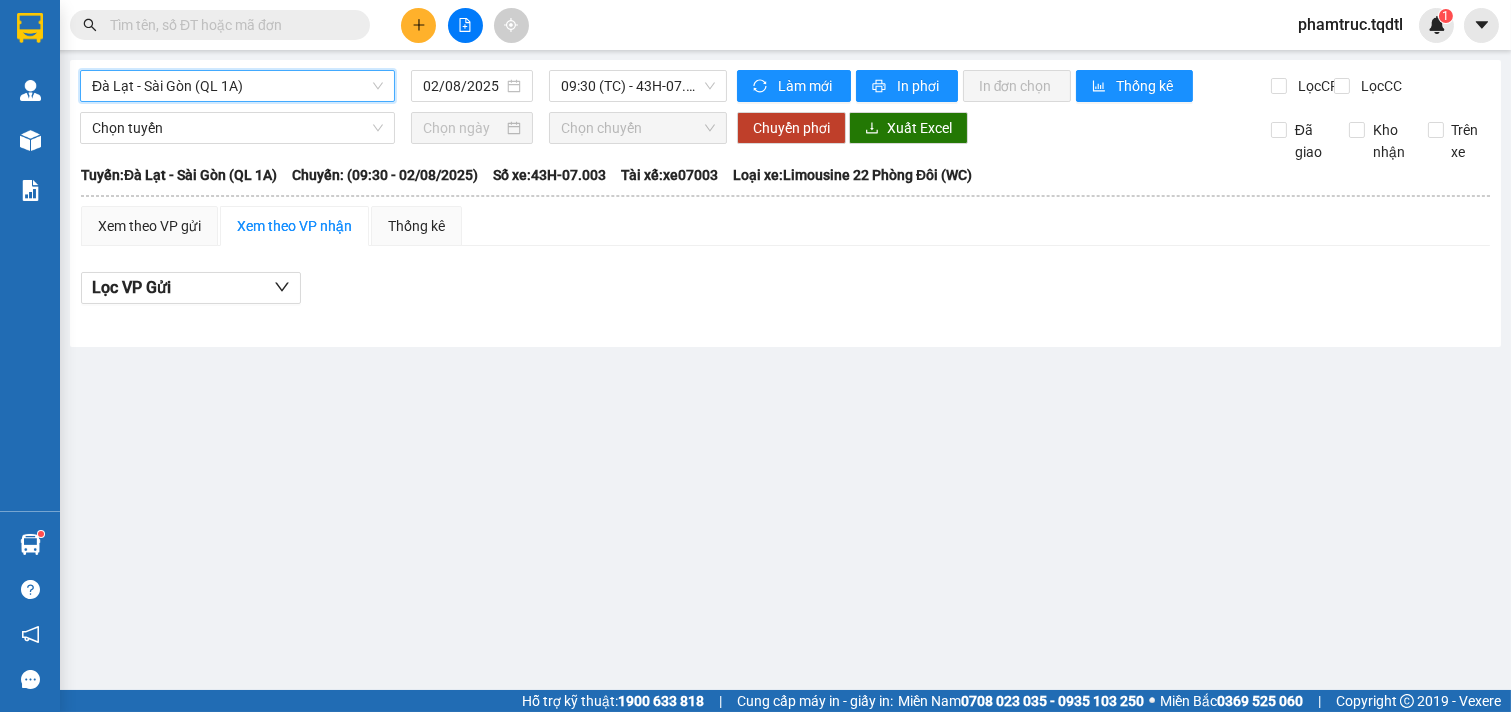 drag, startPoint x: 227, startPoint y: 108, endPoint x: 235, endPoint y: 92, distance: 17.888544 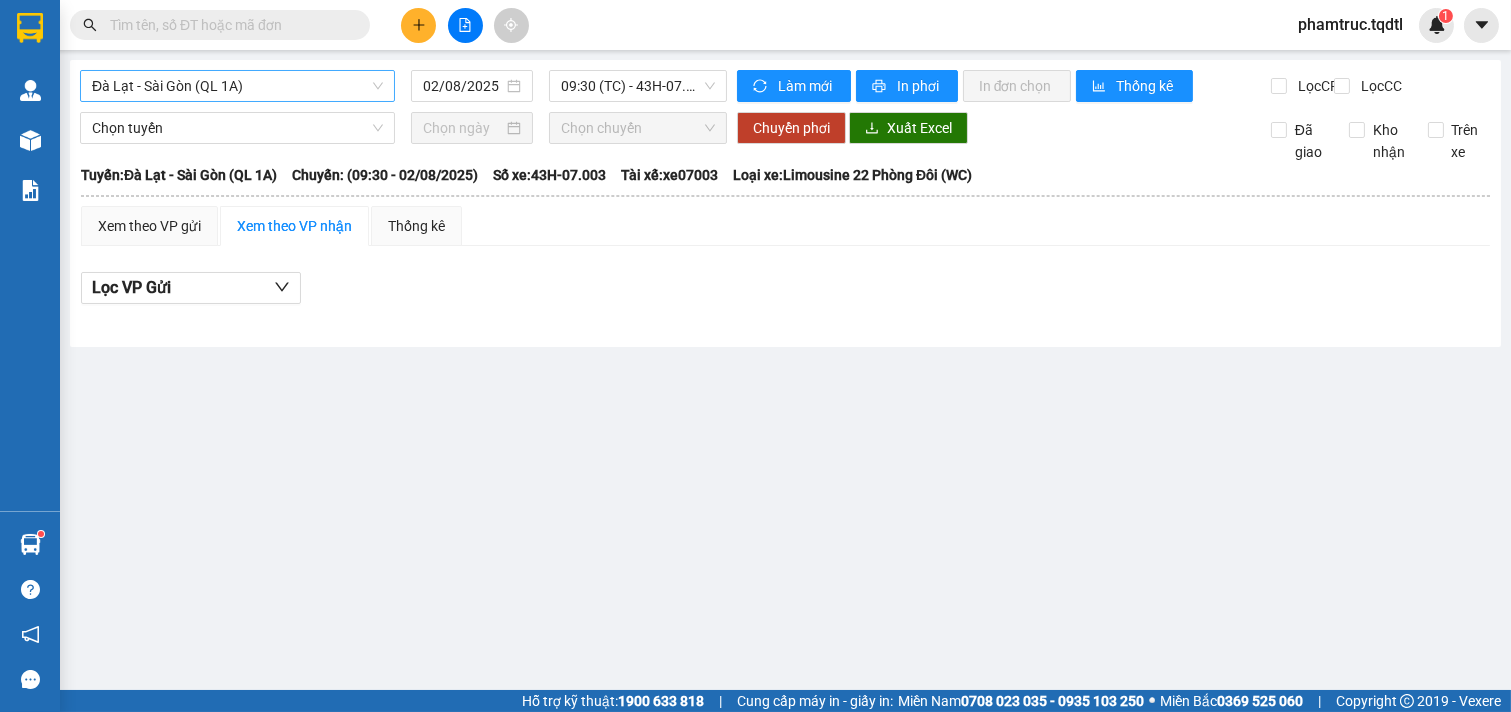 click on "Đà Lạt - Sài Gòn (QL 1A)" at bounding box center [237, 86] 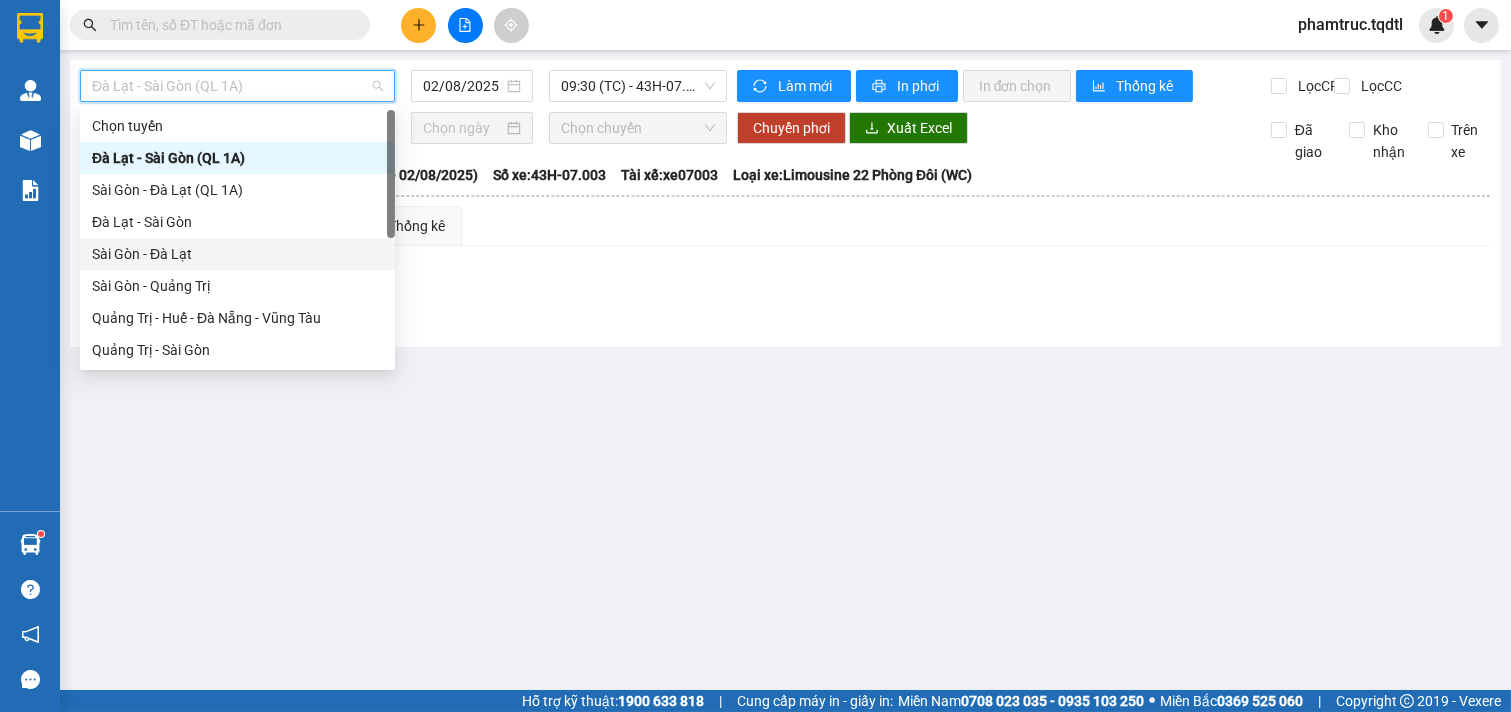 click on "Sài Gòn - Đà Lạt" at bounding box center [237, 254] 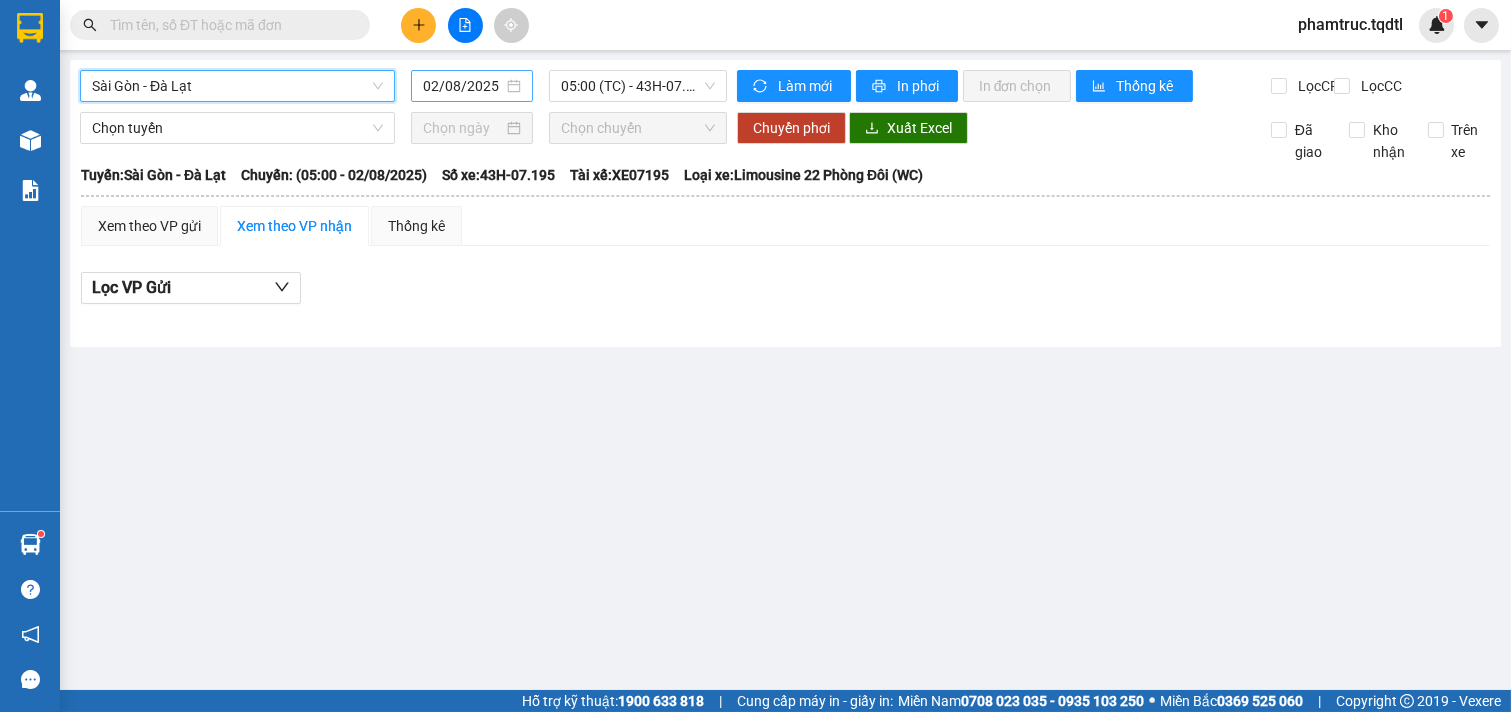 click on "02/08/2025" at bounding box center [463, 86] 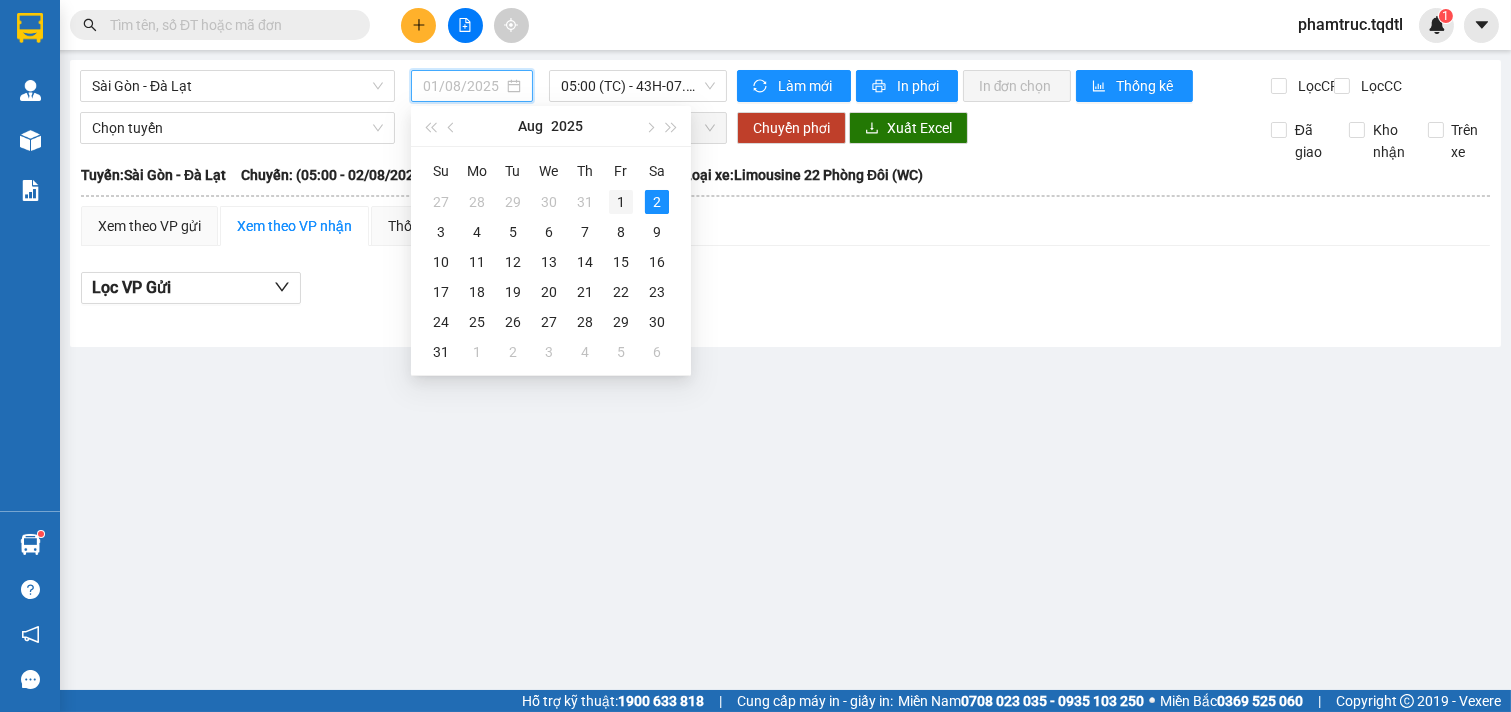 click on "1" at bounding box center (621, 202) 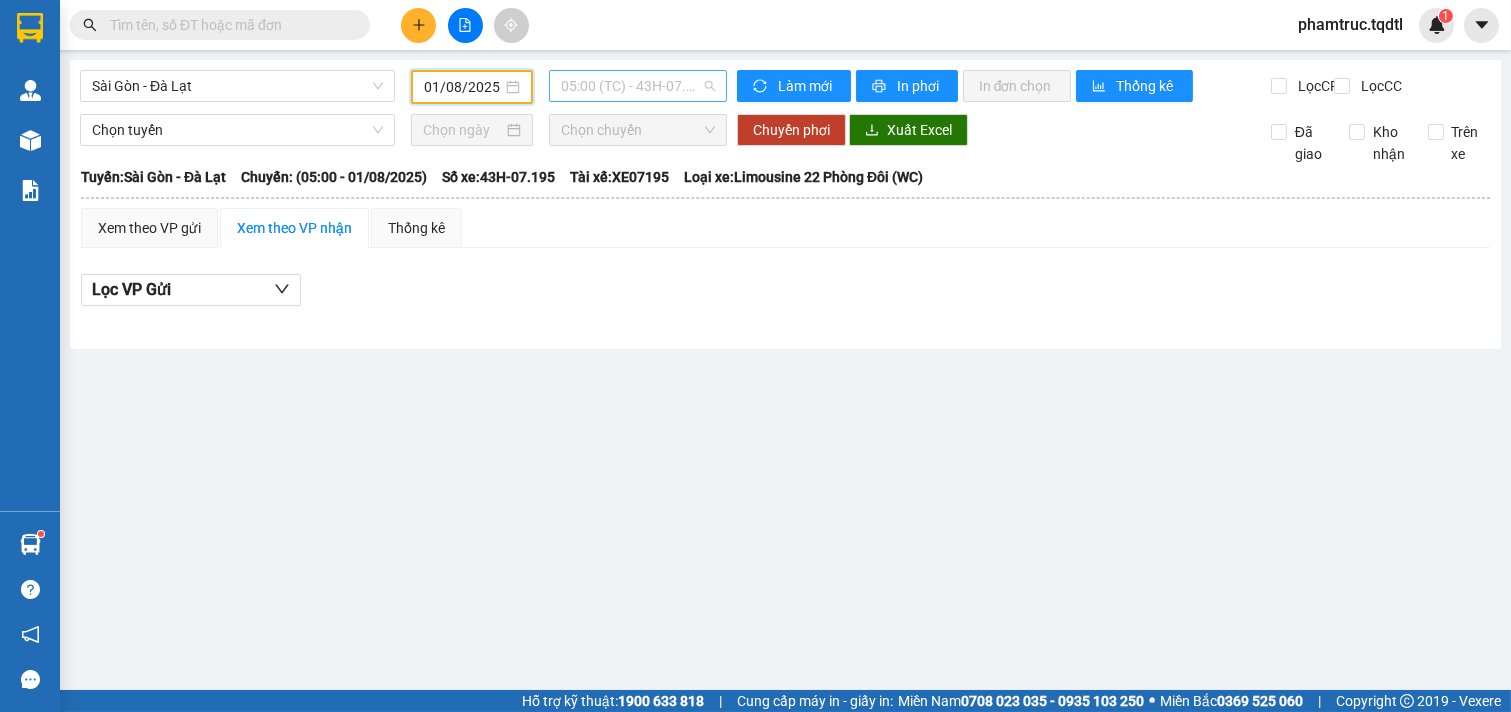 click on "05:00   (TC)   - 43H-07.195" at bounding box center [637, 86] 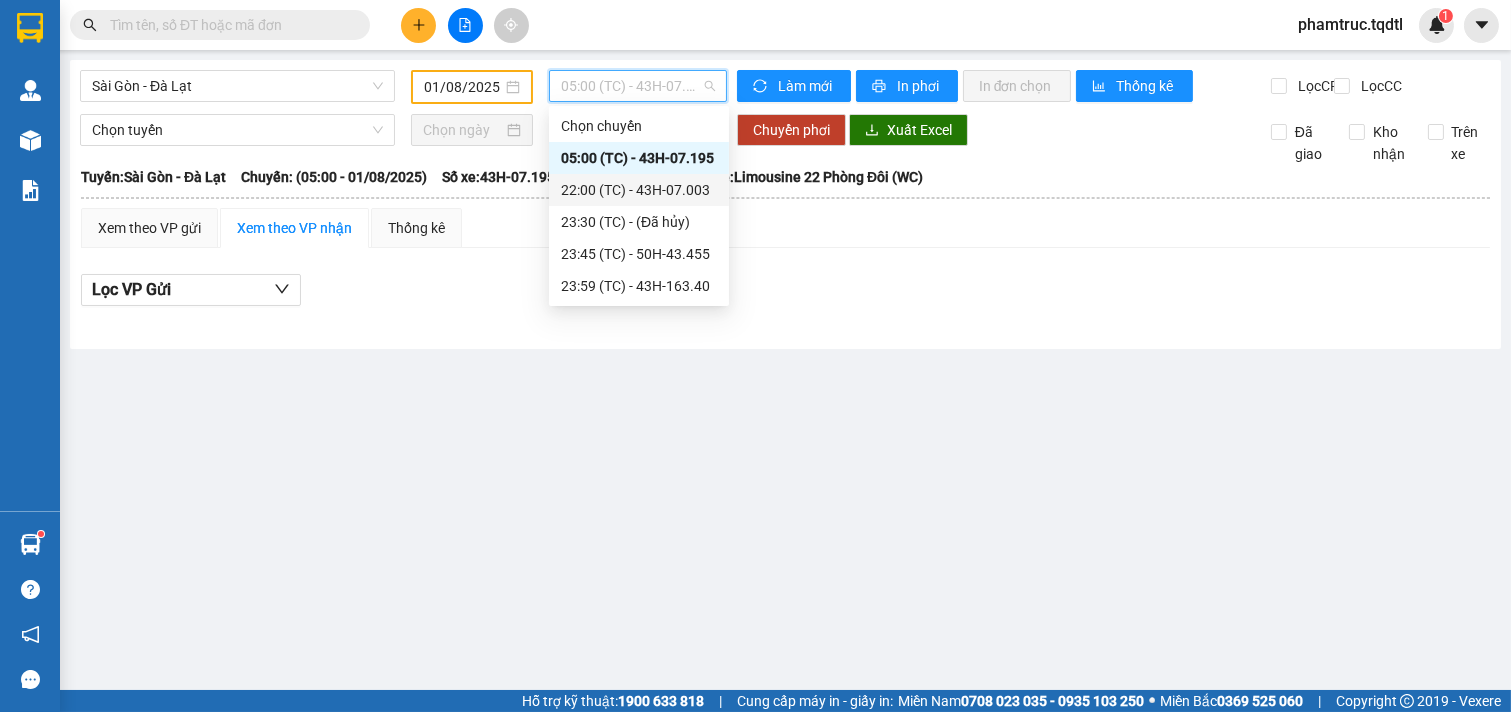 click on "05:00   (TC)   - 43H-07.195" at bounding box center [639, 158] 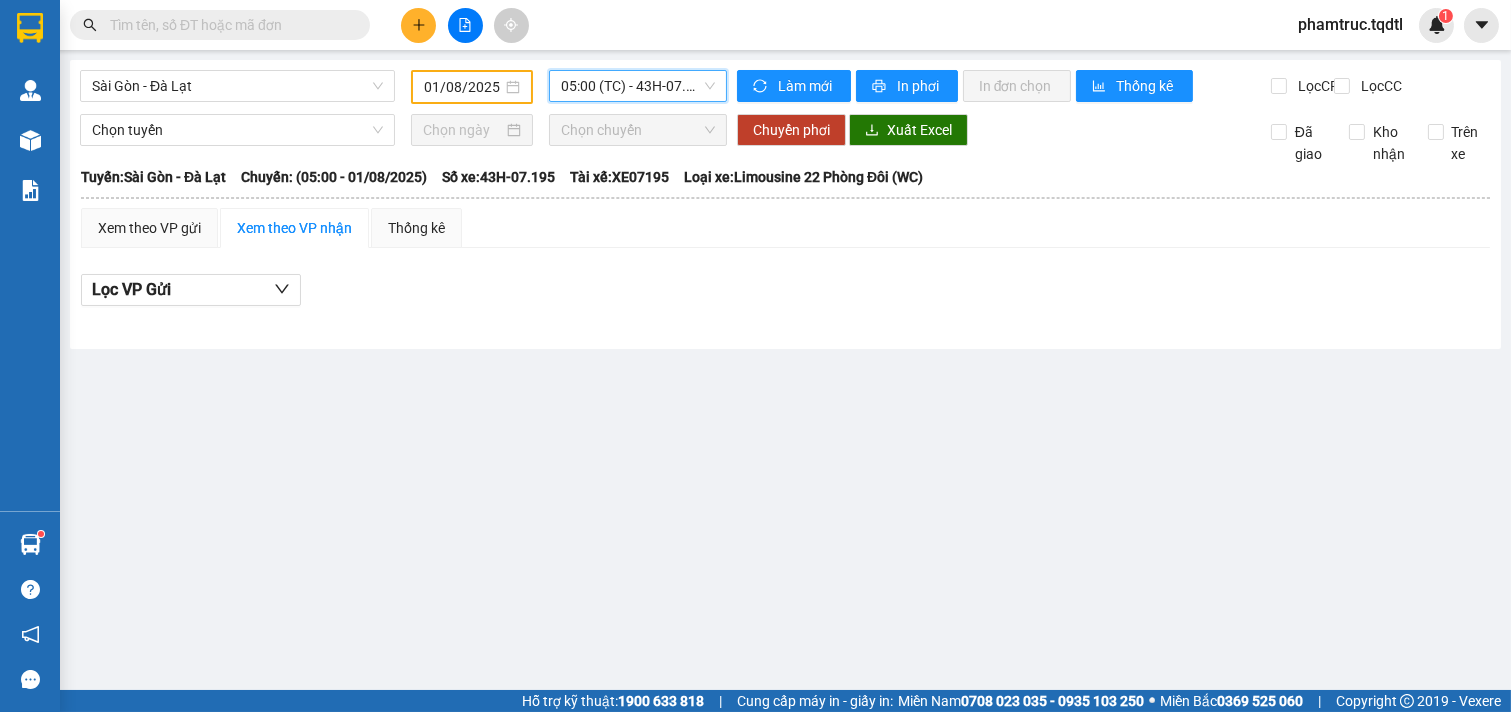 click on "01/08/2025" at bounding box center [463, 87] 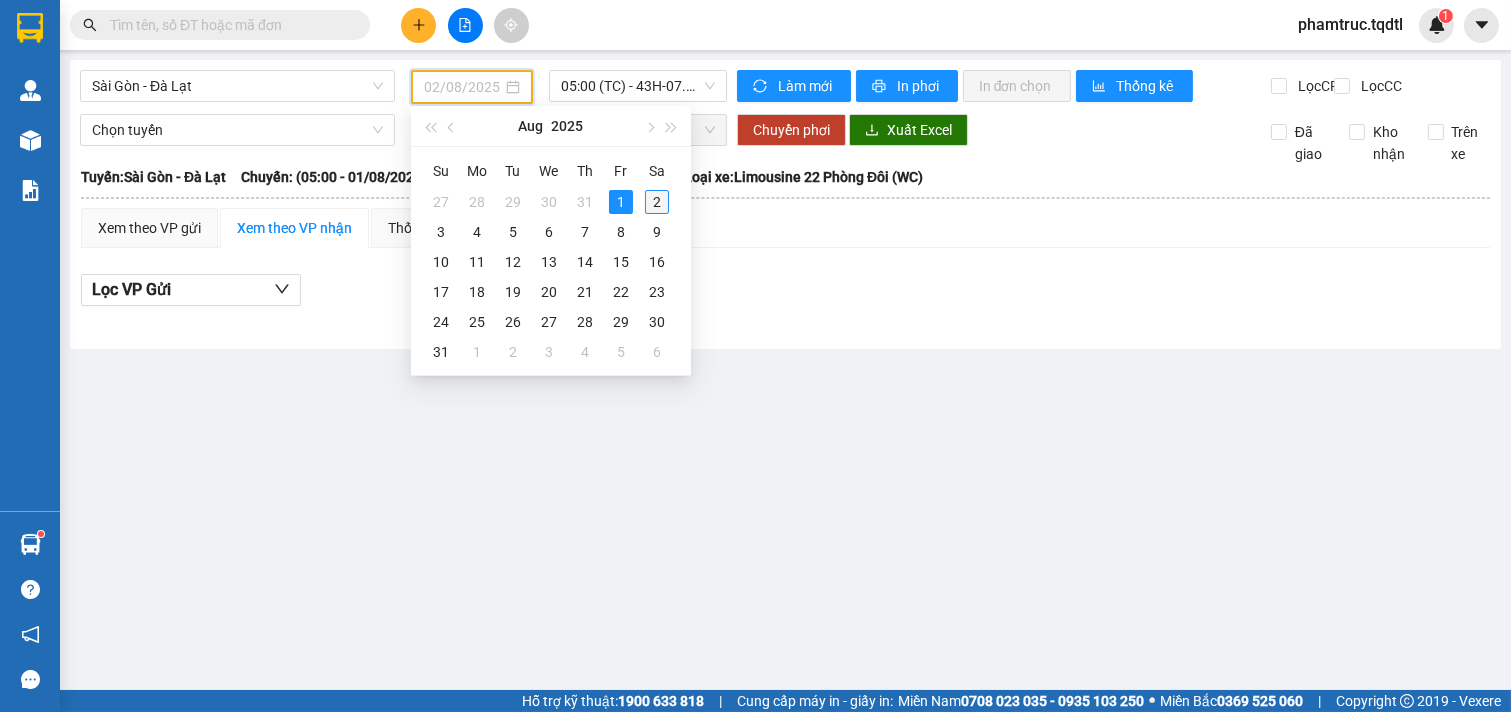 click on "2" at bounding box center [657, 202] 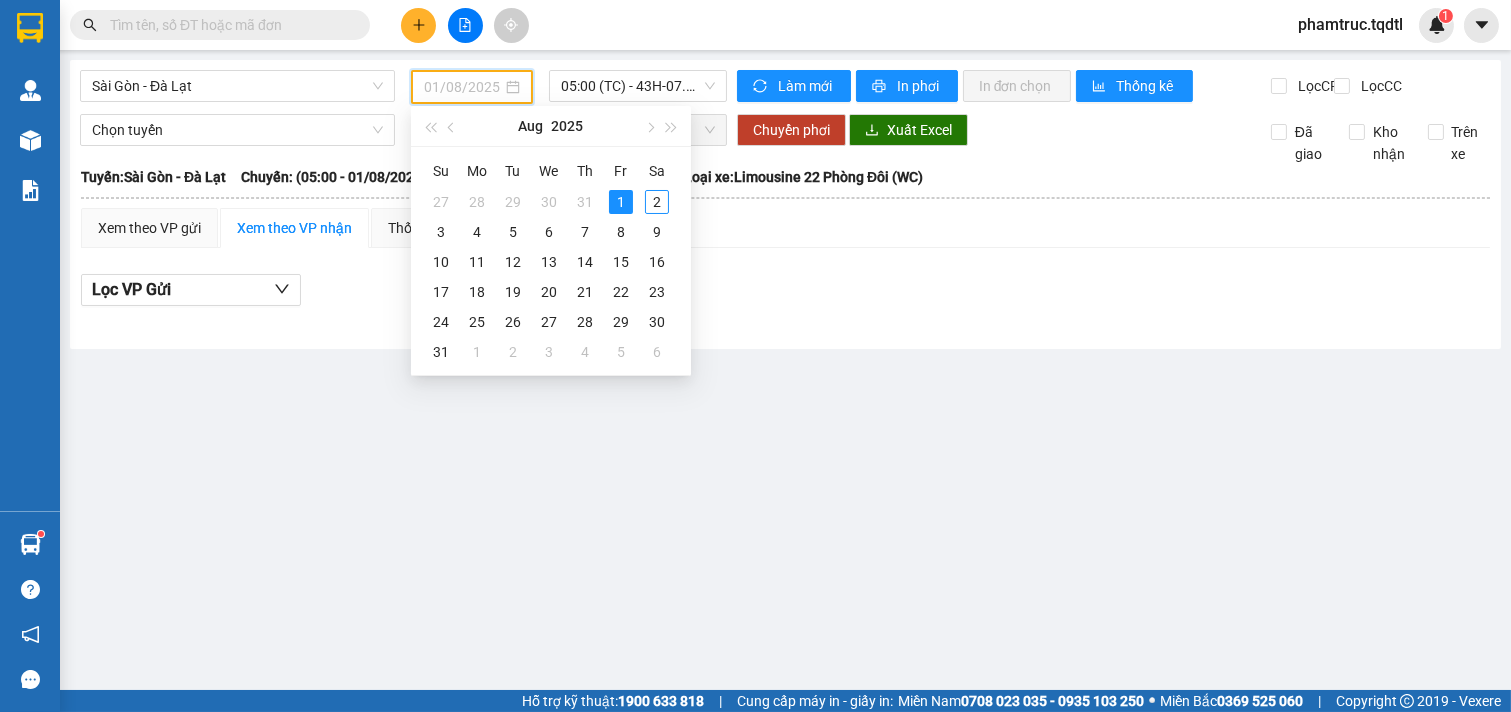 type on "02/08/2025" 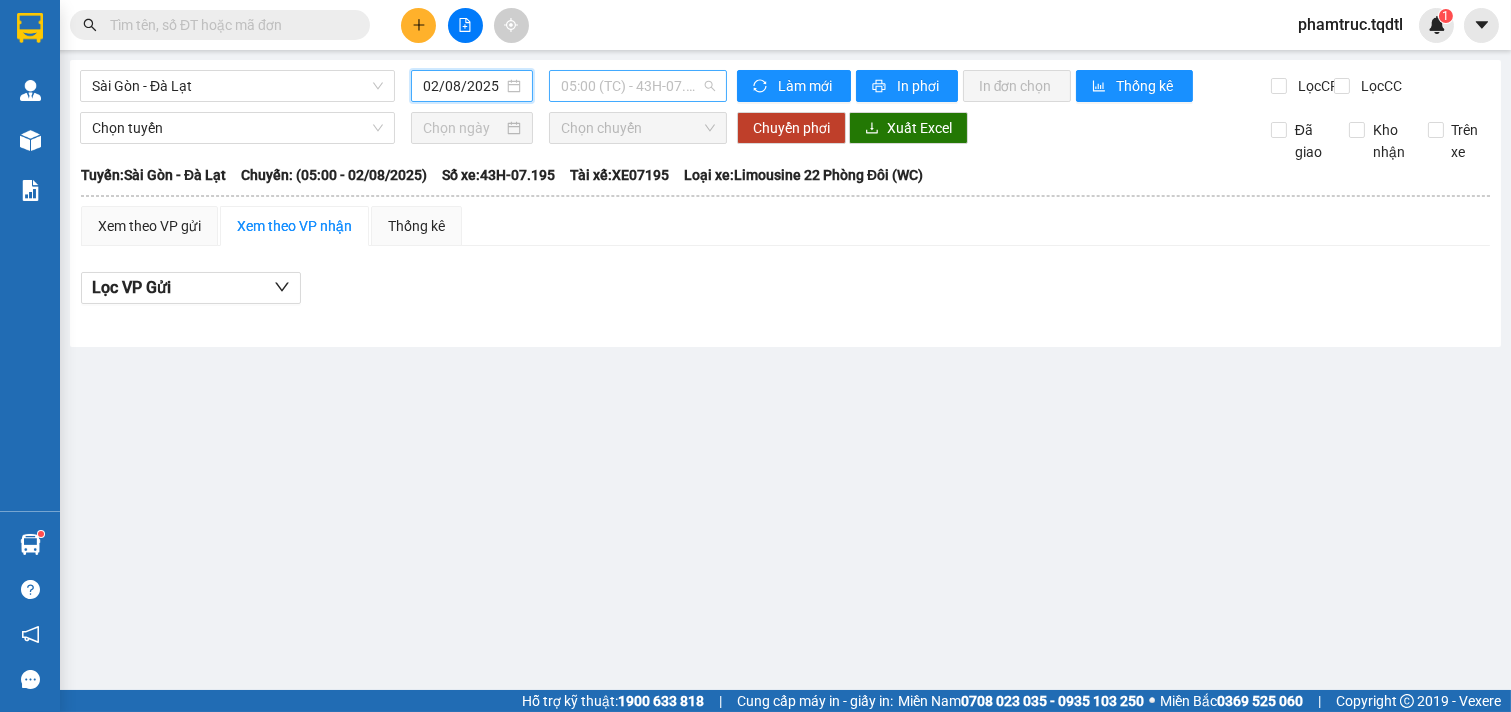 click on "05:00   (TC)   - 43H-07.195" at bounding box center [637, 86] 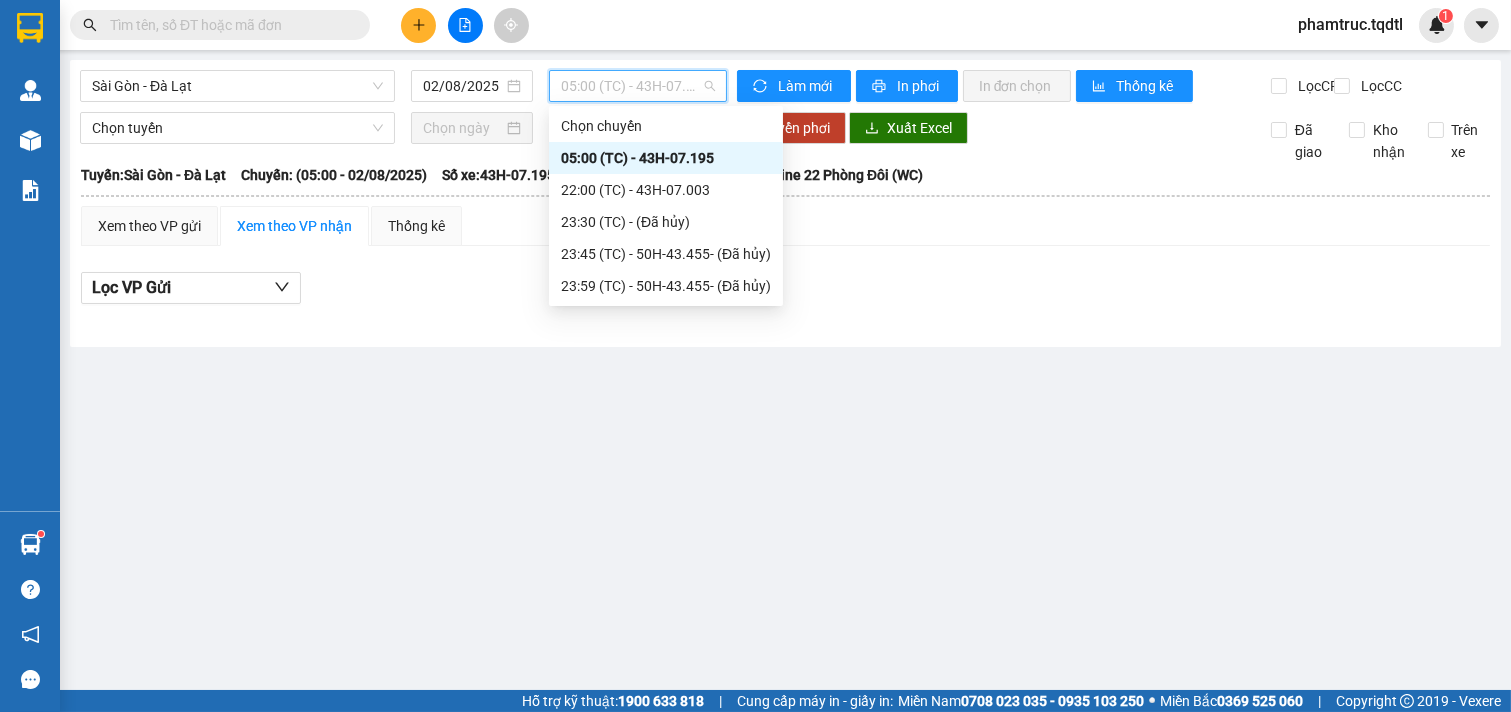 click on "05:00   (TC)   - 43H-07.195" at bounding box center (666, 158) 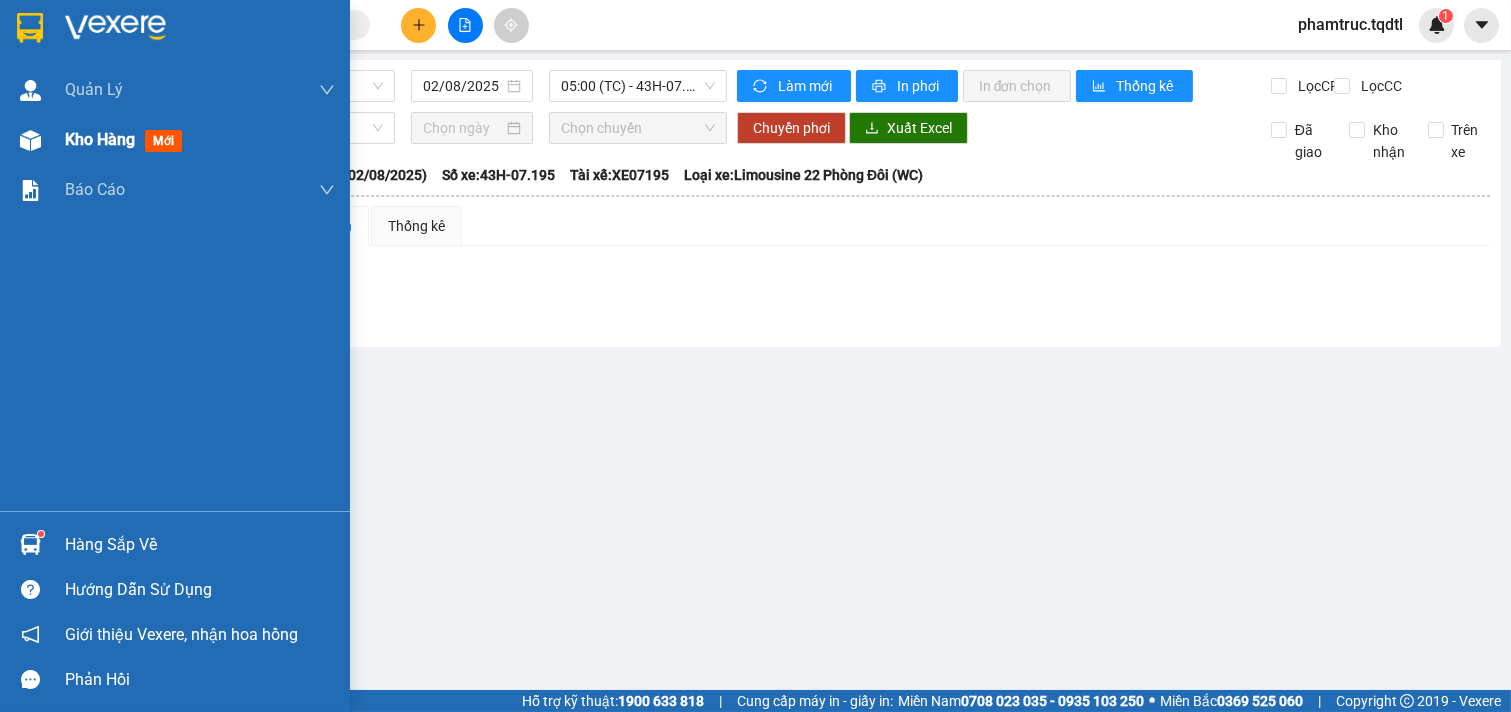 click on "Kho hàng" at bounding box center [100, 139] 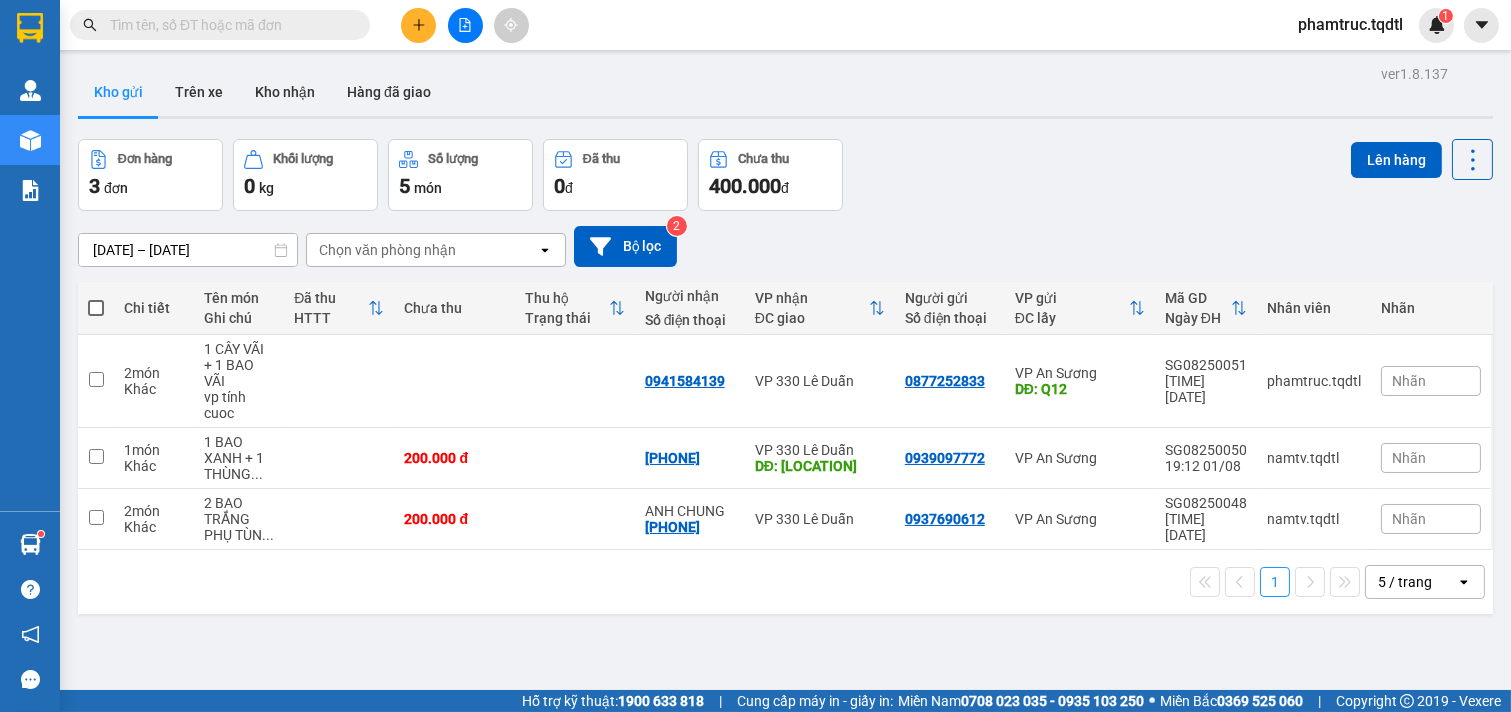 click on "Đơn hàng 3 đơn Khối lượng 0 kg Số lượng 5 món Đã thu 0  đ chưa thu 400.000  đ Lên hàng" at bounding box center [785, 175] 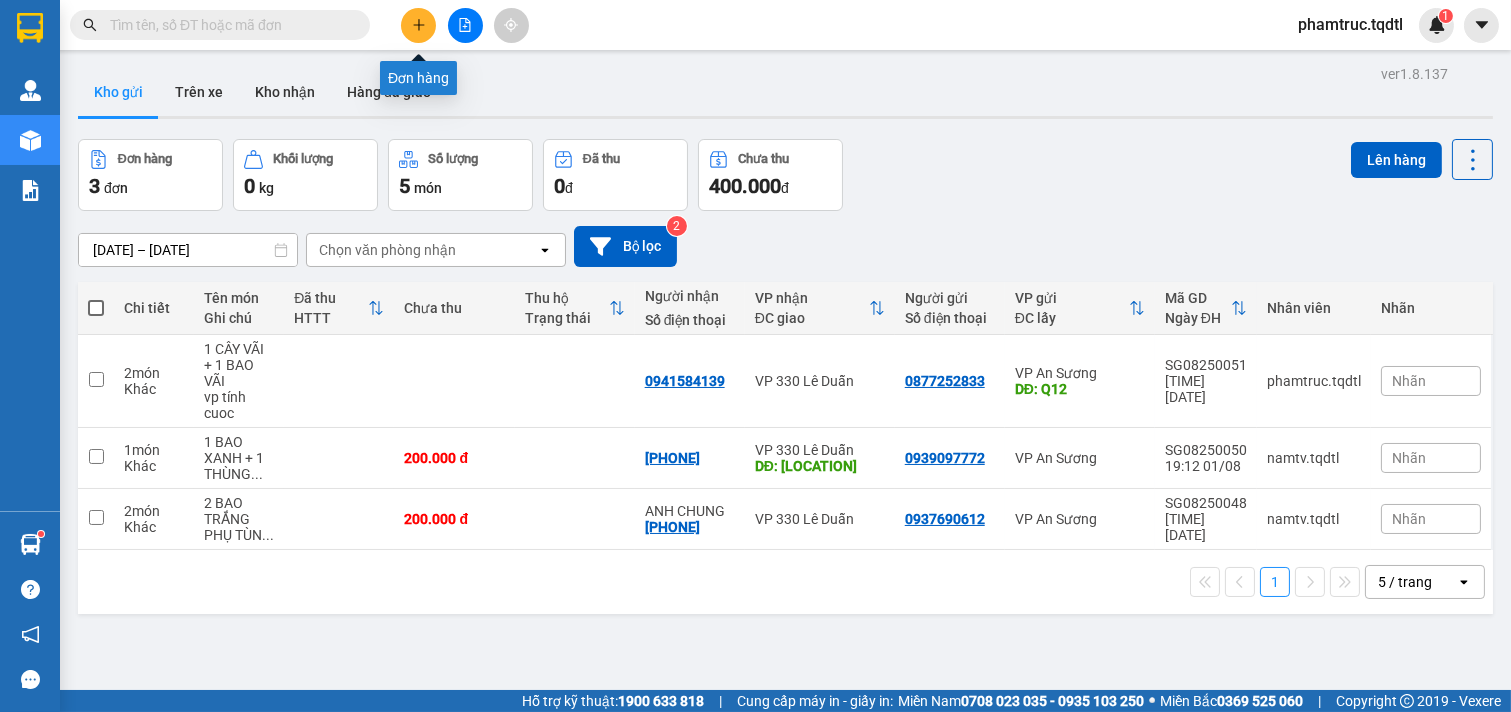 click at bounding box center [418, 25] 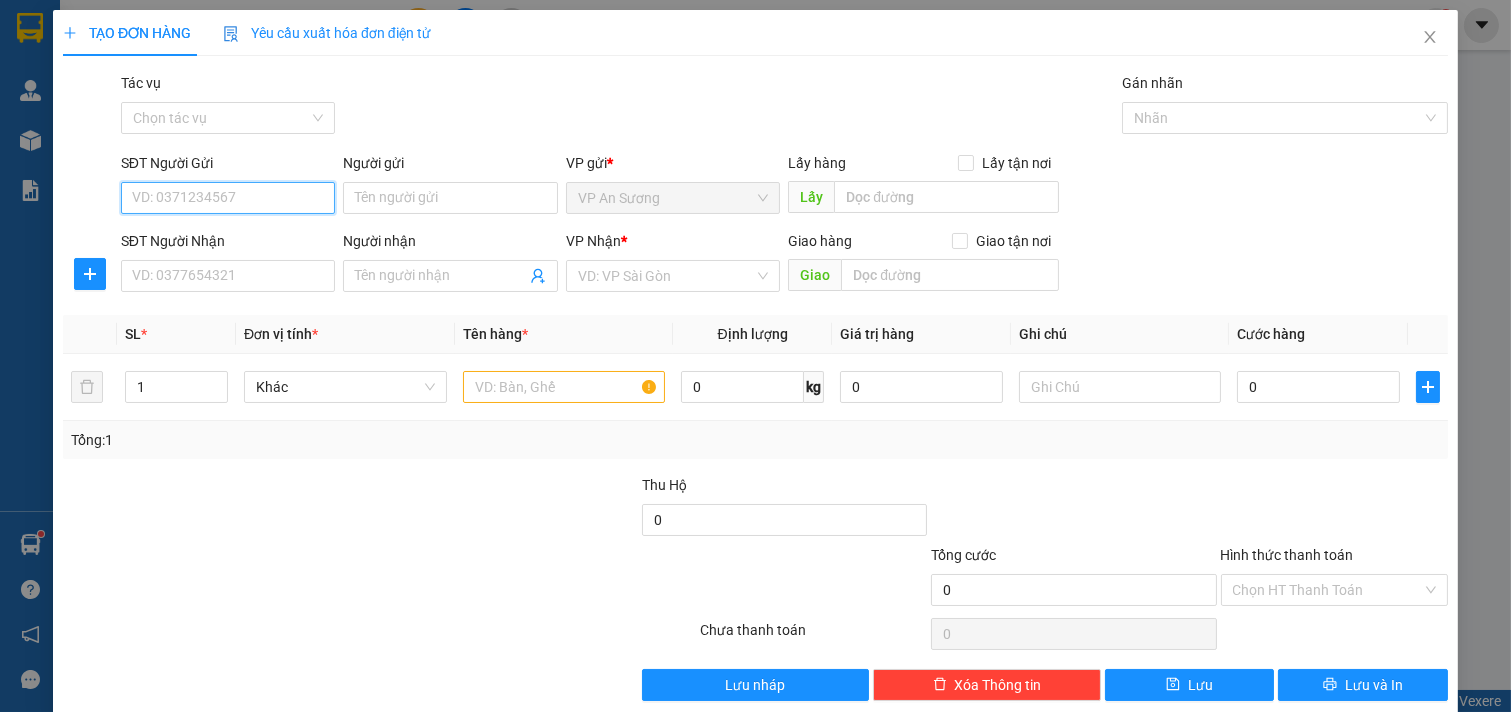 click on "SĐT Người Gửi" at bounding box center (228, 198) 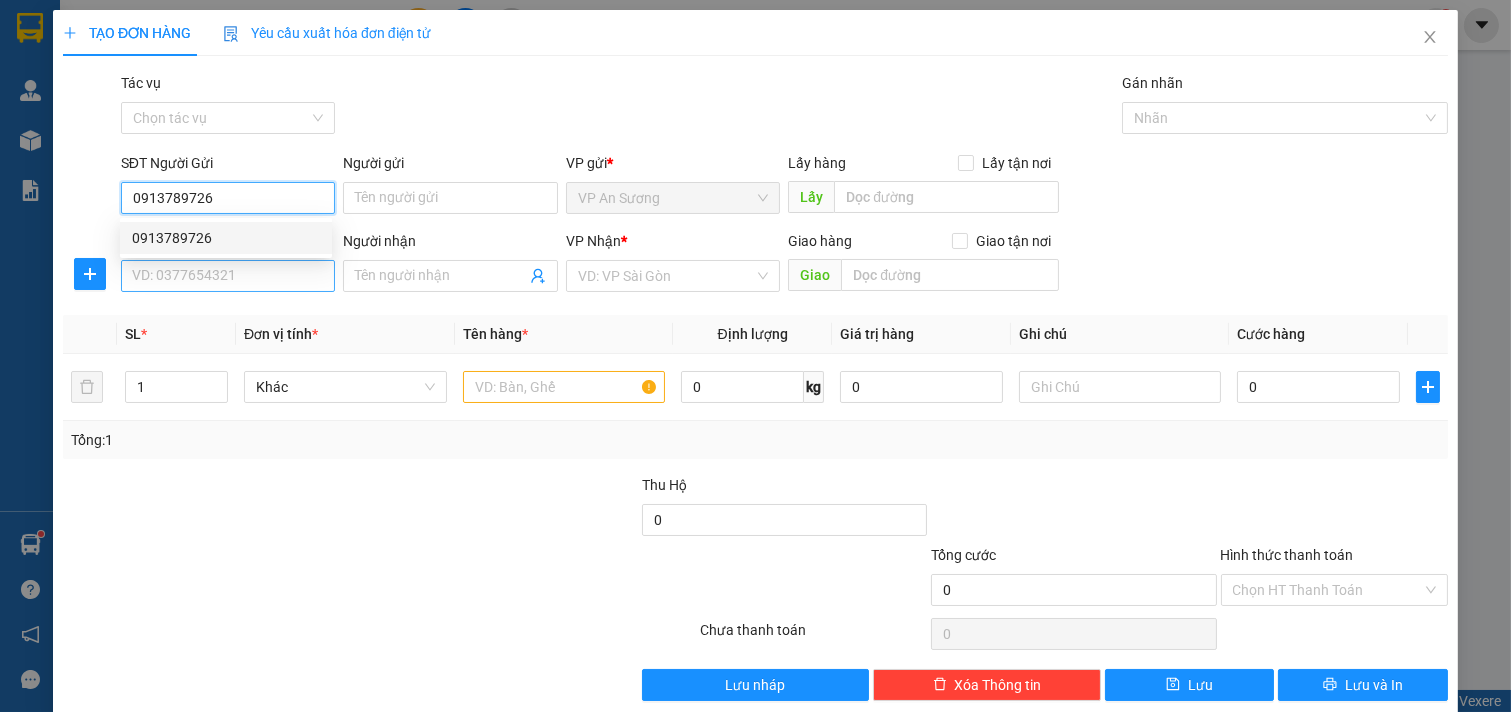 type on "0913789726" 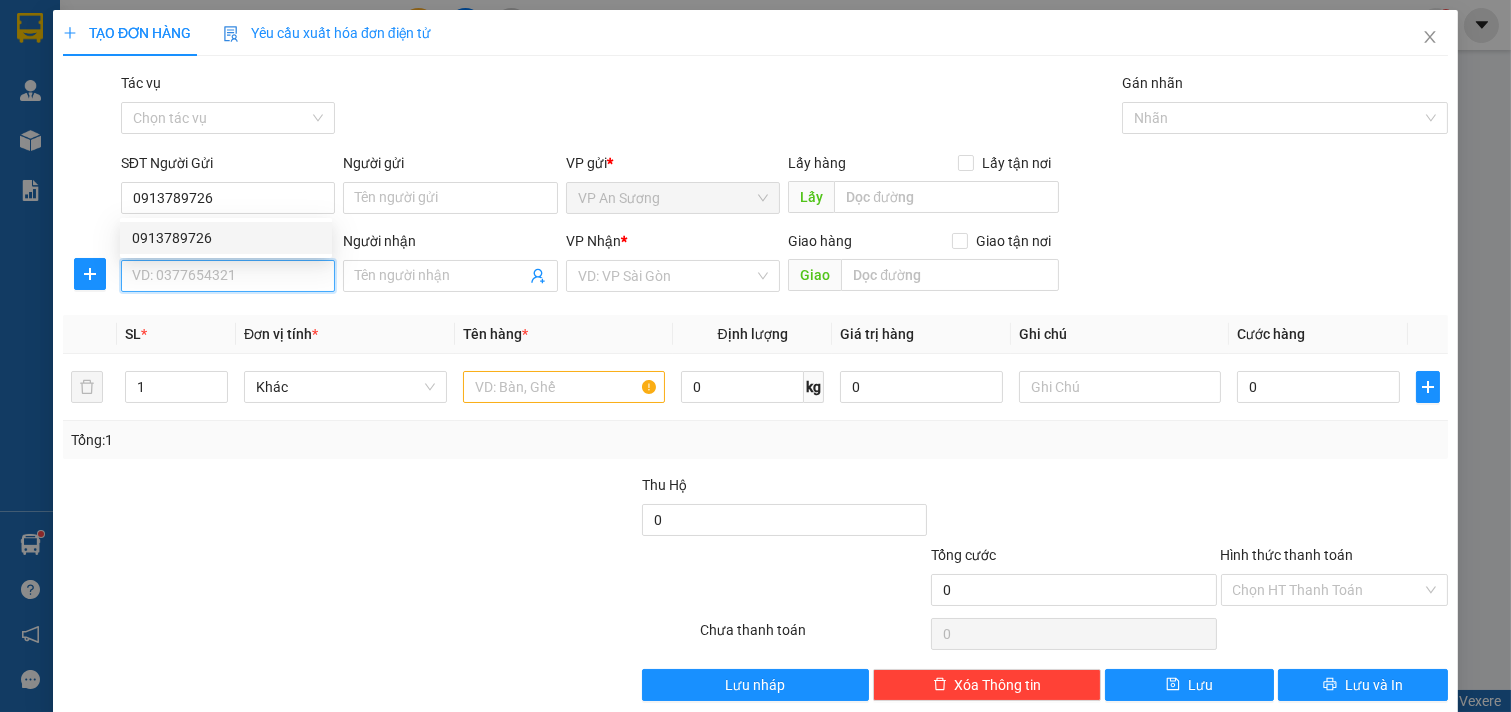 click on "SĐT Người Nhận" at bounding box center [228, 276] 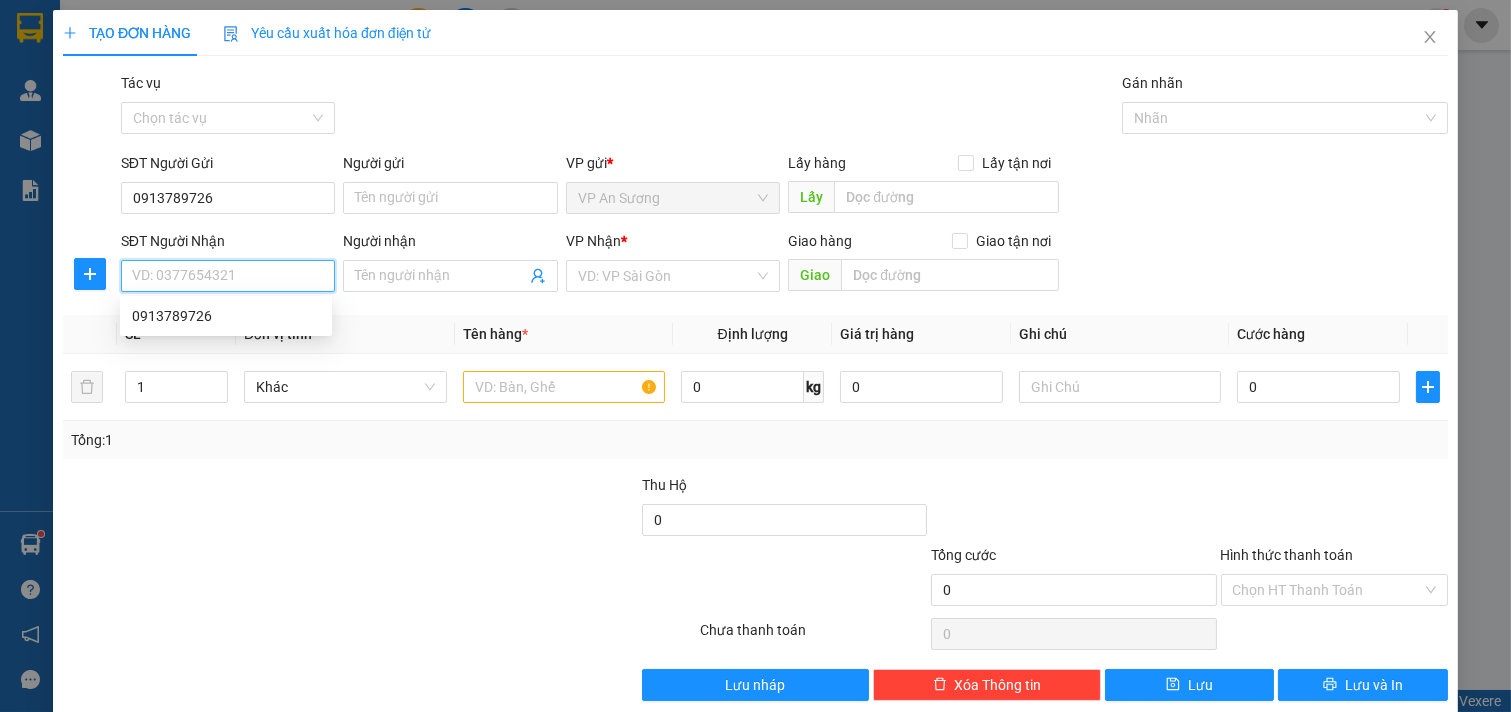 click on "SĐT Người Nhận" at bounding box center (228, 276) 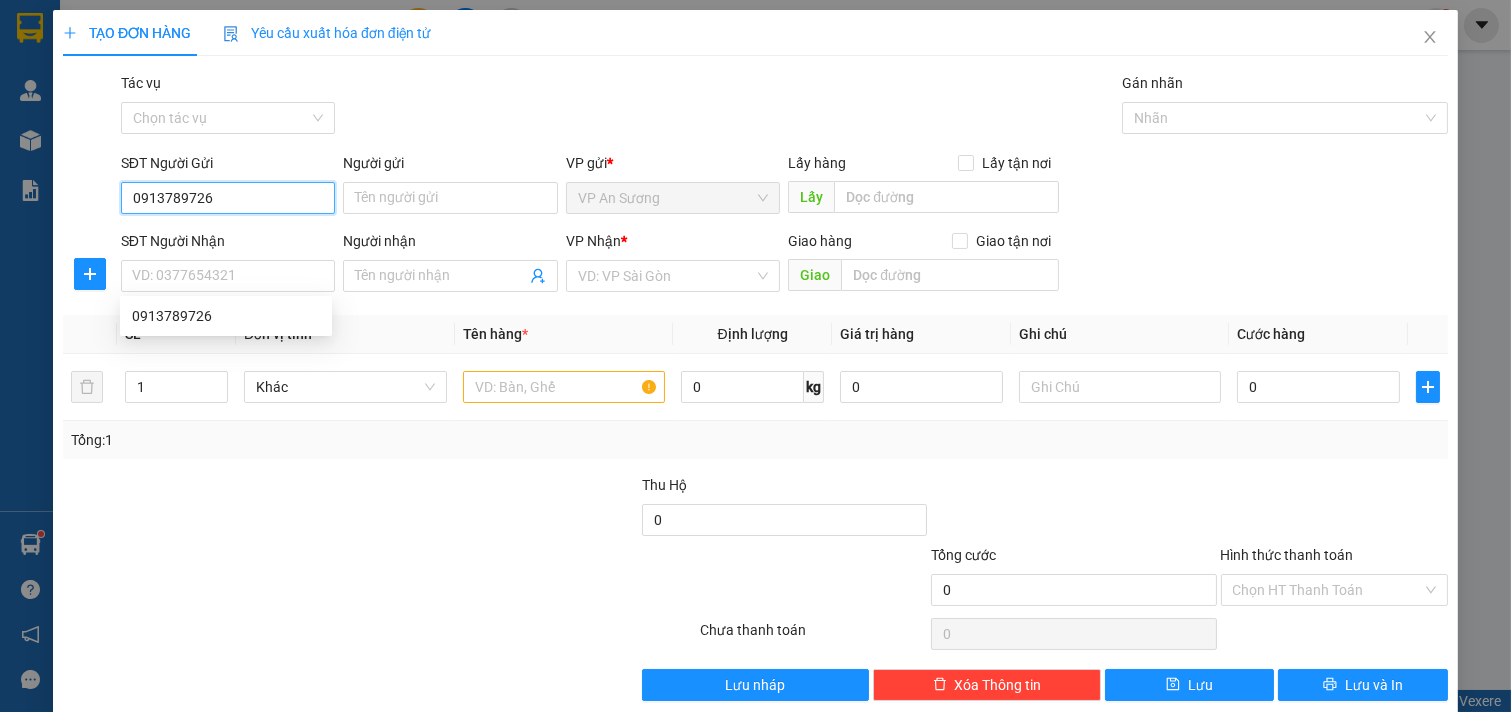 drag, startPoint x: 247, startPoint y: 200, endPoint x: 0, endPoint y: 254, distance: 252.83394 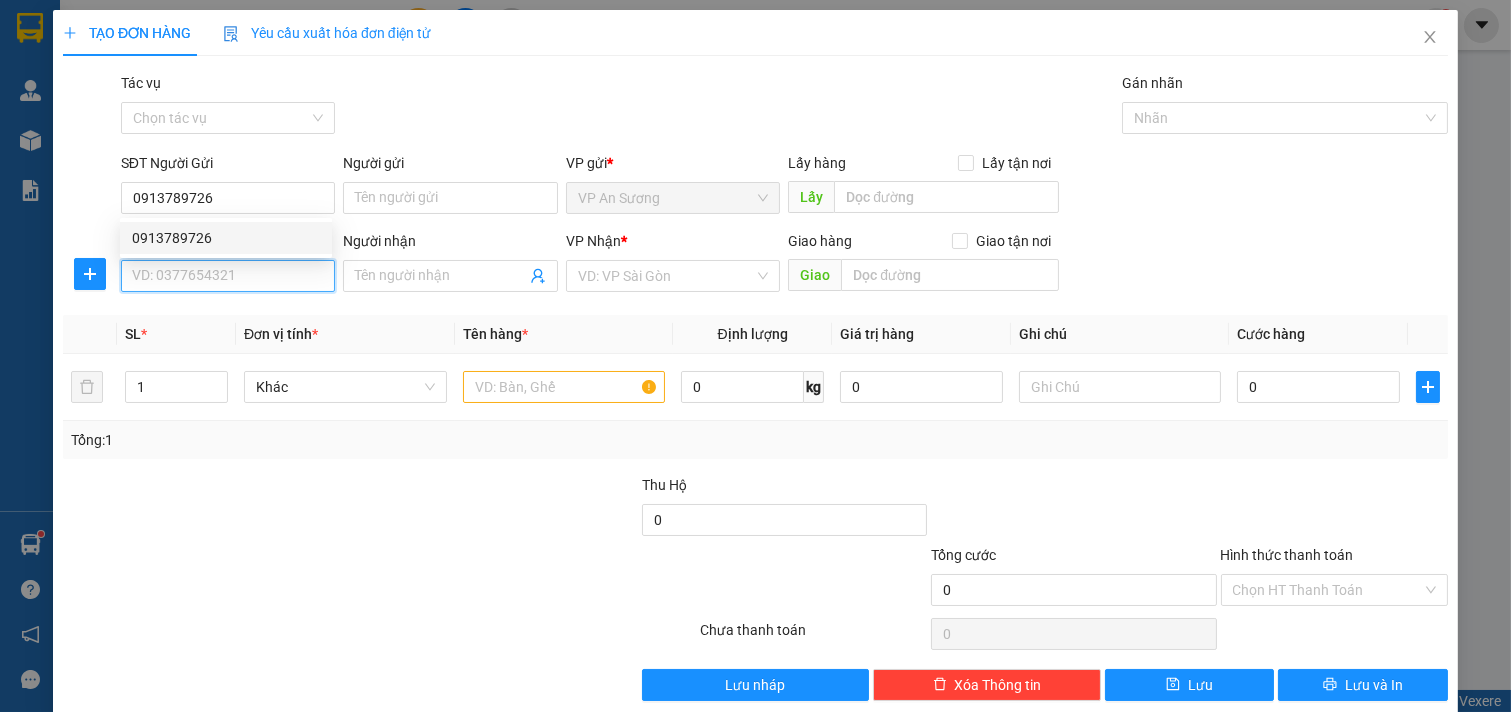 click on "SĐT Người Nhận" at bounding box center (228, 276) 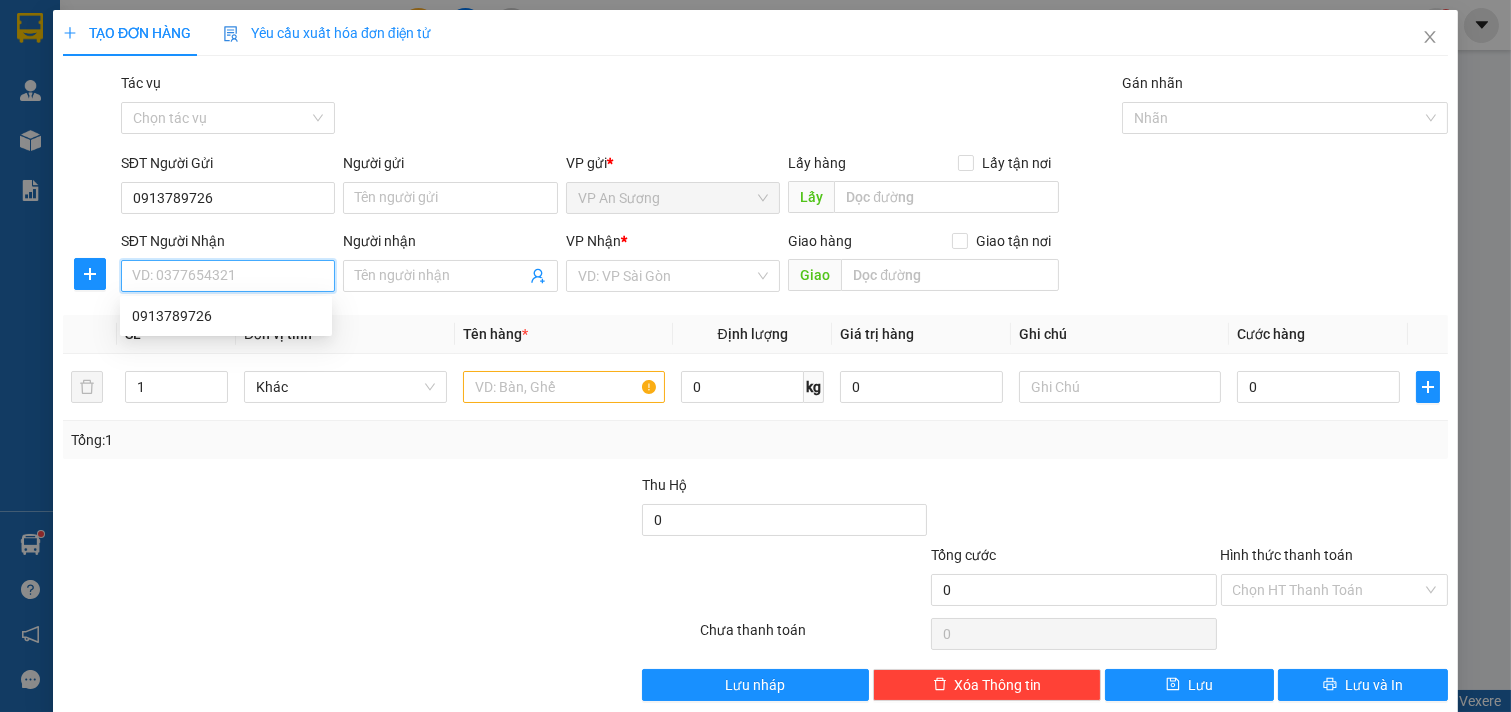 paste on "0913789726" 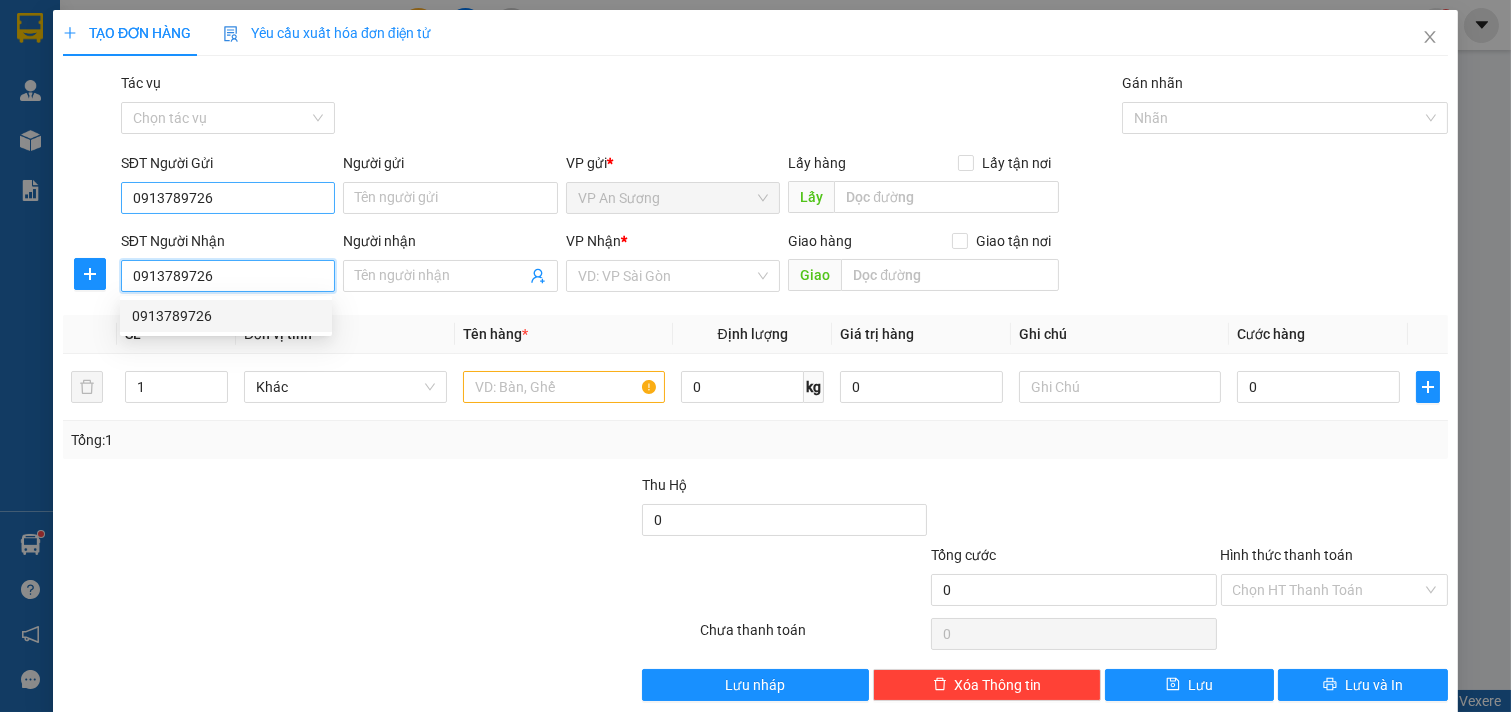 type on "0913789726" 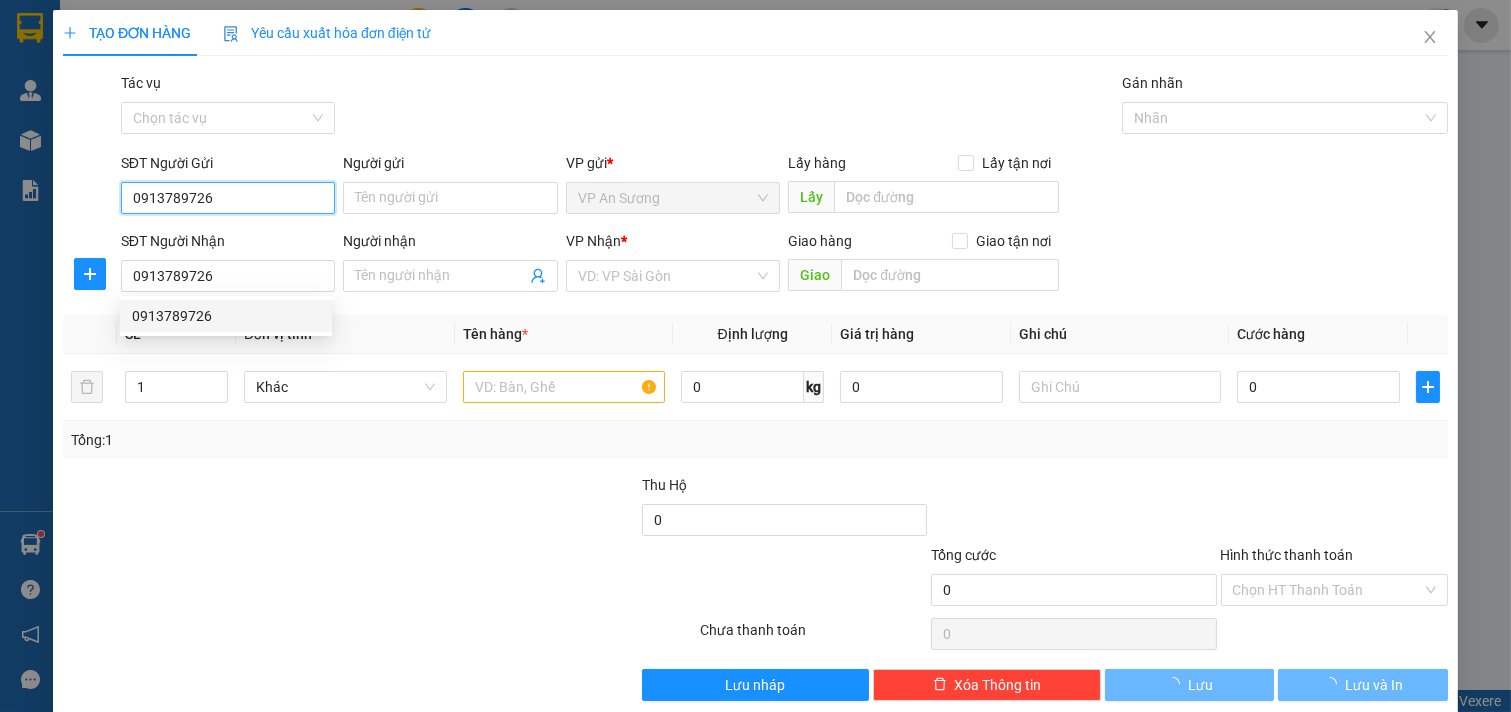 drag, startPoint x: 234, startPoint y: 207, endPoint x: 0, endPoint y: 271, distance: 242.59431 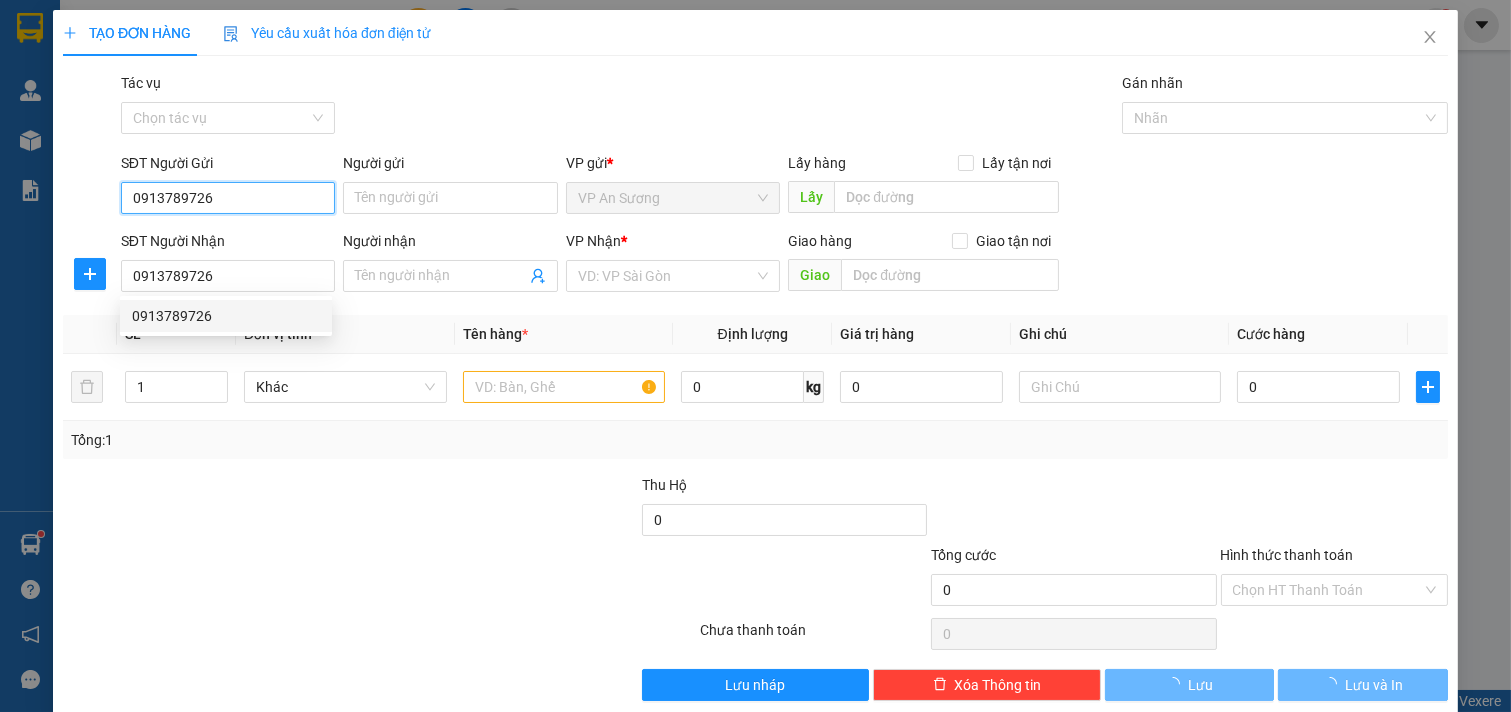 click on "TẠO ĐƠN HÀNG Yêu cầu xuất hóa đơn điện tử Transit Pickup Surcharge Ids Transit Deliver Surcharge Ids Transit Deliver Surcharge Transit Deliver Surcharge Tác vụ Chọn tác vụ Gán nhãn   Nhãn SĐT Người Gửi [PHONE] [PHONE] Người gửi Tên người gửi VP gửi  * VP An Sương Lấy hàng Lấy tận nơi Lấy SĐT Người Nhận [PHONE] Người nhận Tên người nhận VP Nhận  * VD: VP Sài Gòn Giao hàng Giao tận nơi Giao SL  * Đơn vị tính  * Tên hàng  * Định lượng Giá trị hàng Ghi chú Cước hàng                   1 Khác 0 kg 0 0 Tổng:  1 Thu Hộ 0 Tổng cước 0 Hình thức thanh toán Chọn HT Thanh Toán Số tiền thu trước 0 Chưa thanh toán 0 Chọn HT Thanh Toán Lưu nháp Xóa Thông tin Lưu Lưu và In" at bounding box center (755, 356) 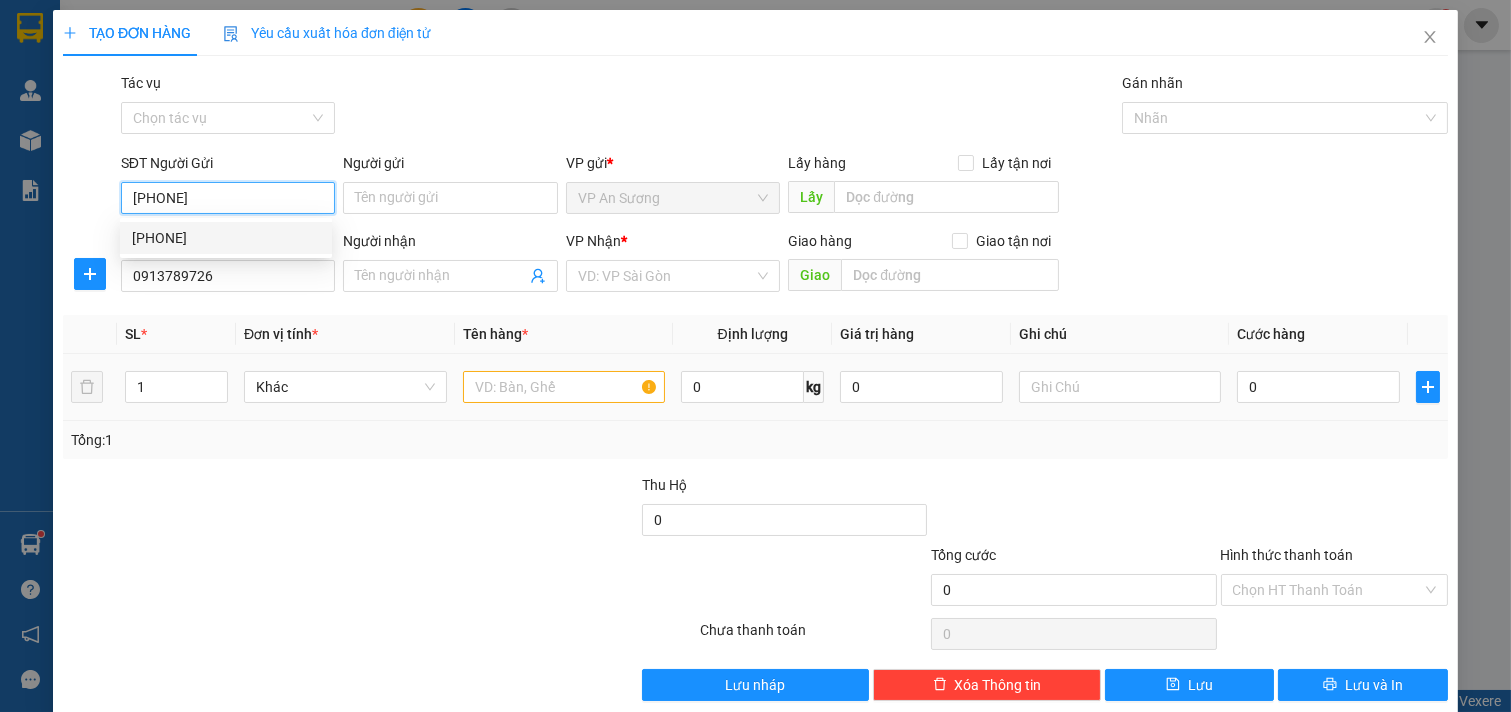 type on "[PHONE]" 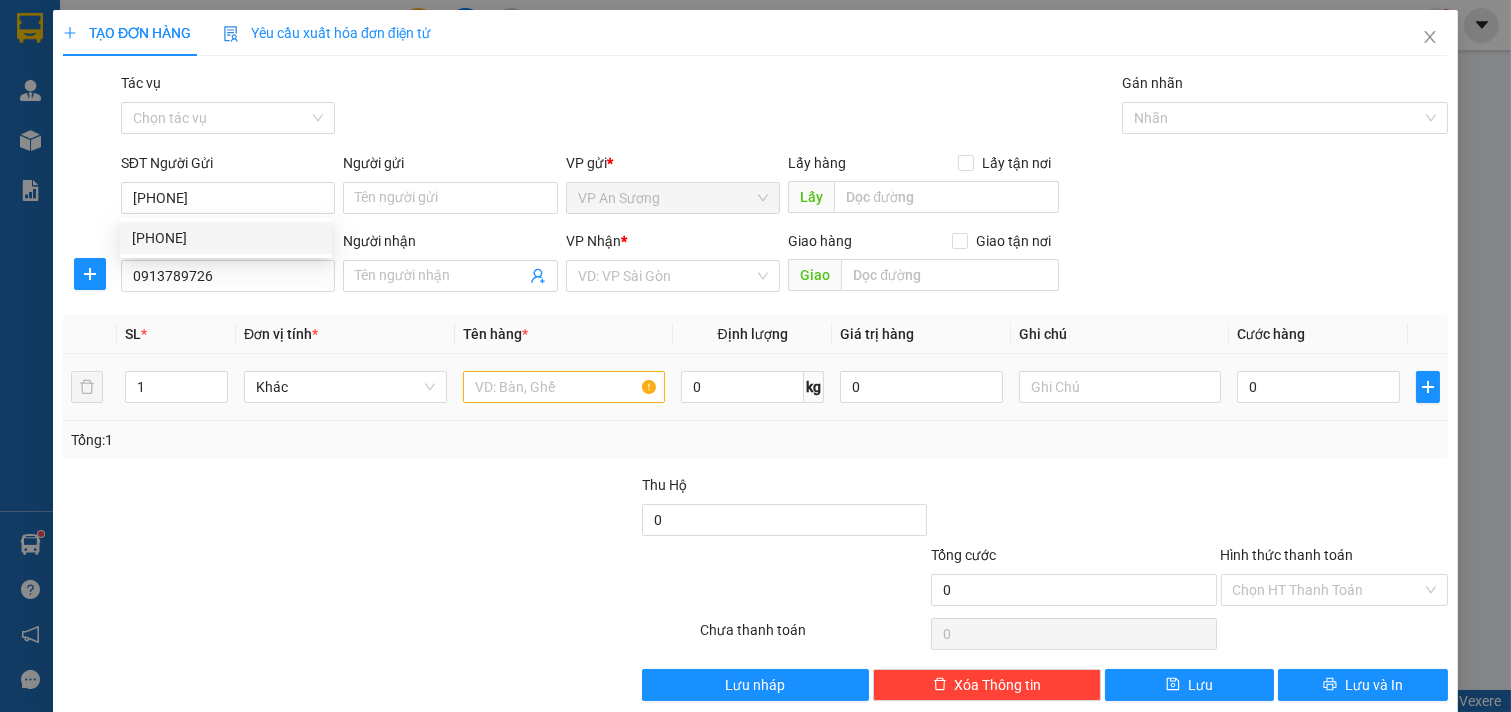 drag, startPoint x: 390, startPoint y: 361, endPoint x: 402, endPoint y: 356, distance: 13 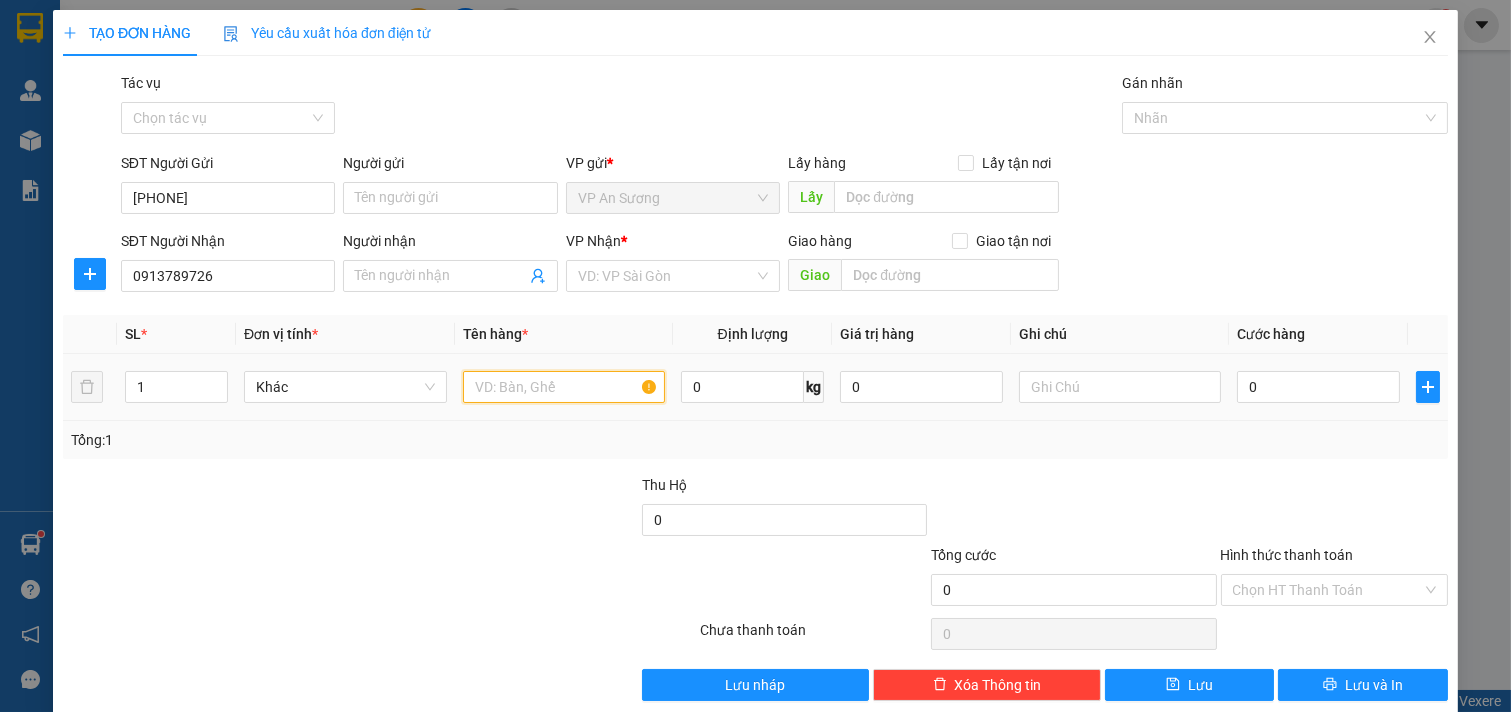 click at bounding box center [564, 387] 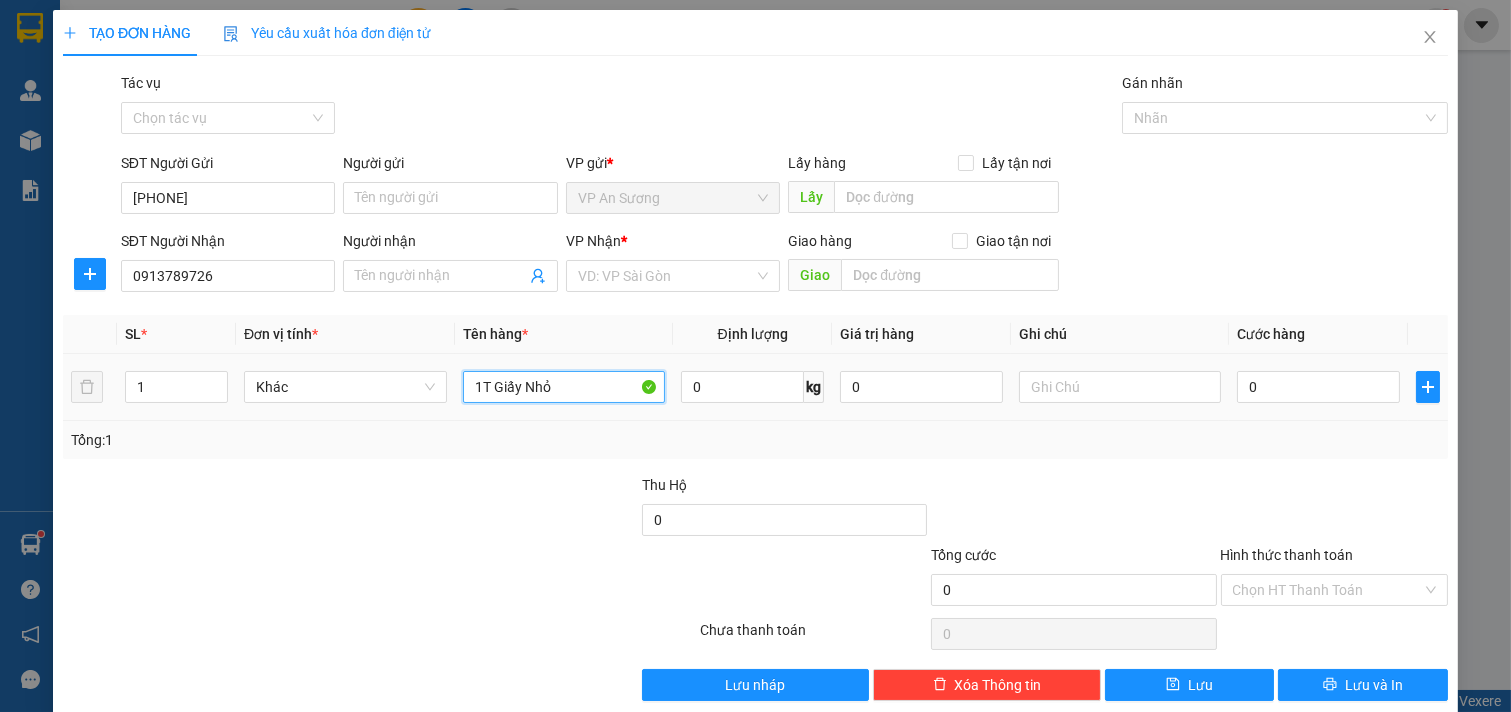 scroll, scrollTop: 27, scrollLeft: 0, axis: vertical 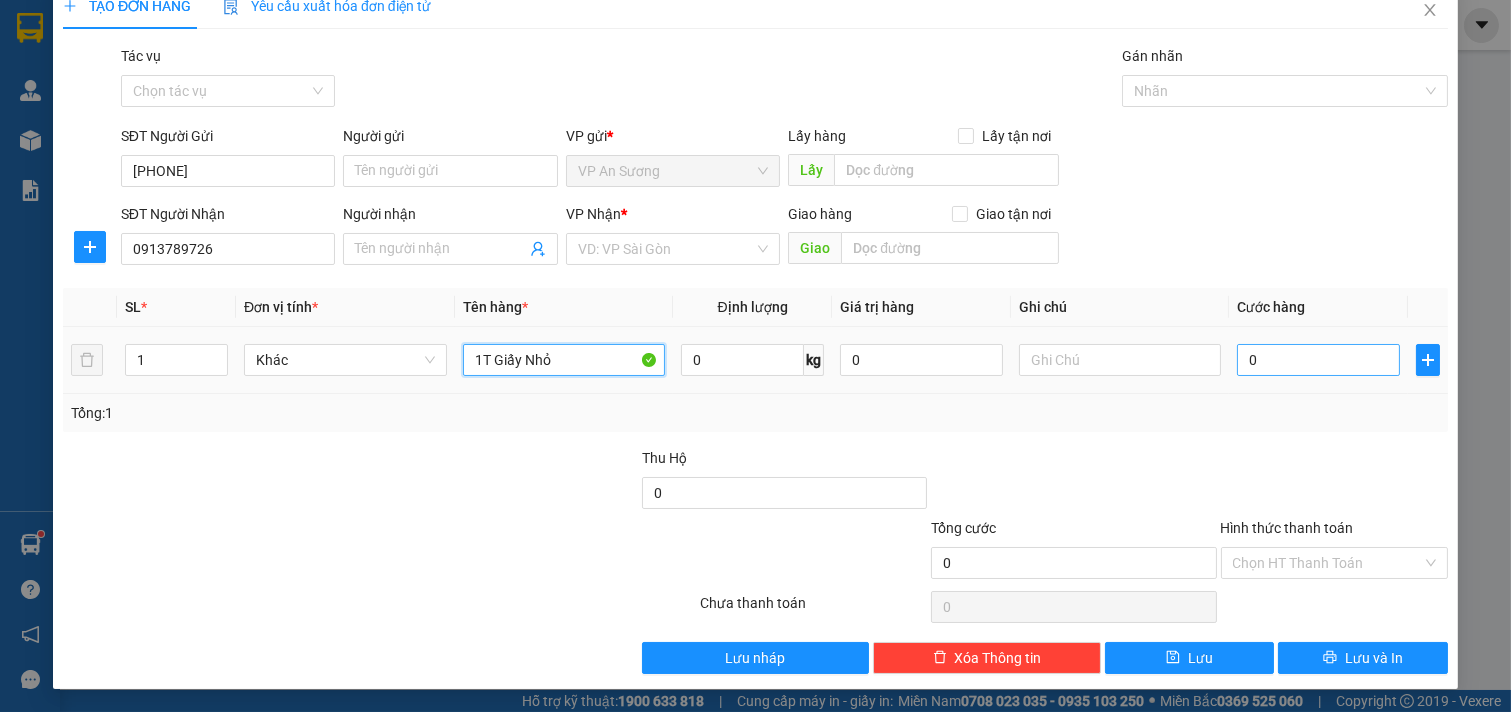 type on "1T Giấy Nhỏ" 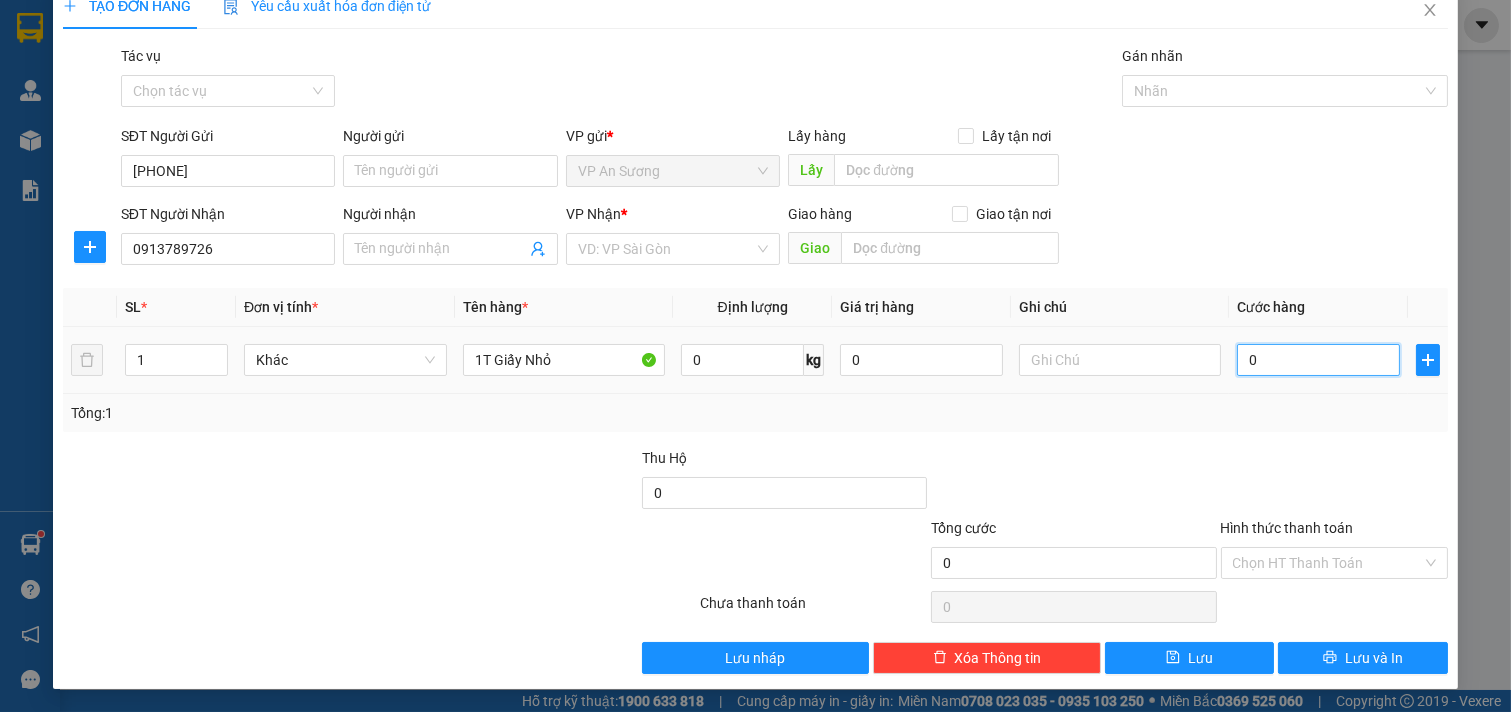 click on "0" at bounding box center [1318, 360] 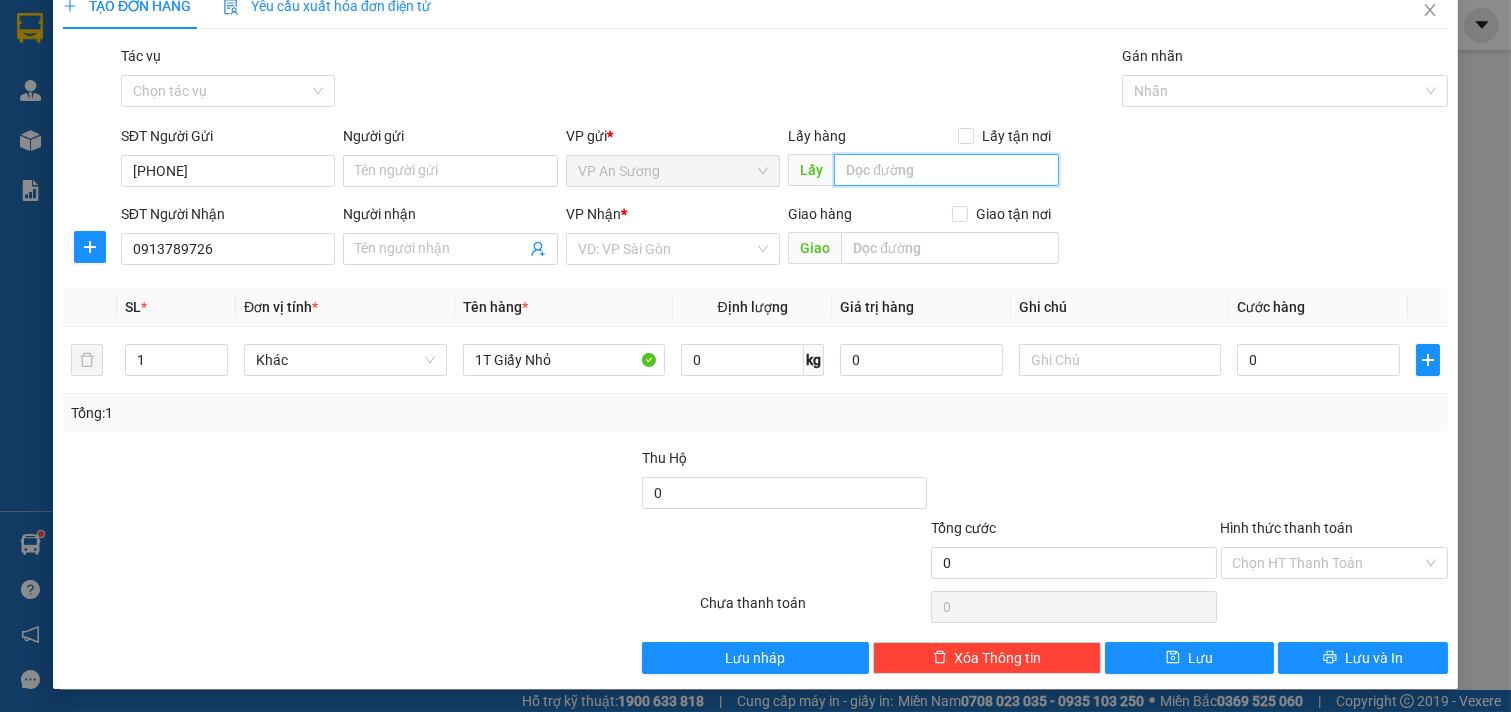 click at bounding box center [946, 170] 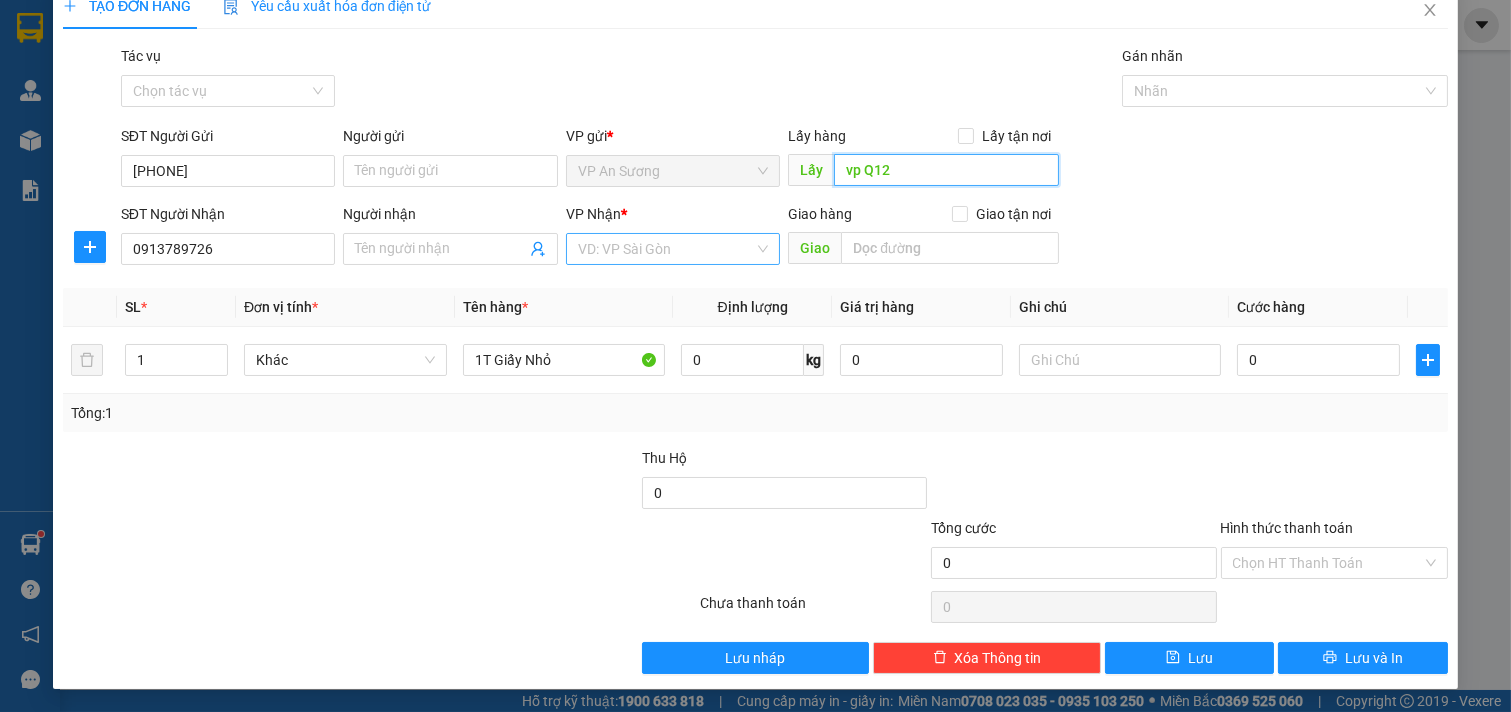 type on "vp Q12" 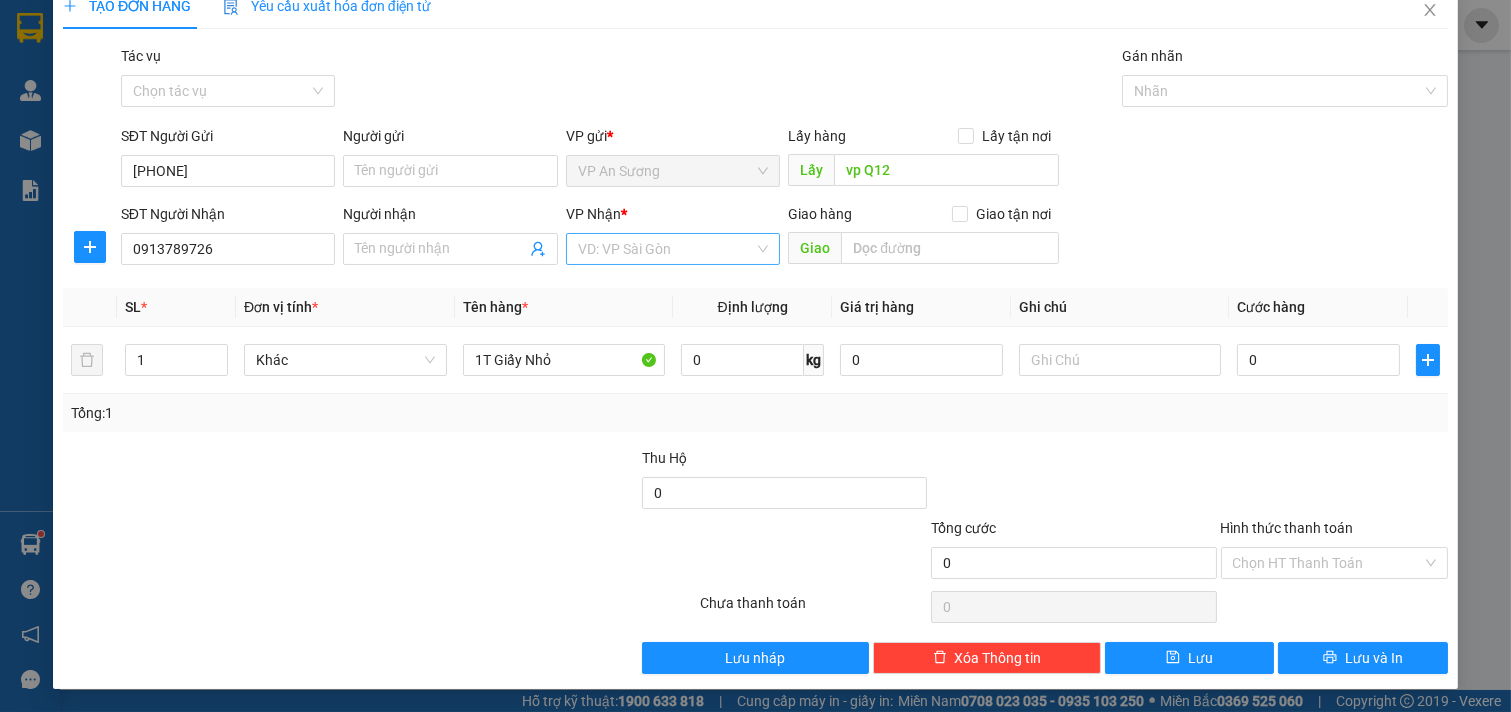 click at bounding box center [666, 249] 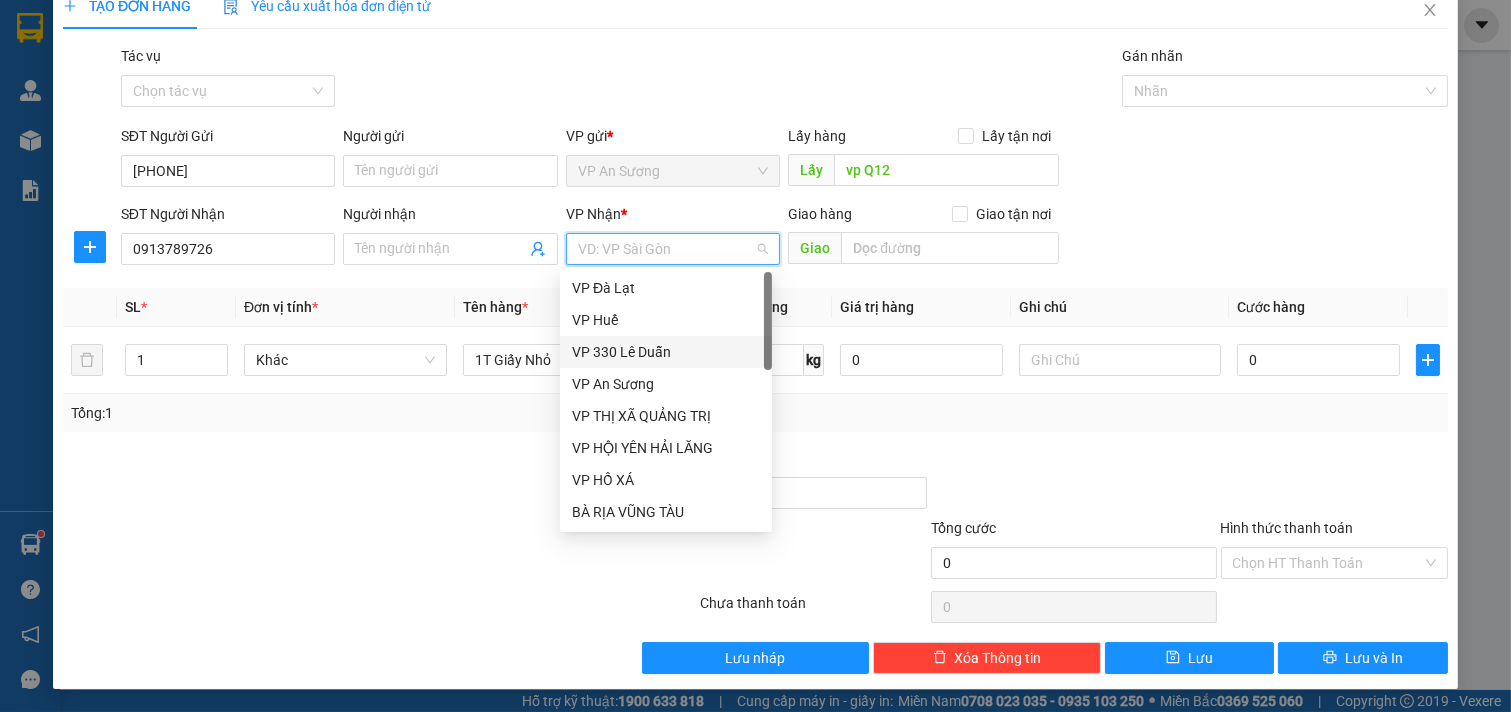 click on "VP 330 Lê Duẫn" at bounding box center [666, 352] 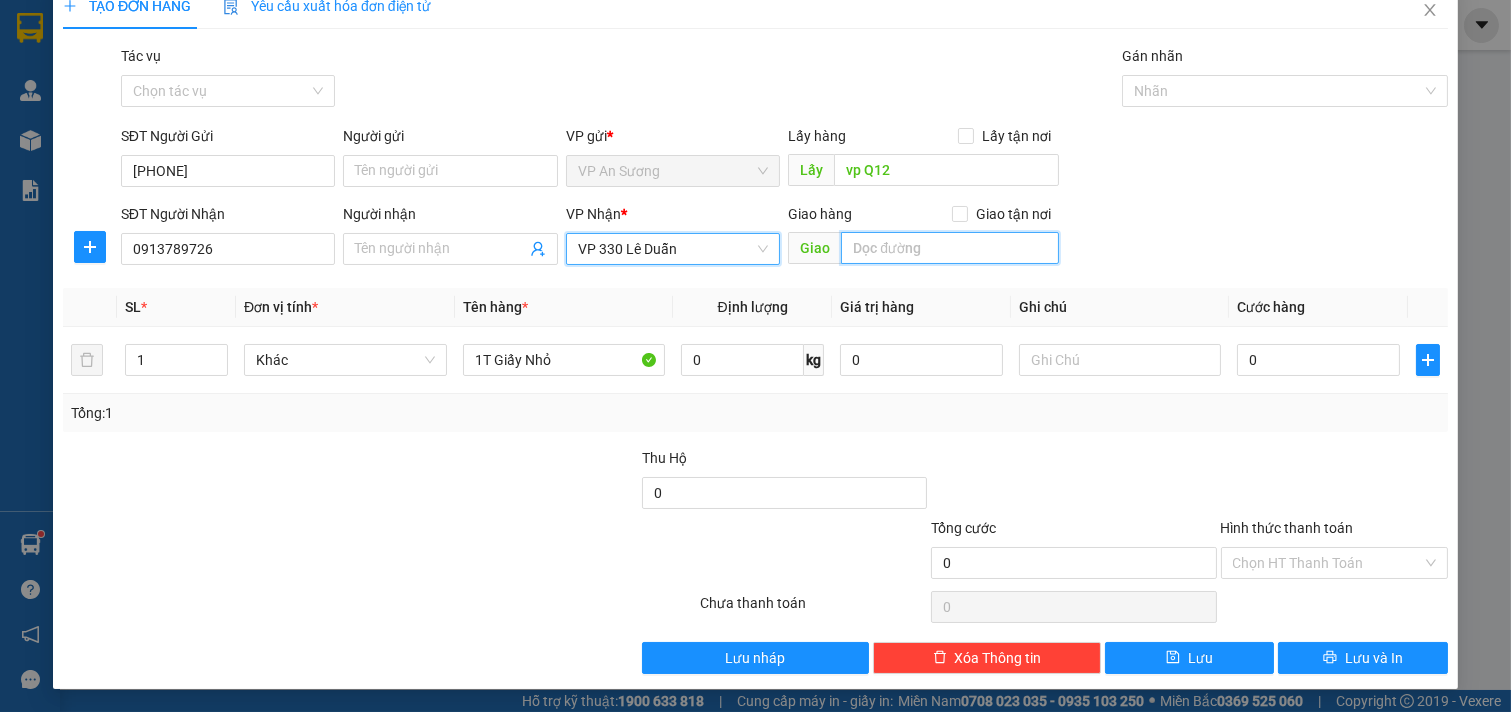 click at bounding box center (949, 248) 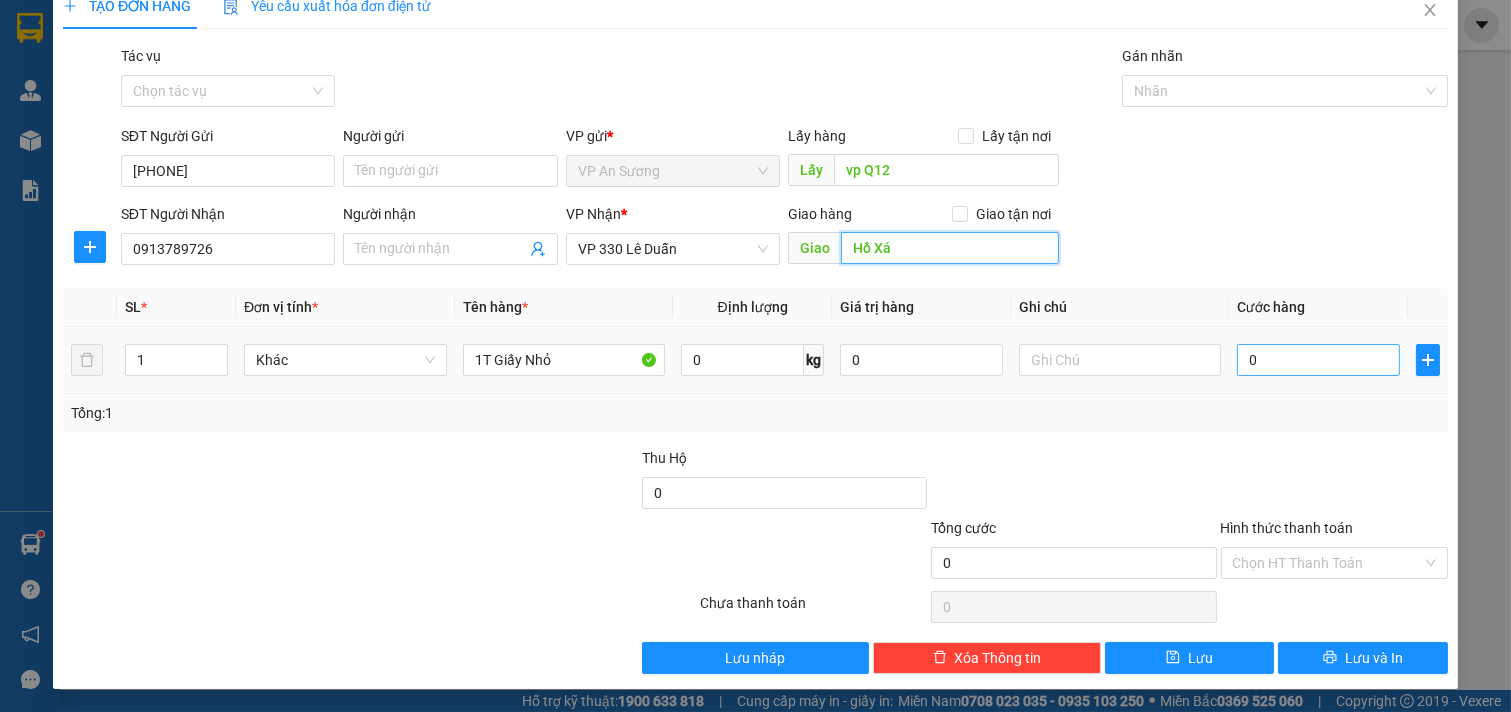 type on "Hồ Xá" 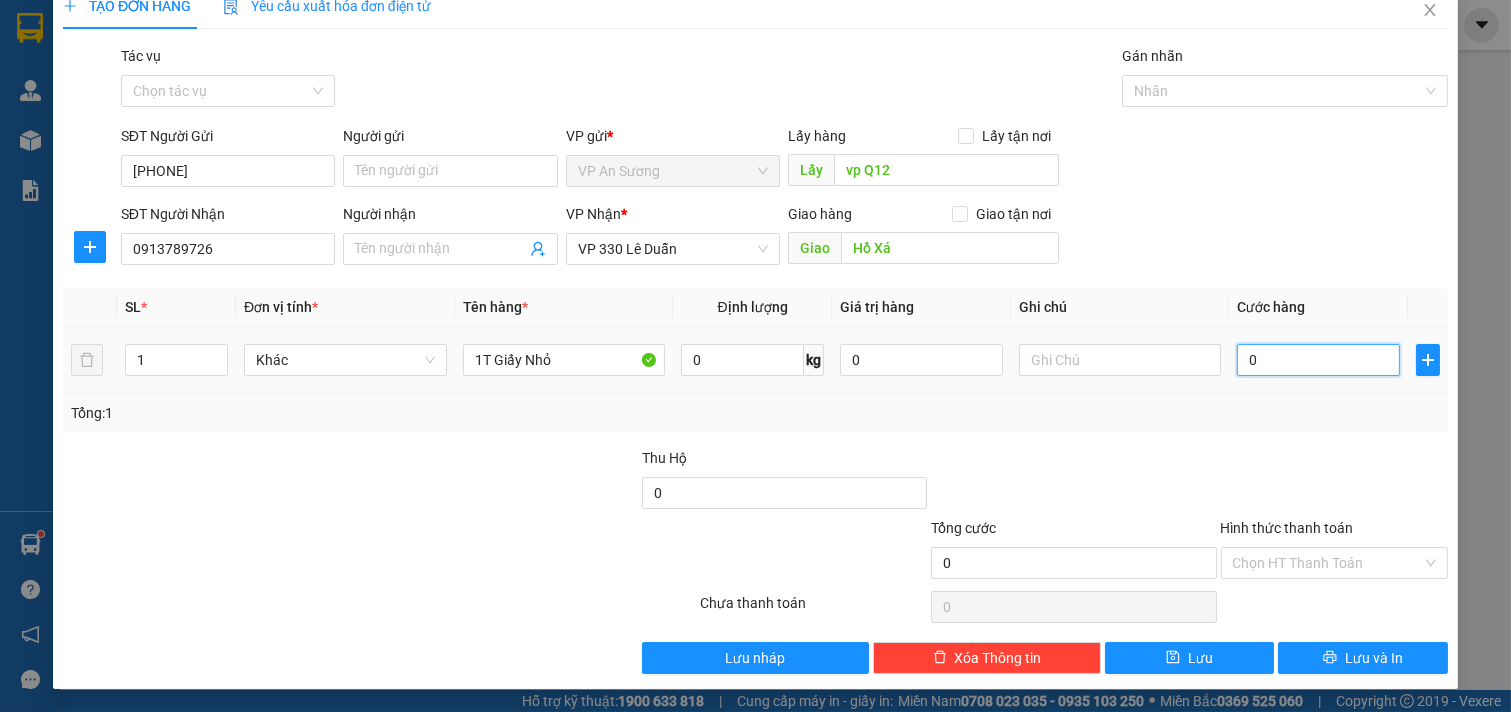 click on "0" at bounding box center [1318, 360] 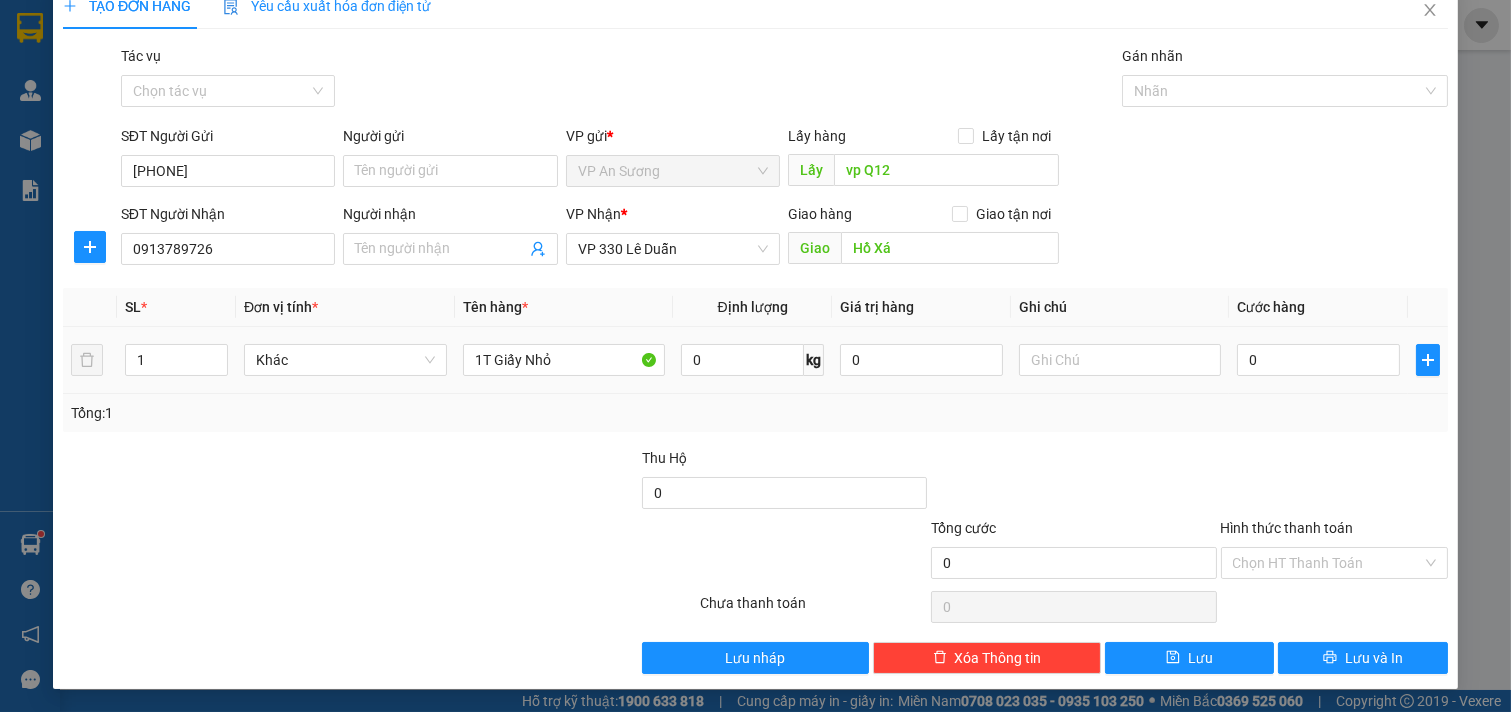 click on "0" at bounding box center (1318, 360) 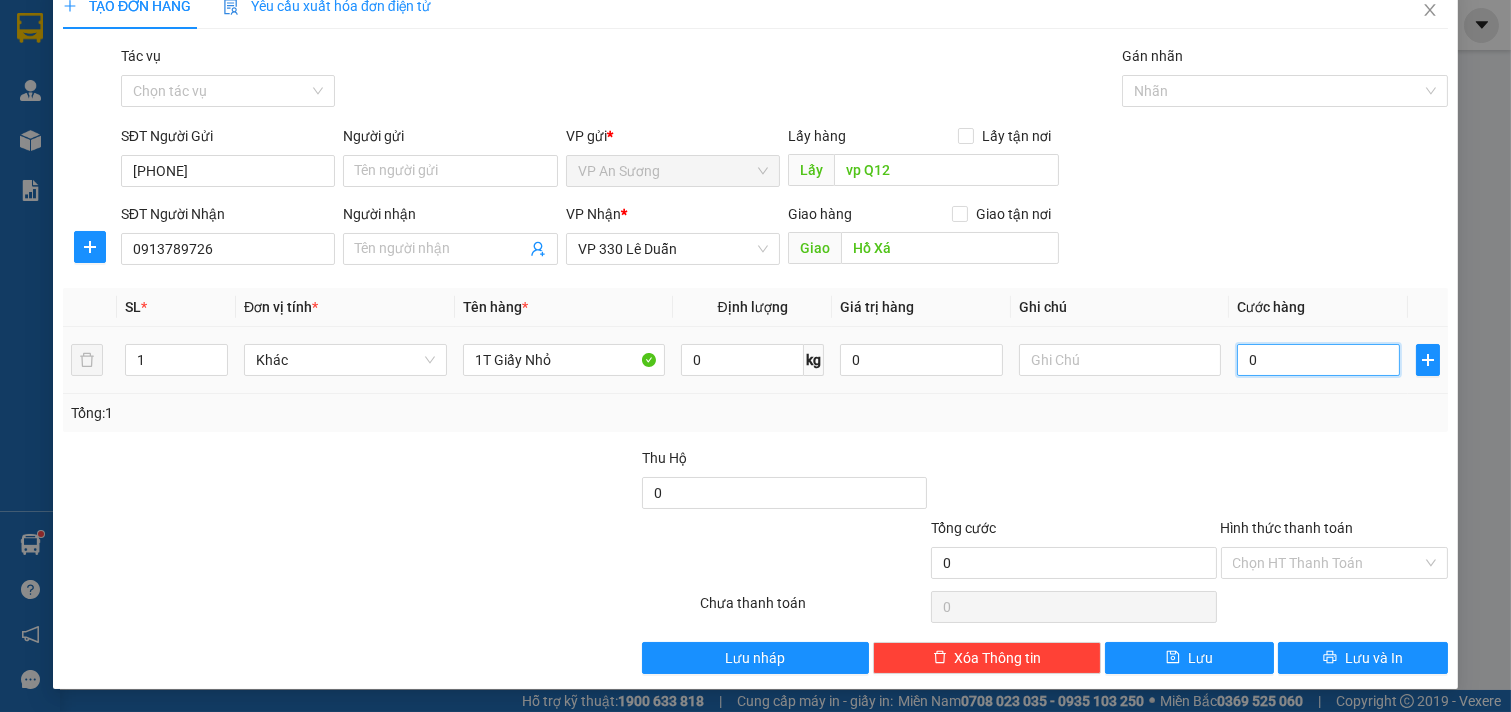 click on "0" at bounding box center (1318, 360) 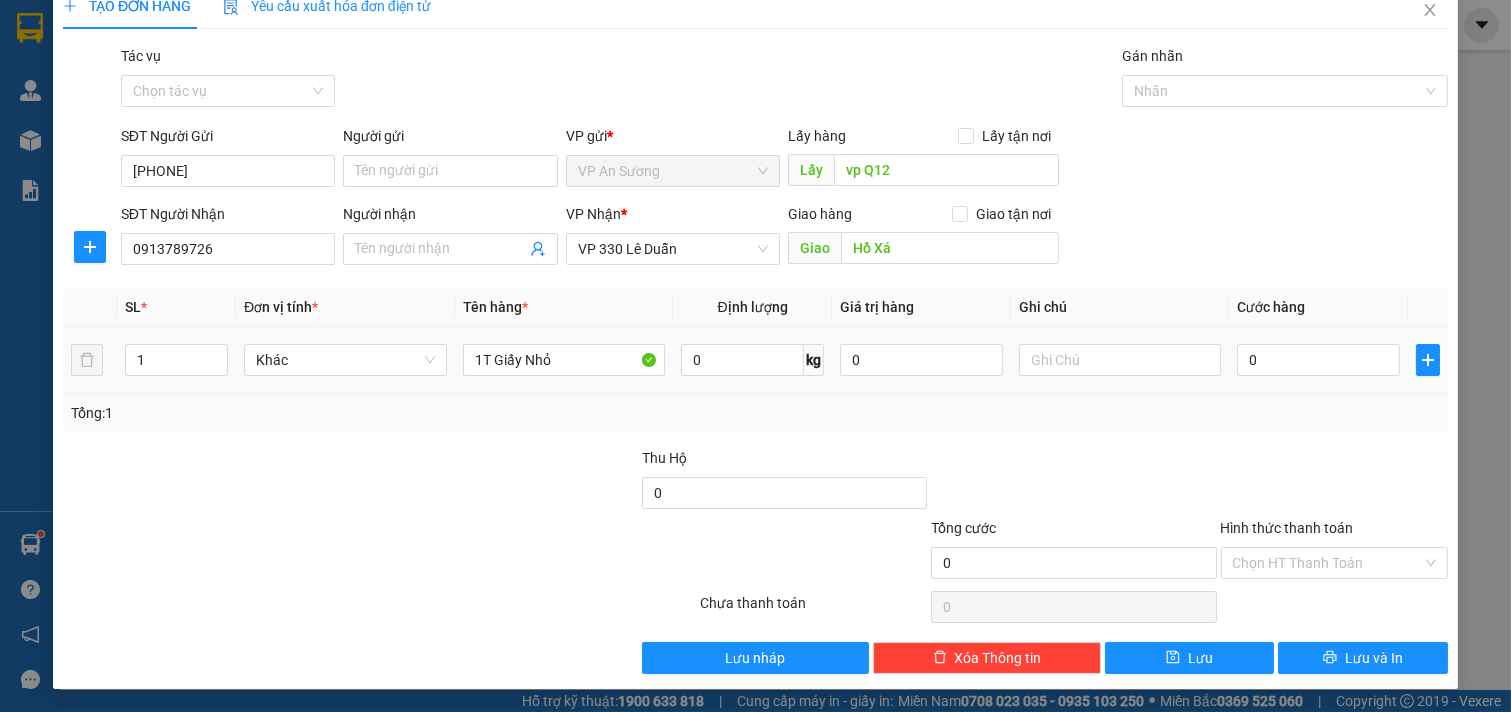 click on "0" at bounding box center (1318, 360) 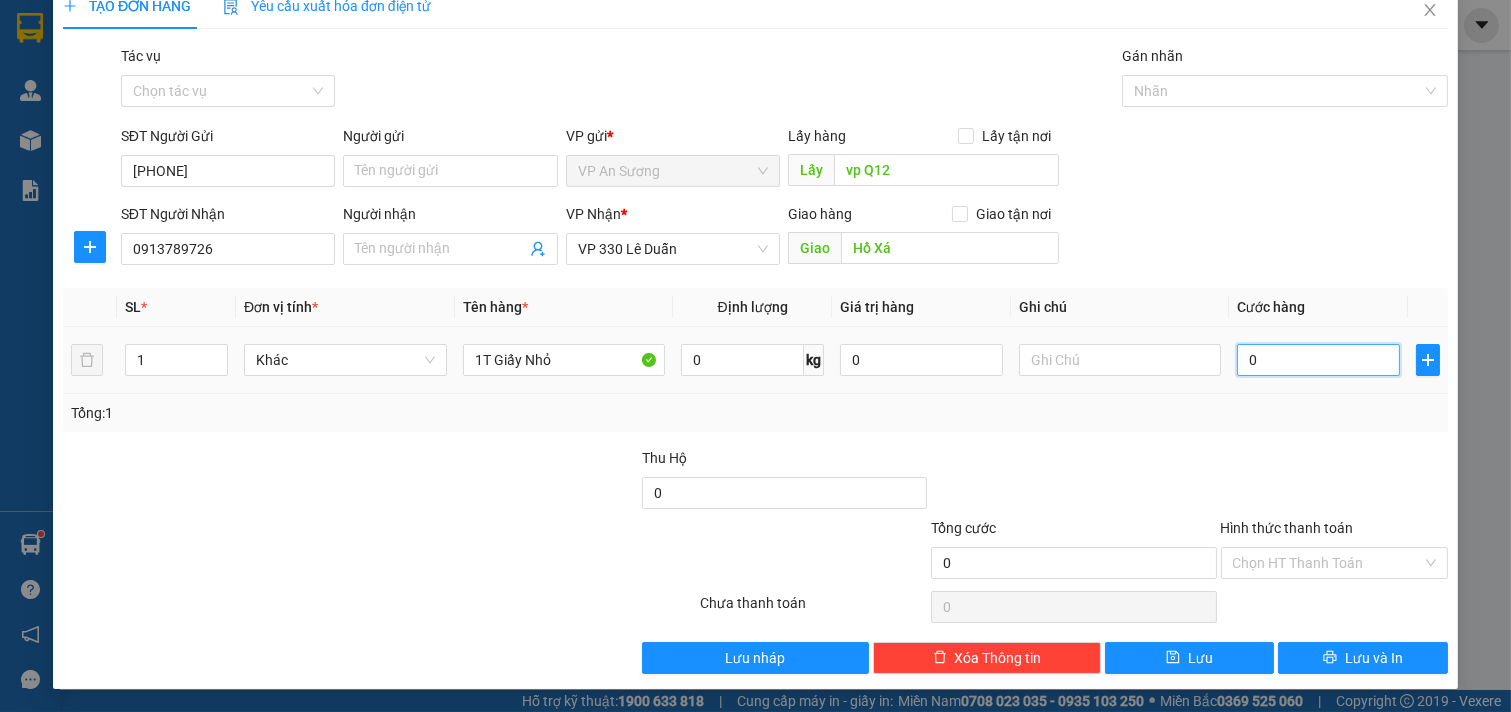 click on "0" at bounding box center (1318, 360) 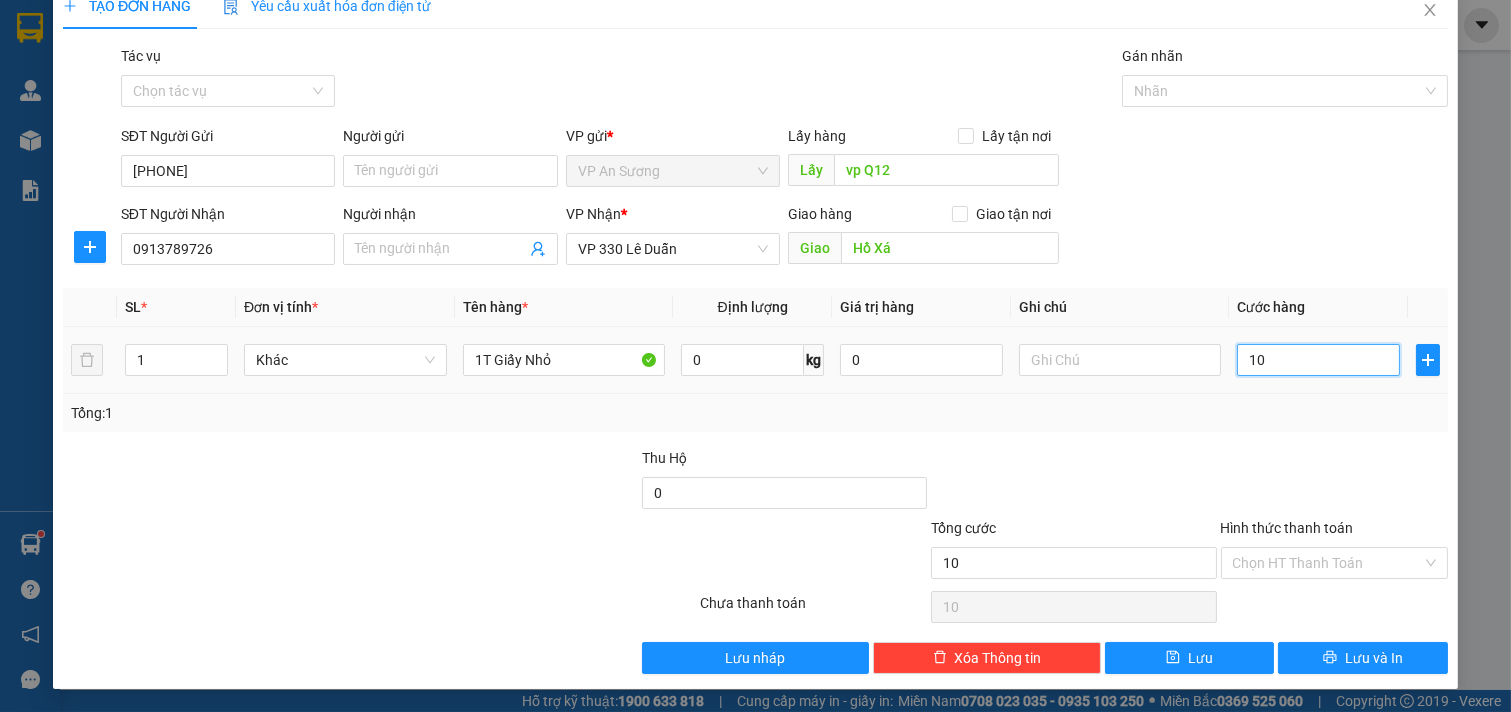 type on "100" 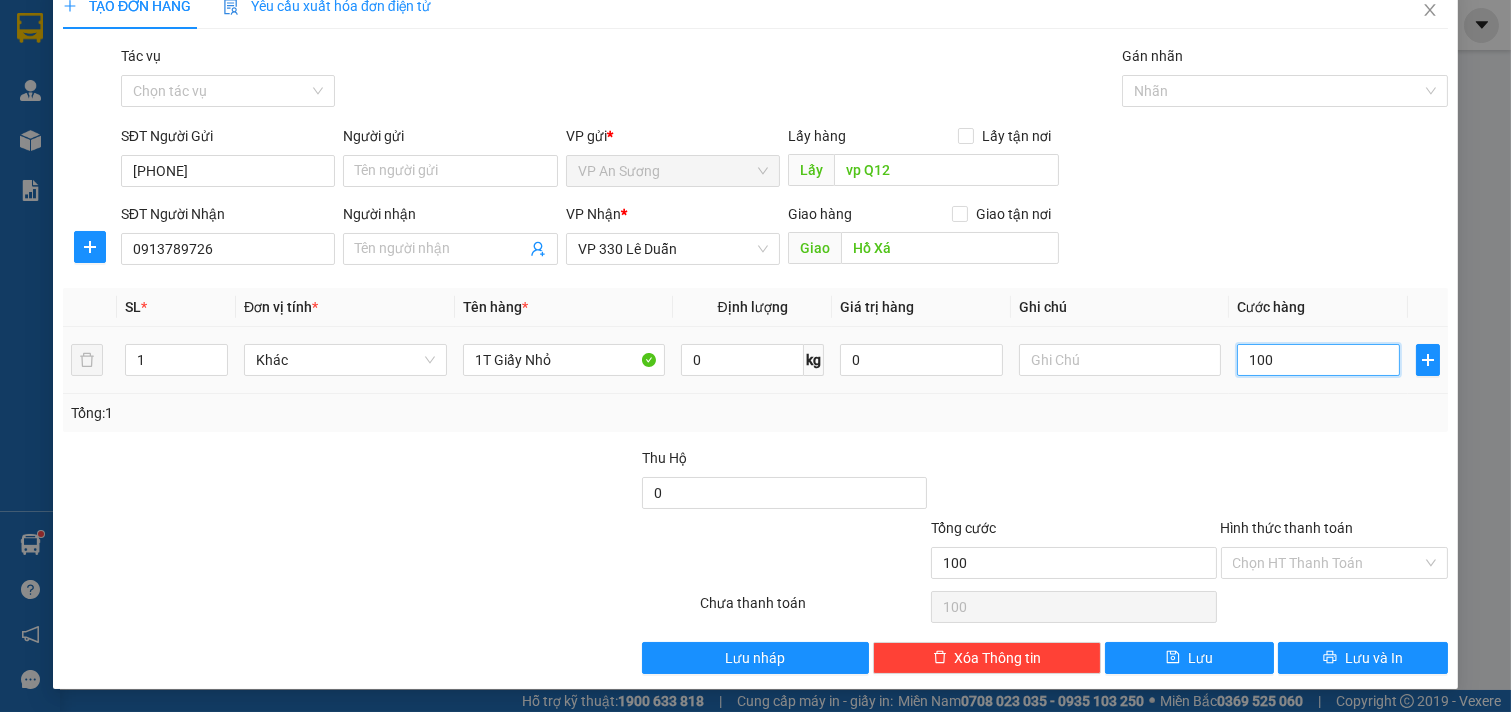 type on "1.000" 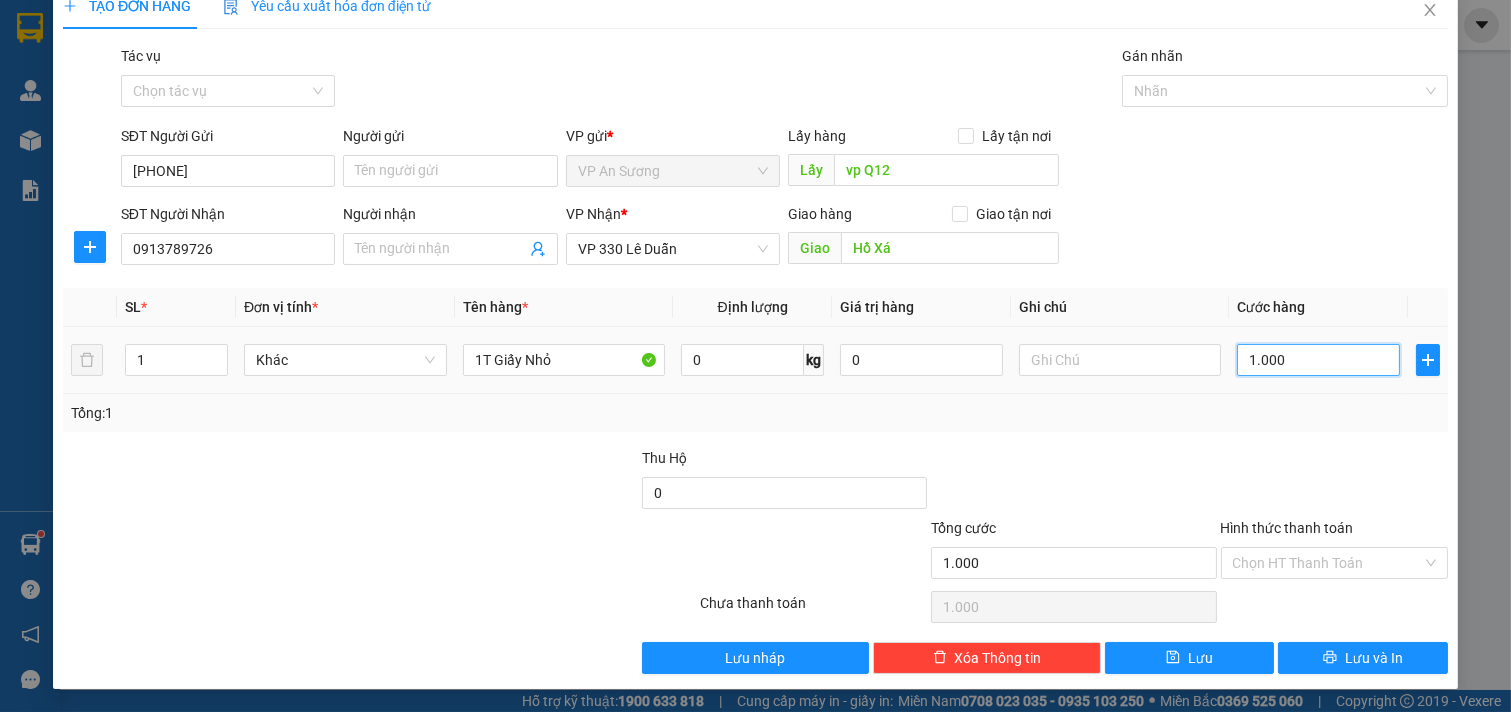 type on "10.000" 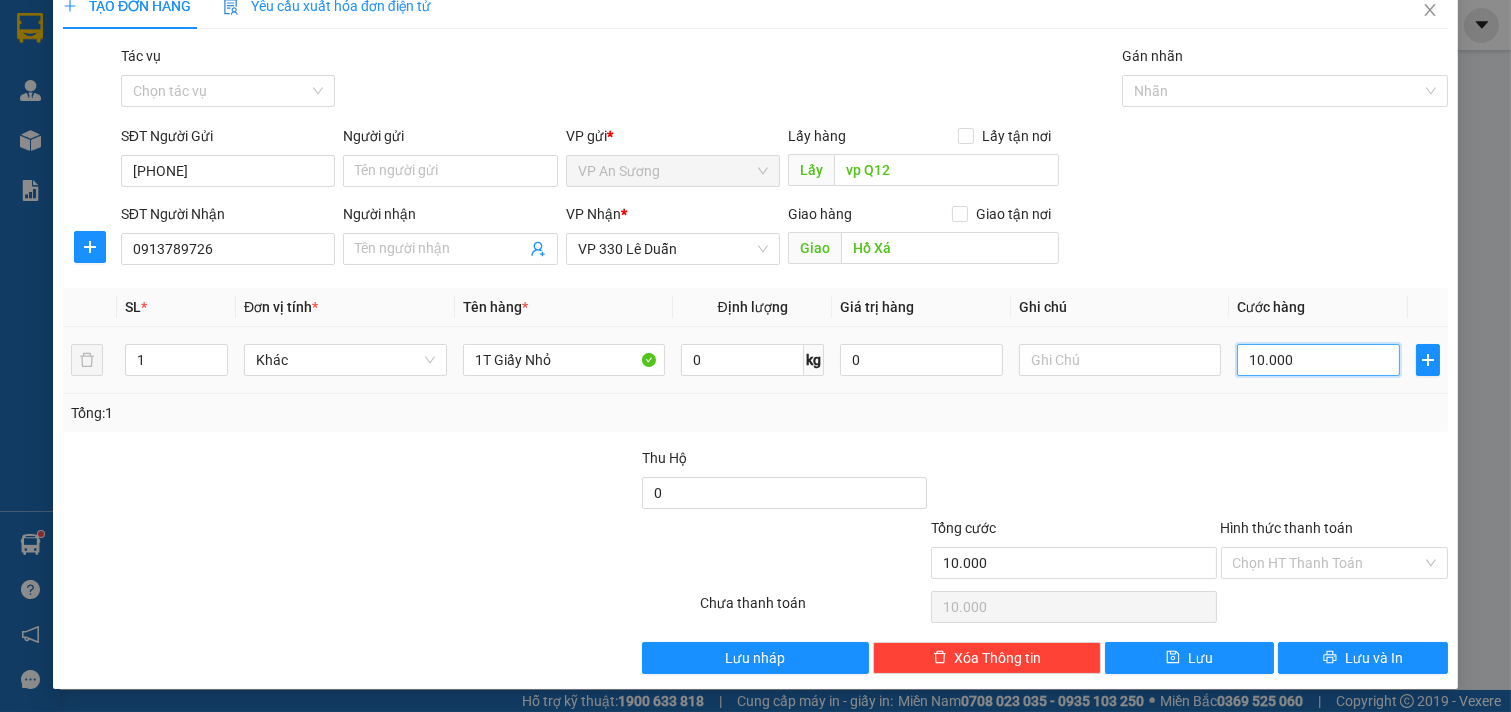 type on "100.000" 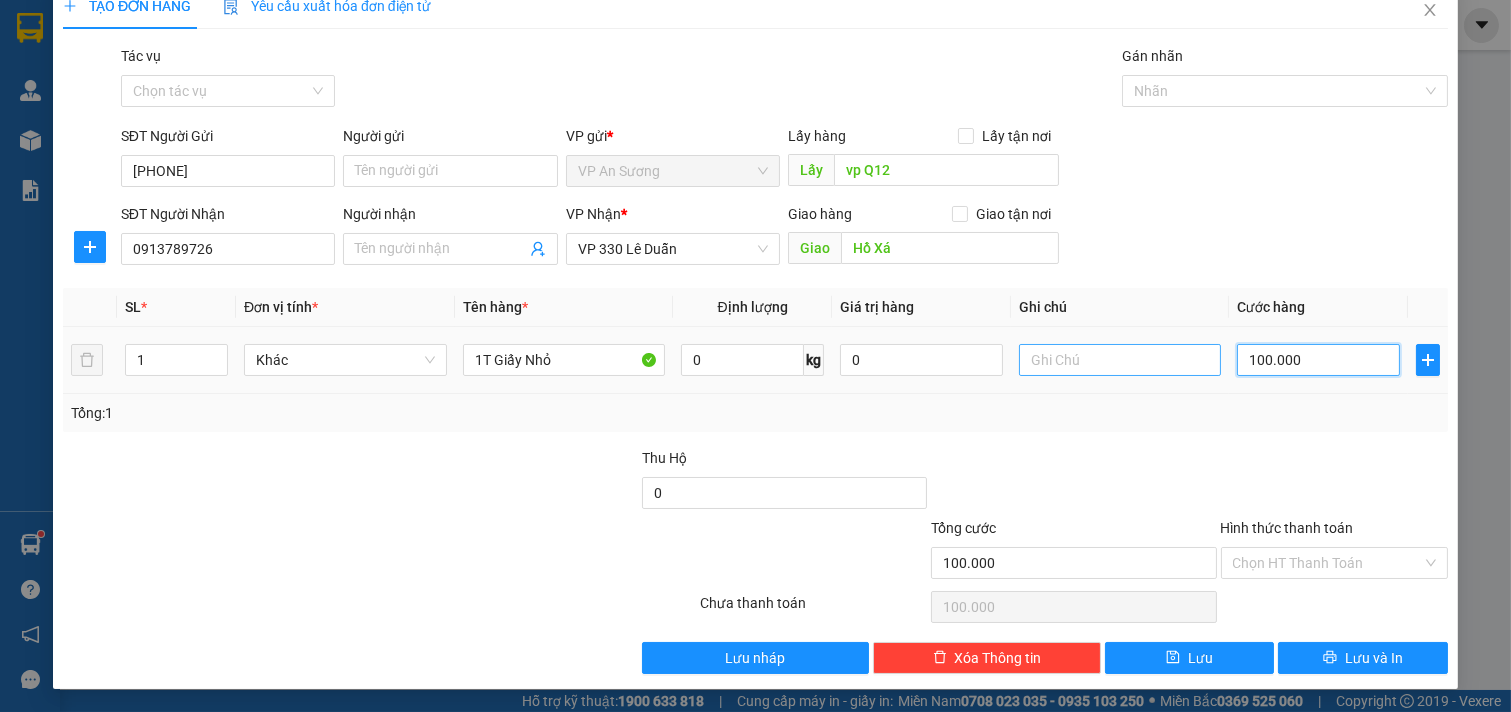type on "100.000" 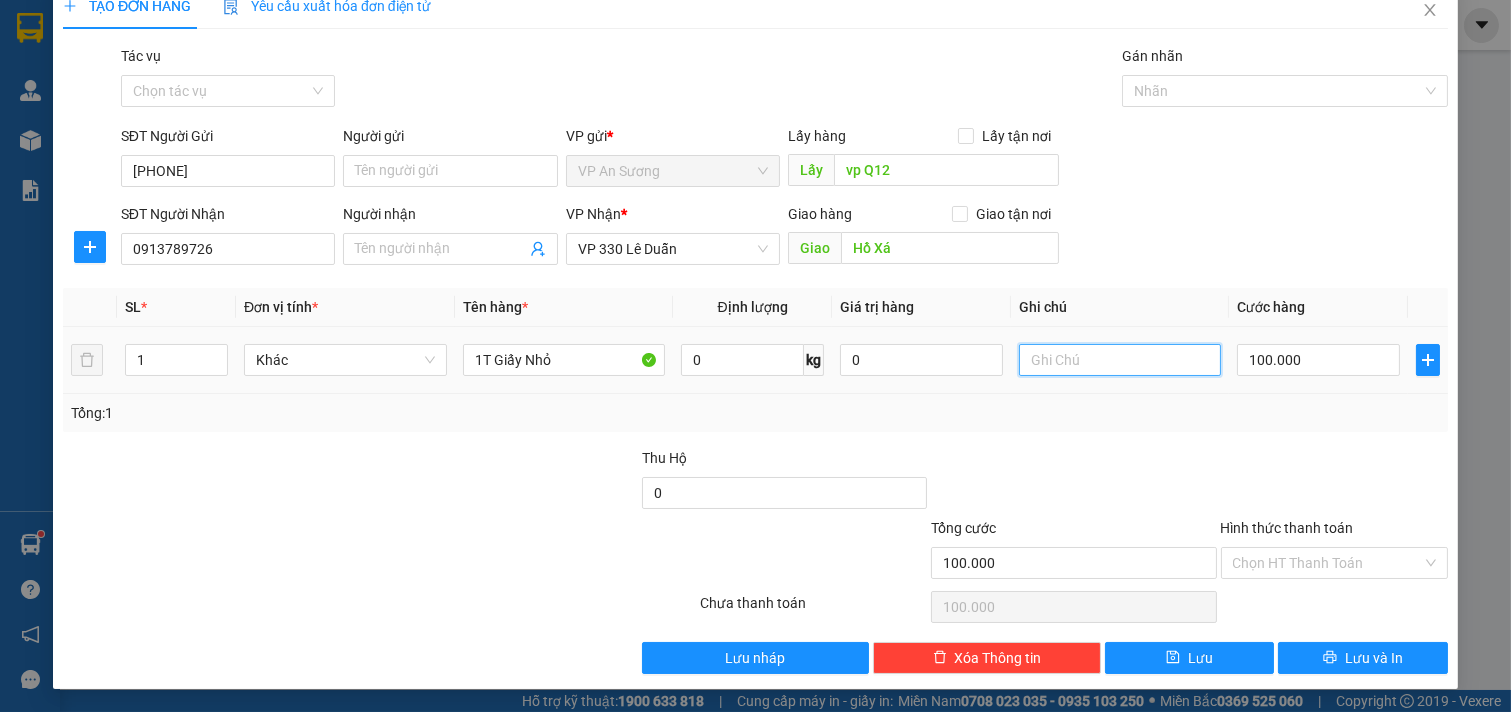 click at bounding box center [1120, 360] 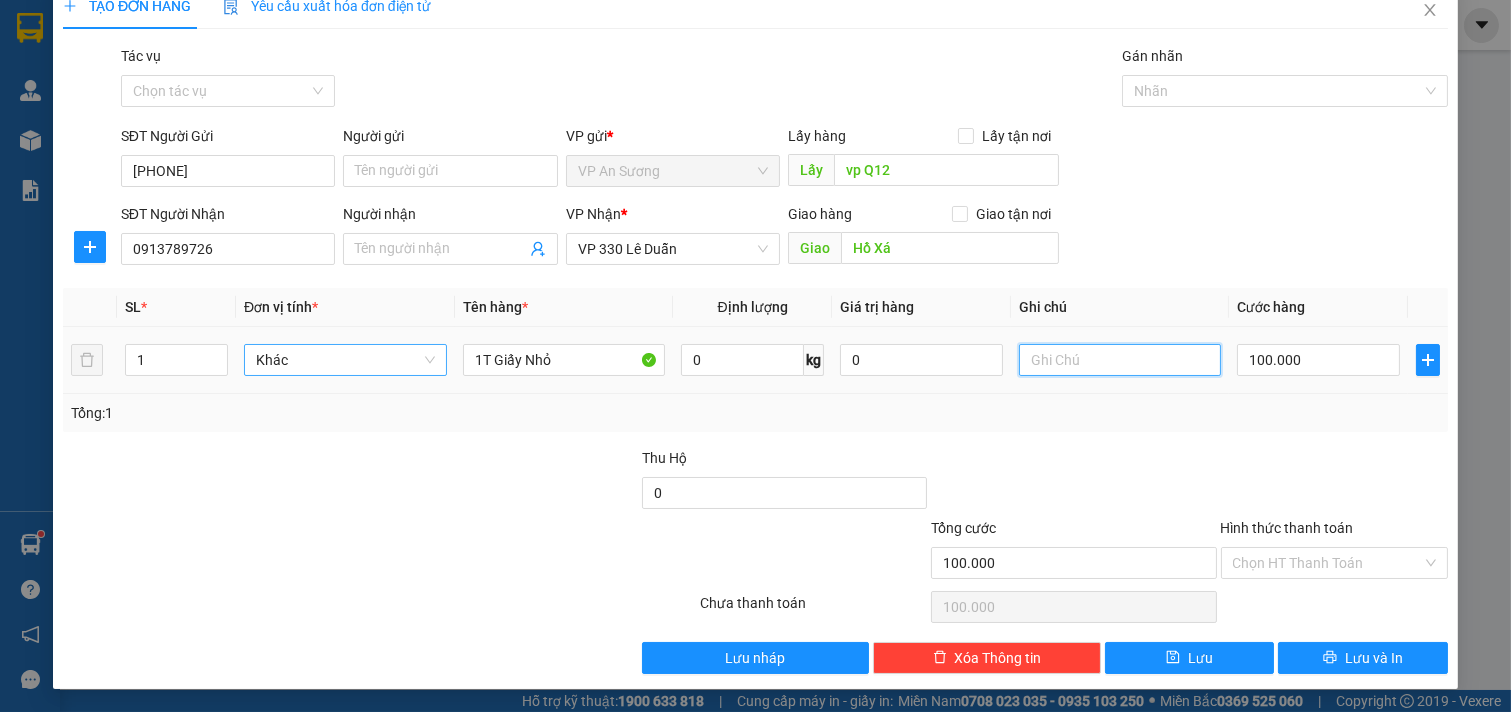 click on "Khác" at bounding box center (345, 360) 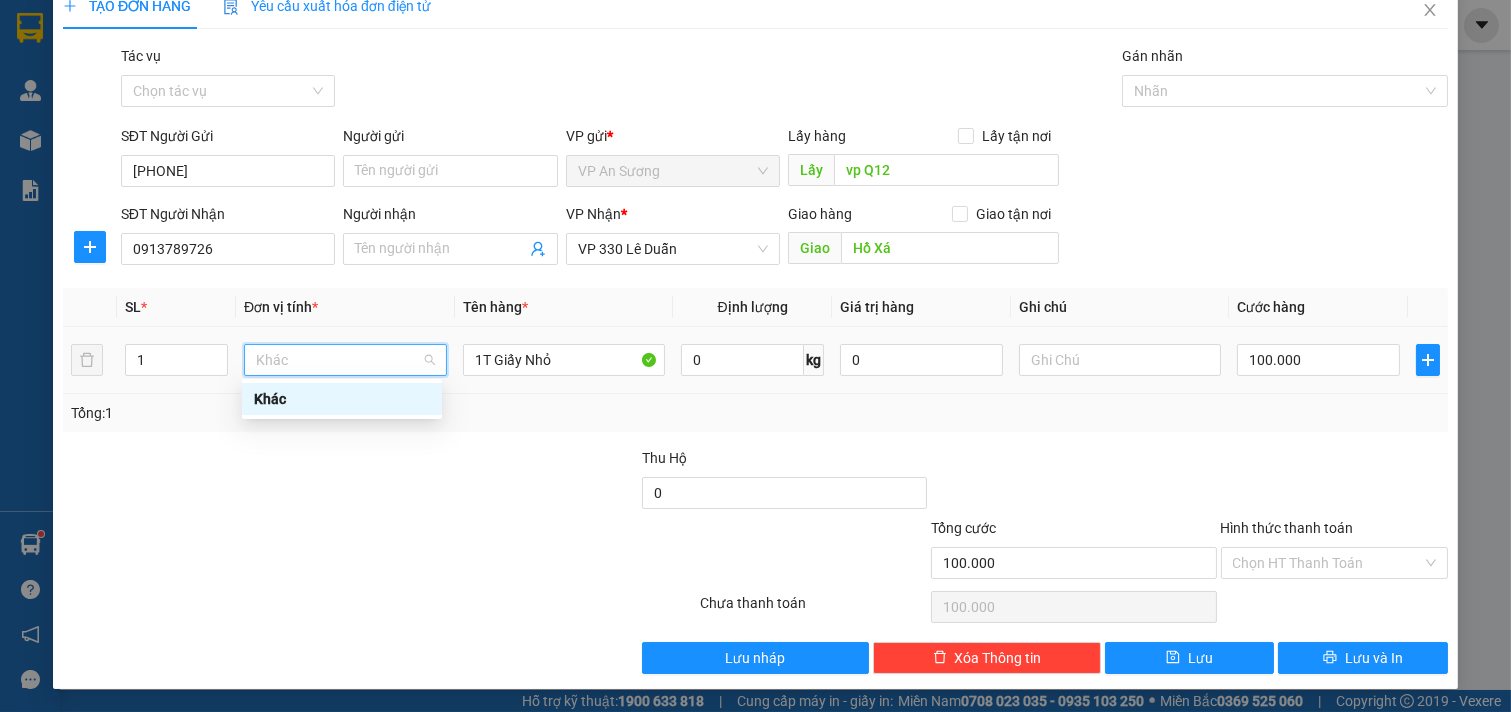click on "Khác" at bounding box center [345, 360] 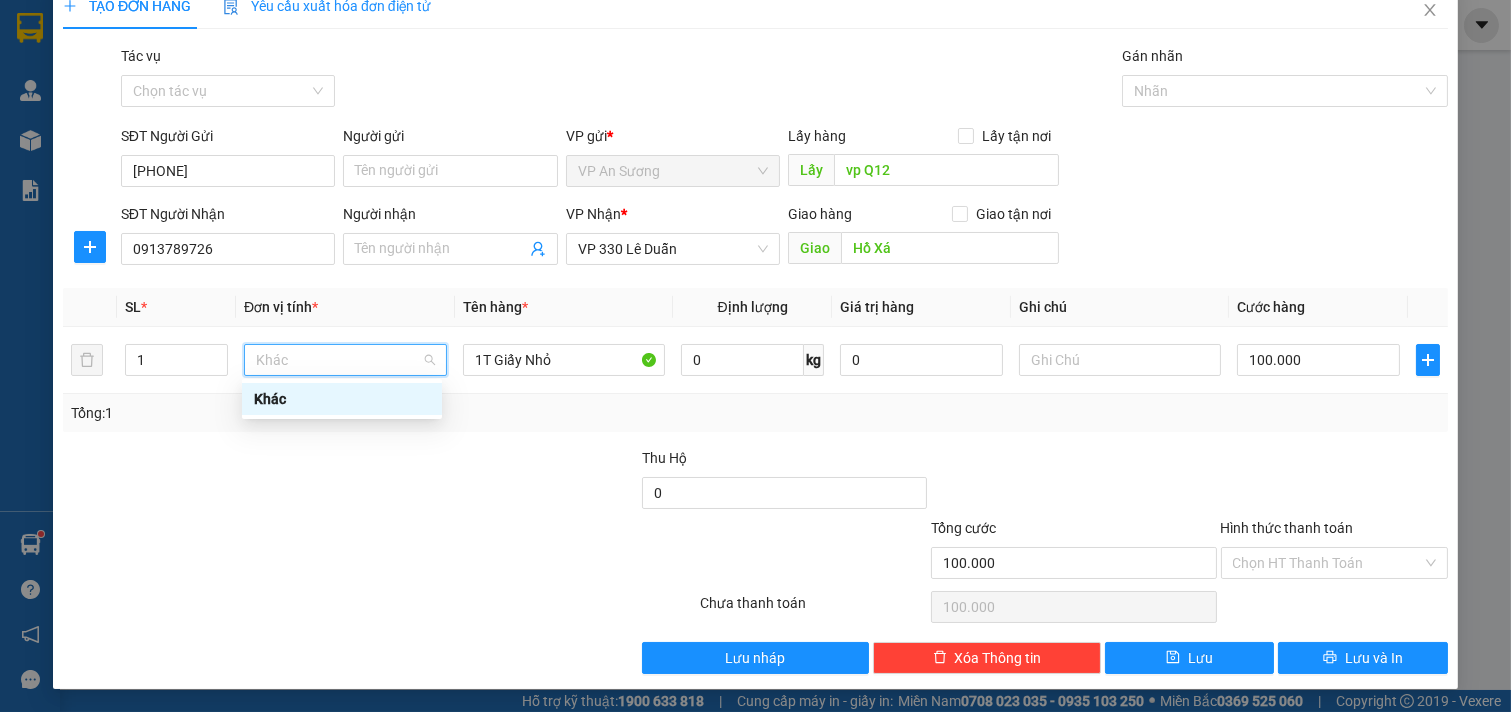 click on "SĐT Người Nhận [PHONE] Người nhận Tên người nhận VP Nhận  * VP [NUMBER] [STREET] Giao hàng Giao tận nơi Giao [LOCATION]" at bounding box center [784, 238] 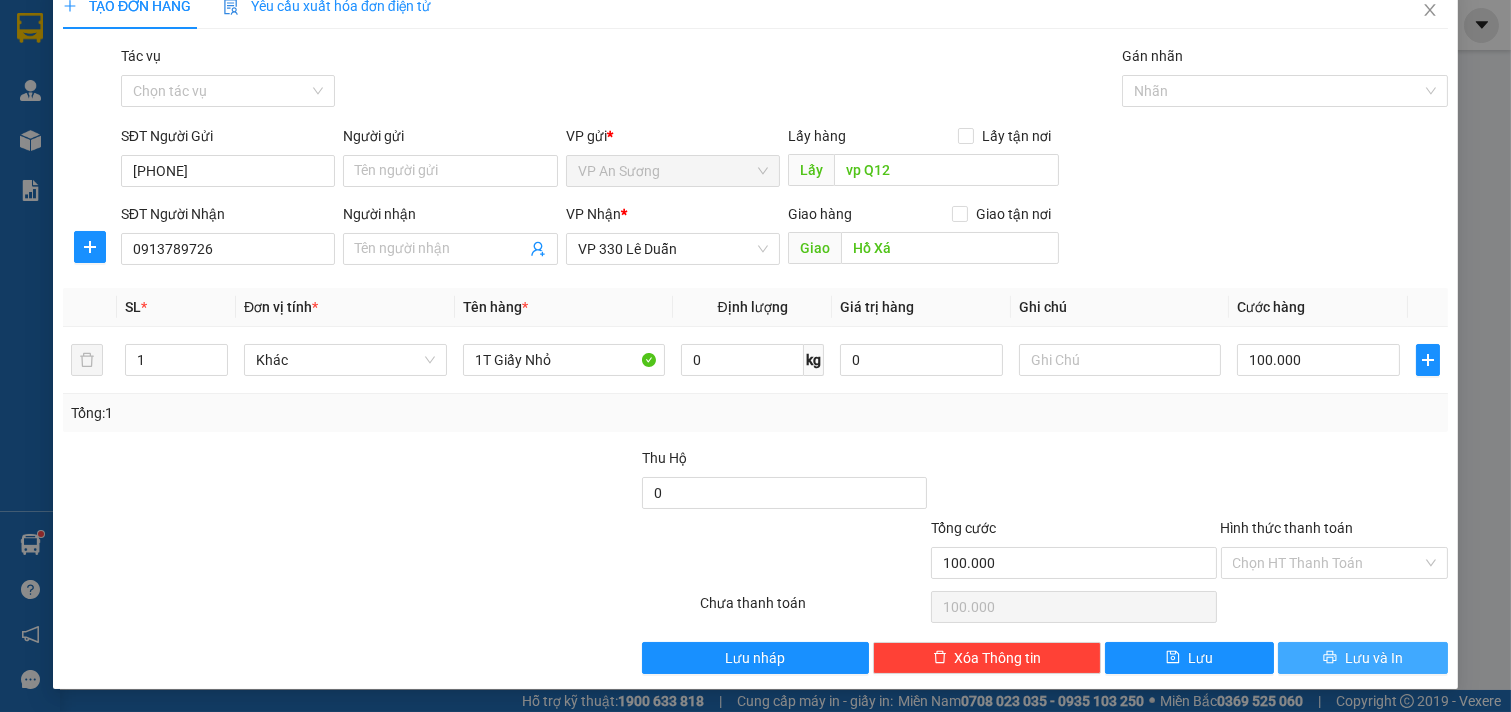 click on "Lưu và In" at bounding box center [1374, 658] 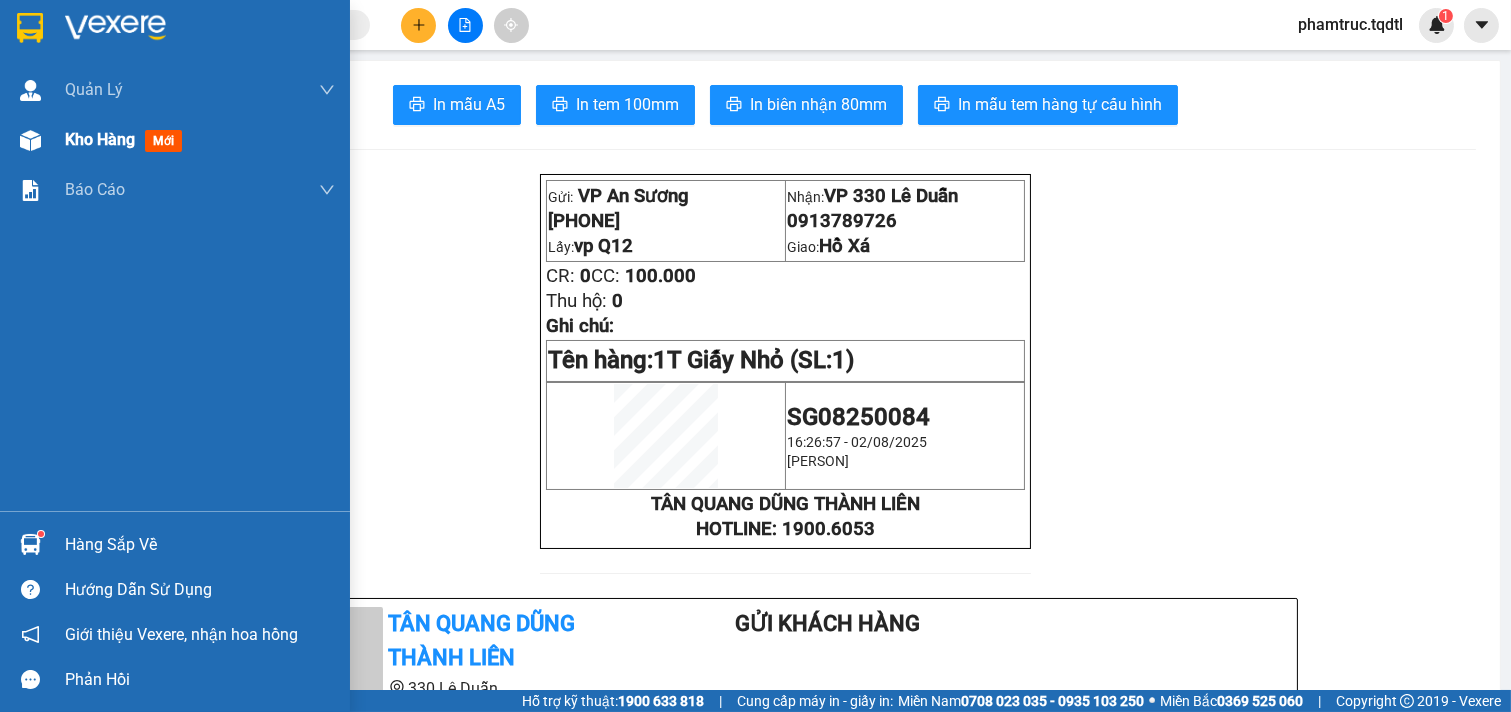 click on "Kho hàng mới" at bounding box center [200, 140] 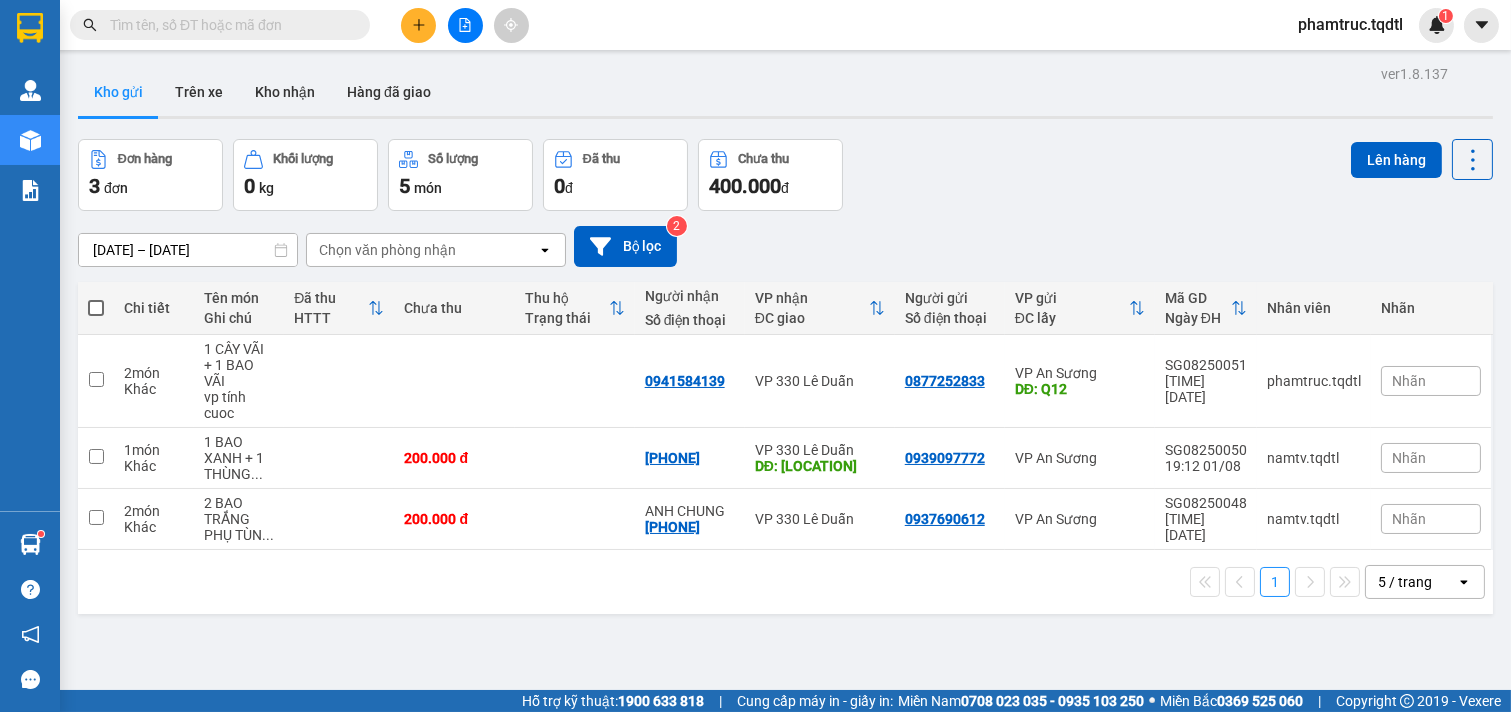 click on "[DATE] – [DATE]" at bounding box center (188, 250) 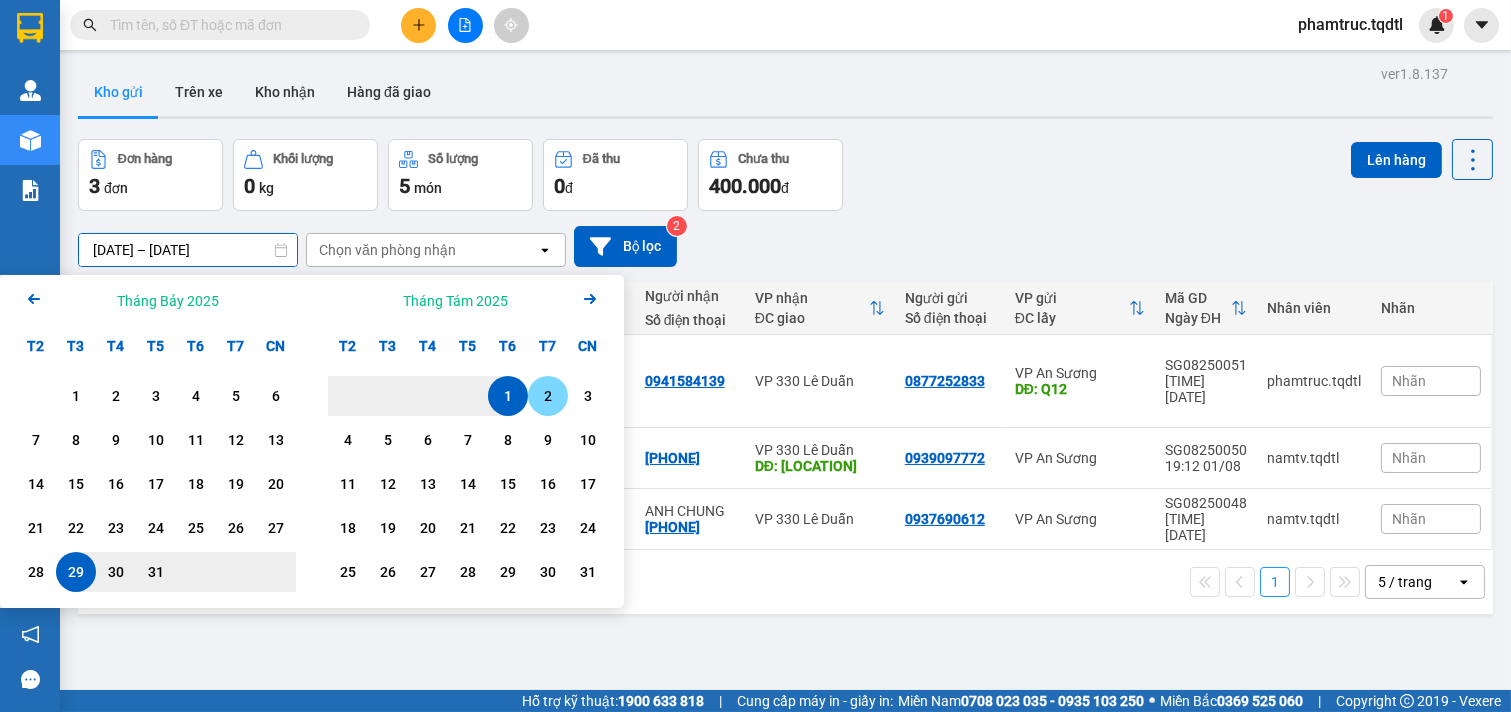 click on "2" at bounding box center (548, 396) 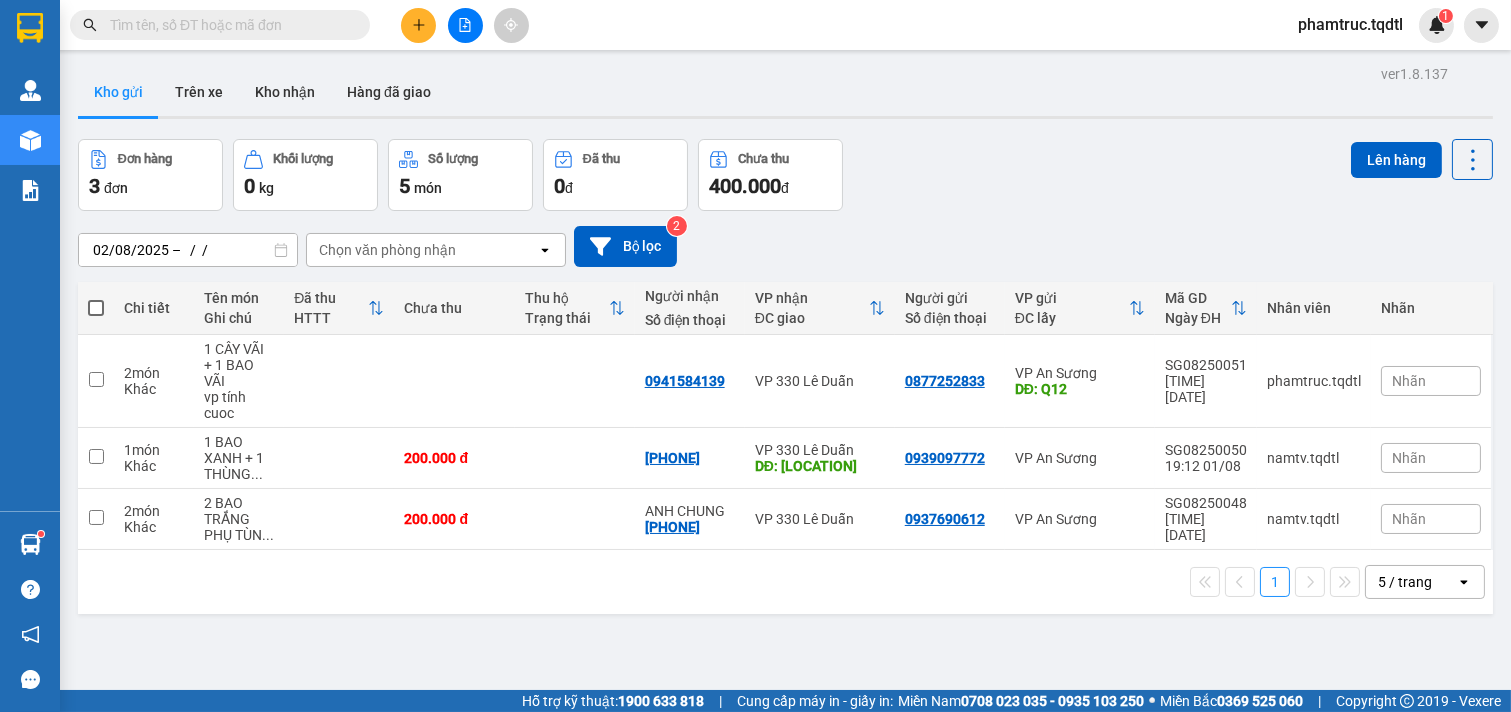 click on "[DATE] –   /  / Press the down arrow key to interact with the calendar and select a date. Press the escape button to close the calendar. Selected date is [DATE]. Select the second date. Chọn văn phòng nhận open Bộ lọc 2" at bounding box center (785, 246) 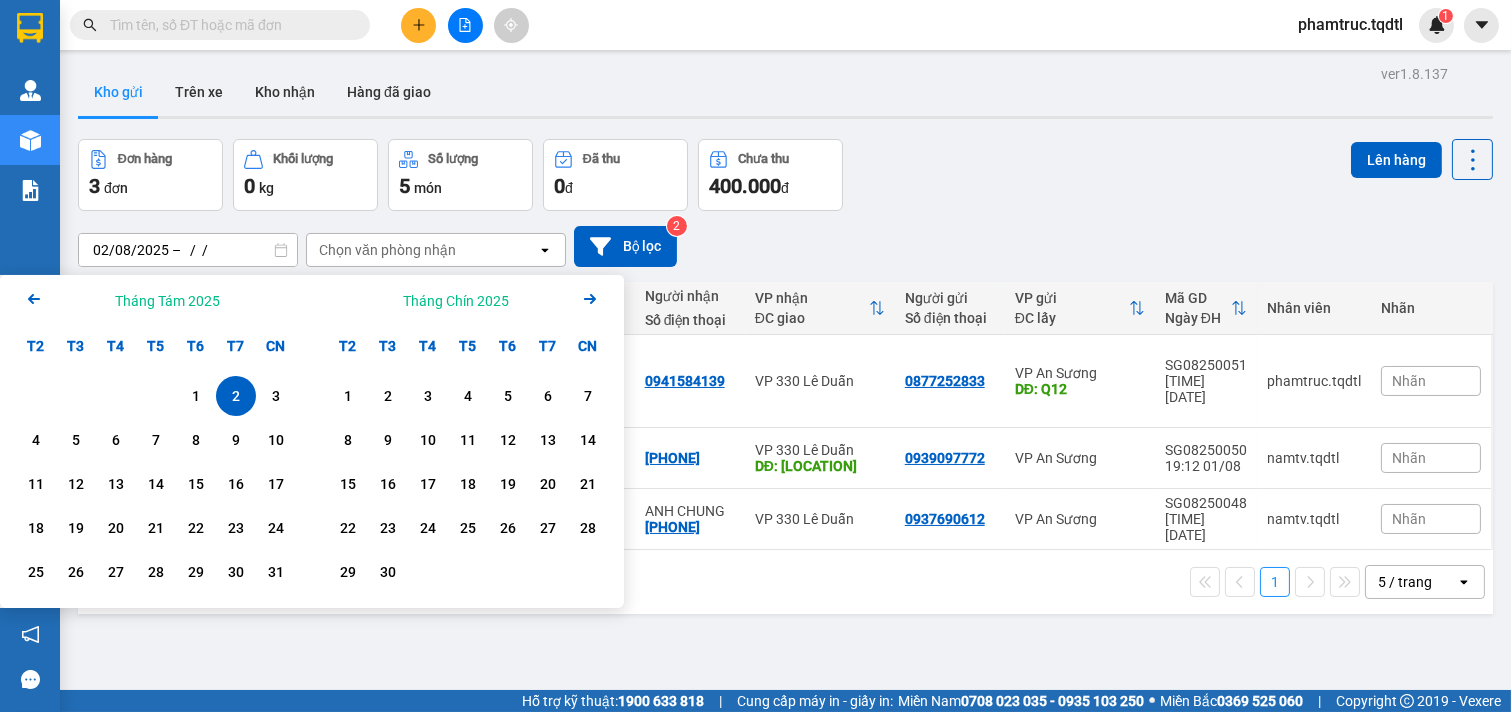 click on "2" at bounding box center [236, 396] 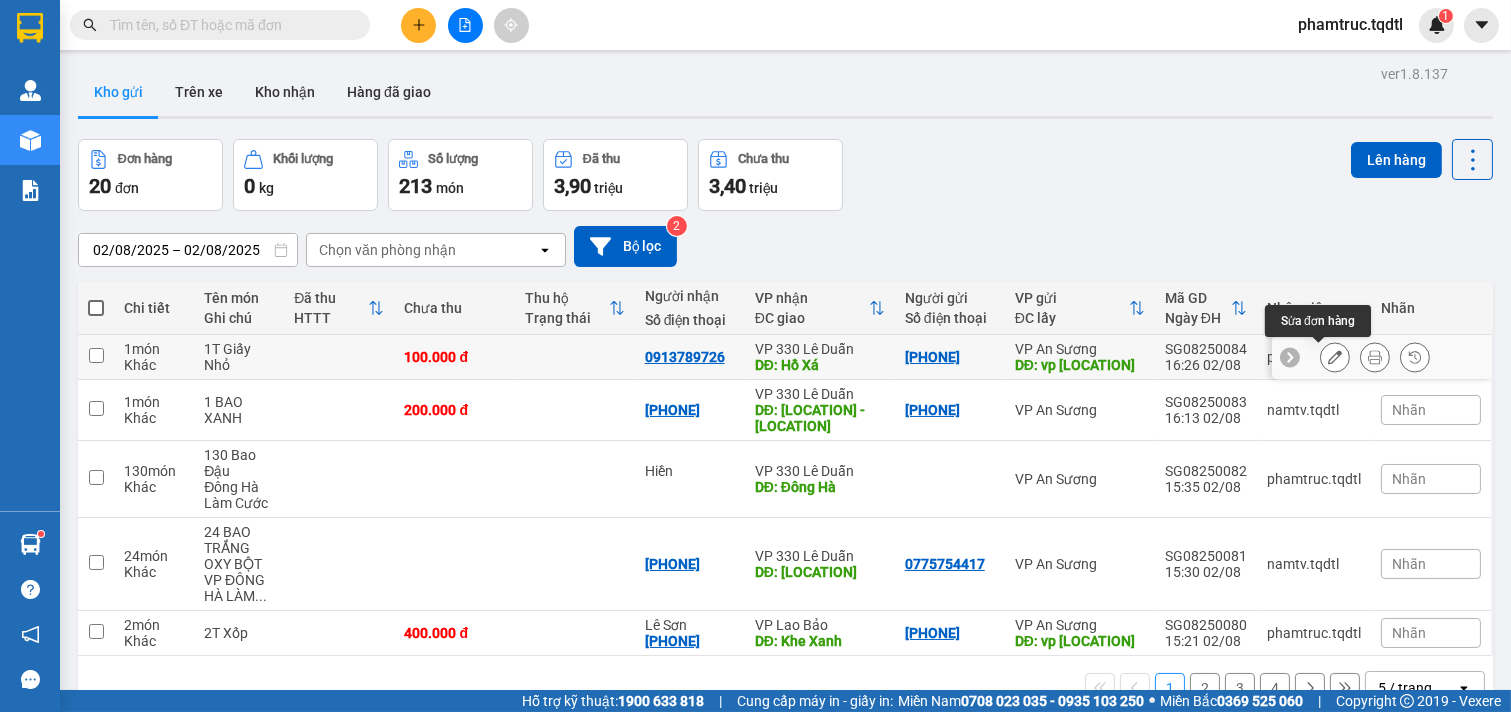 click at bounding box center [1335, 357] 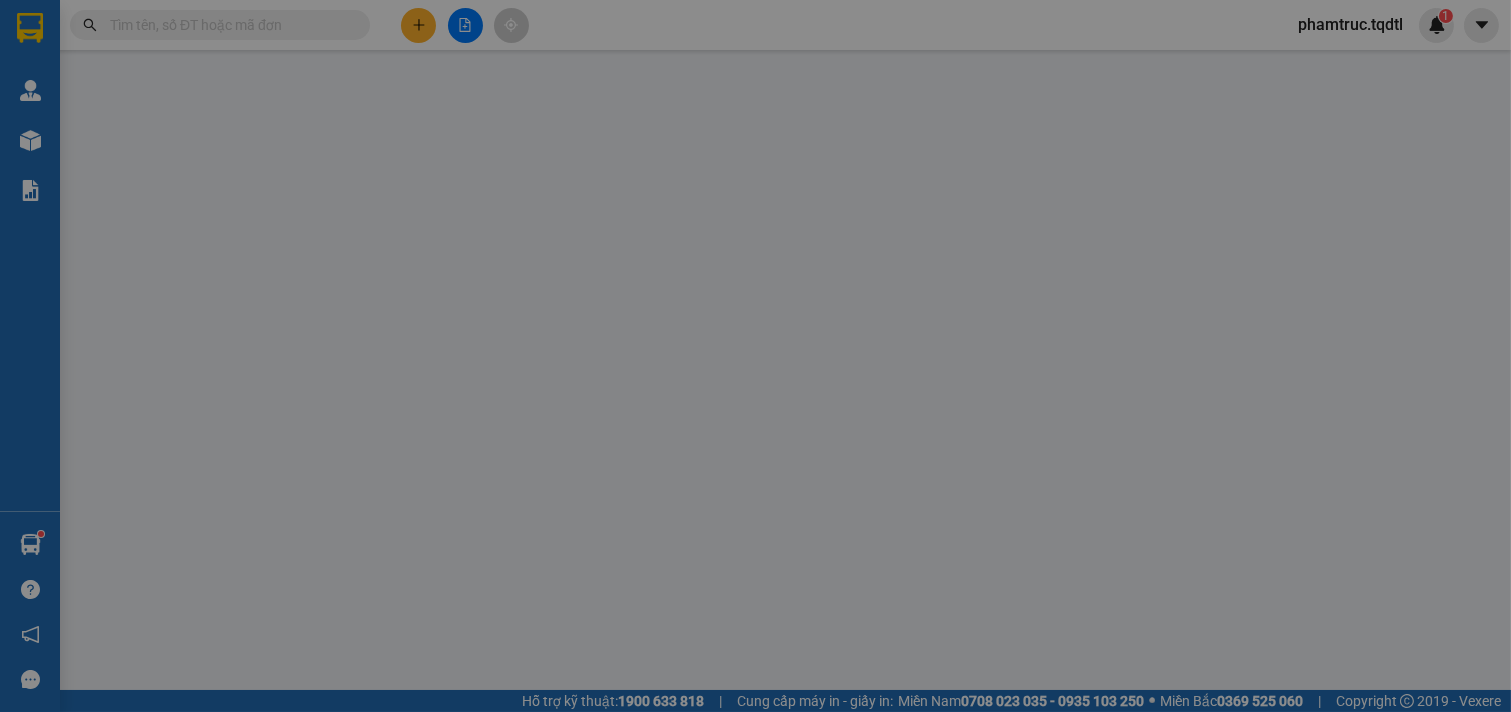 type on "[PHONE]" 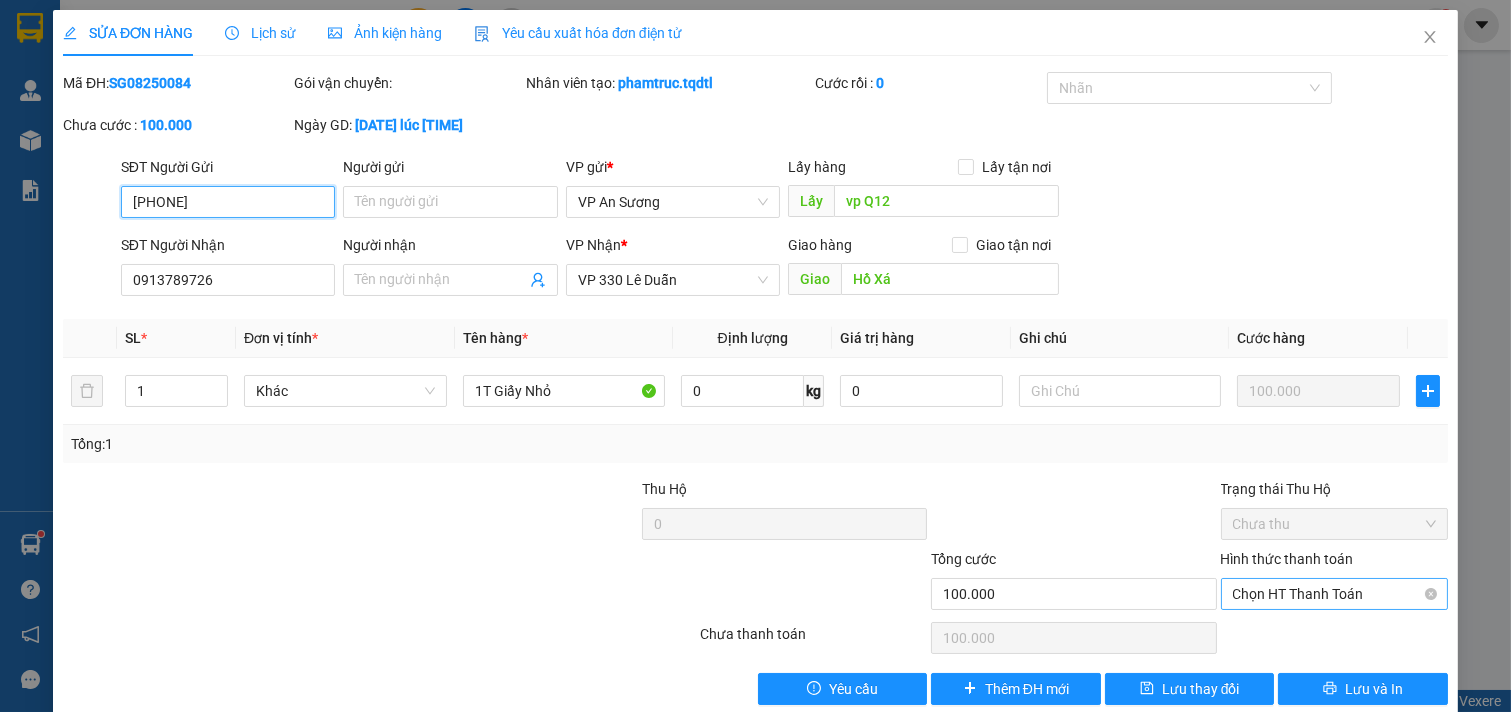 click on "Chọn HT Thanh Toán" at bounding box center [1335, 594] 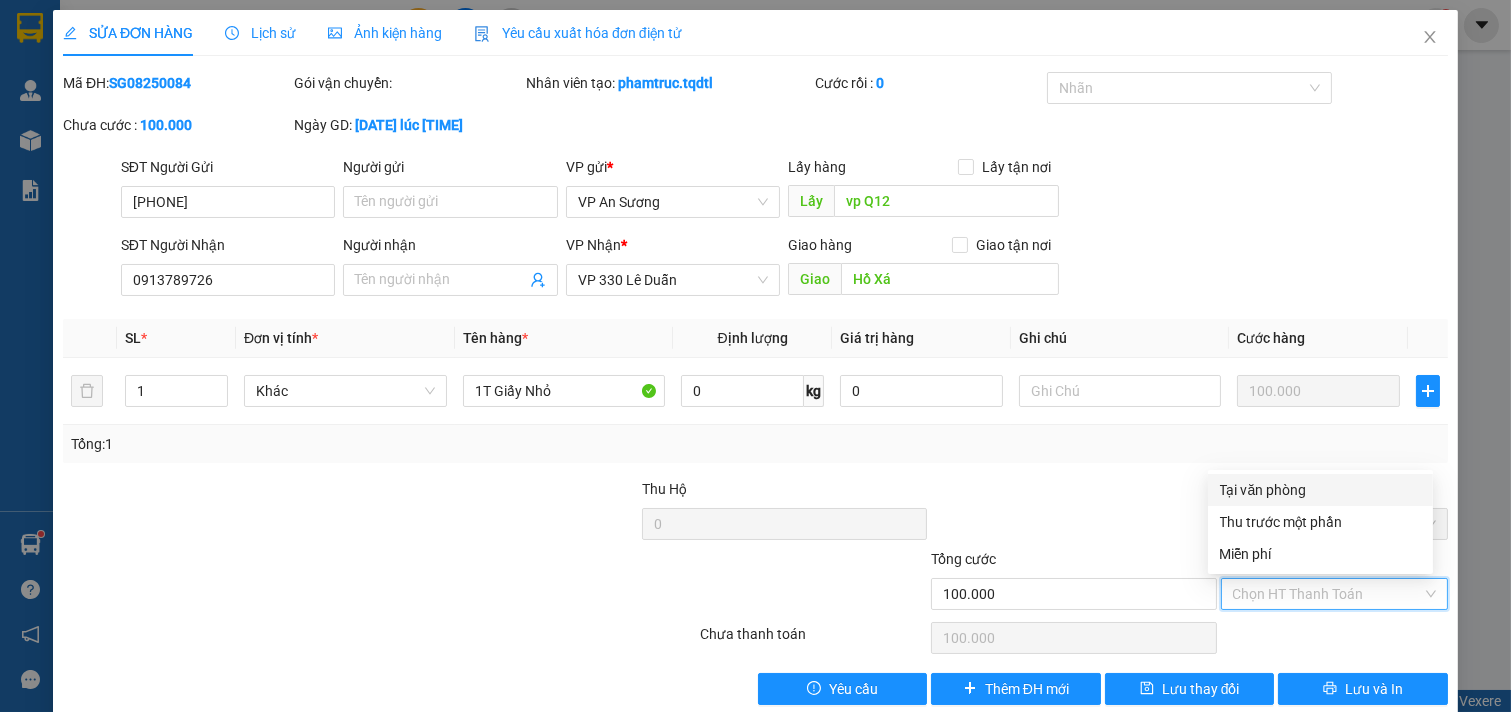 click on "Tại văn phòng" at bounding box center [1320, 490] 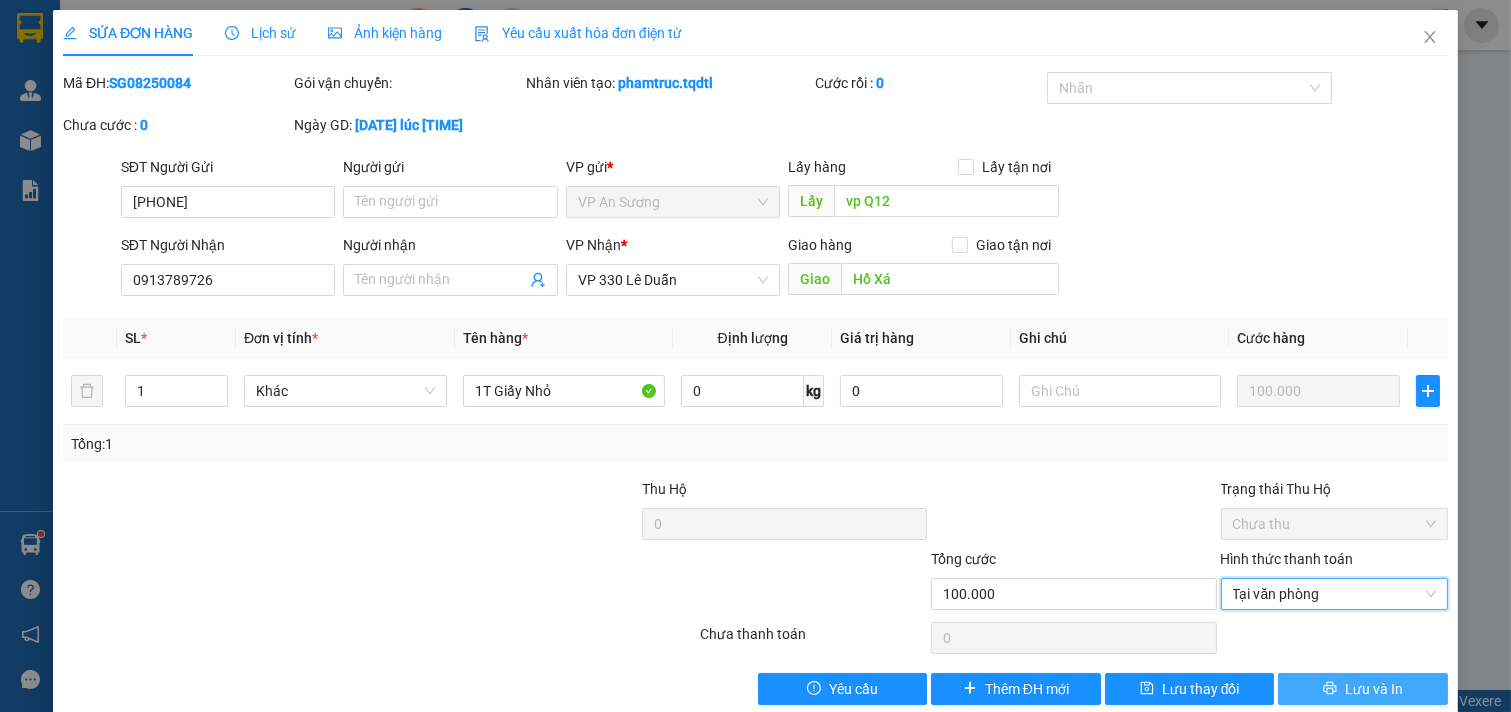 click on "Lưu và In" at bounding box center [1363, 689] 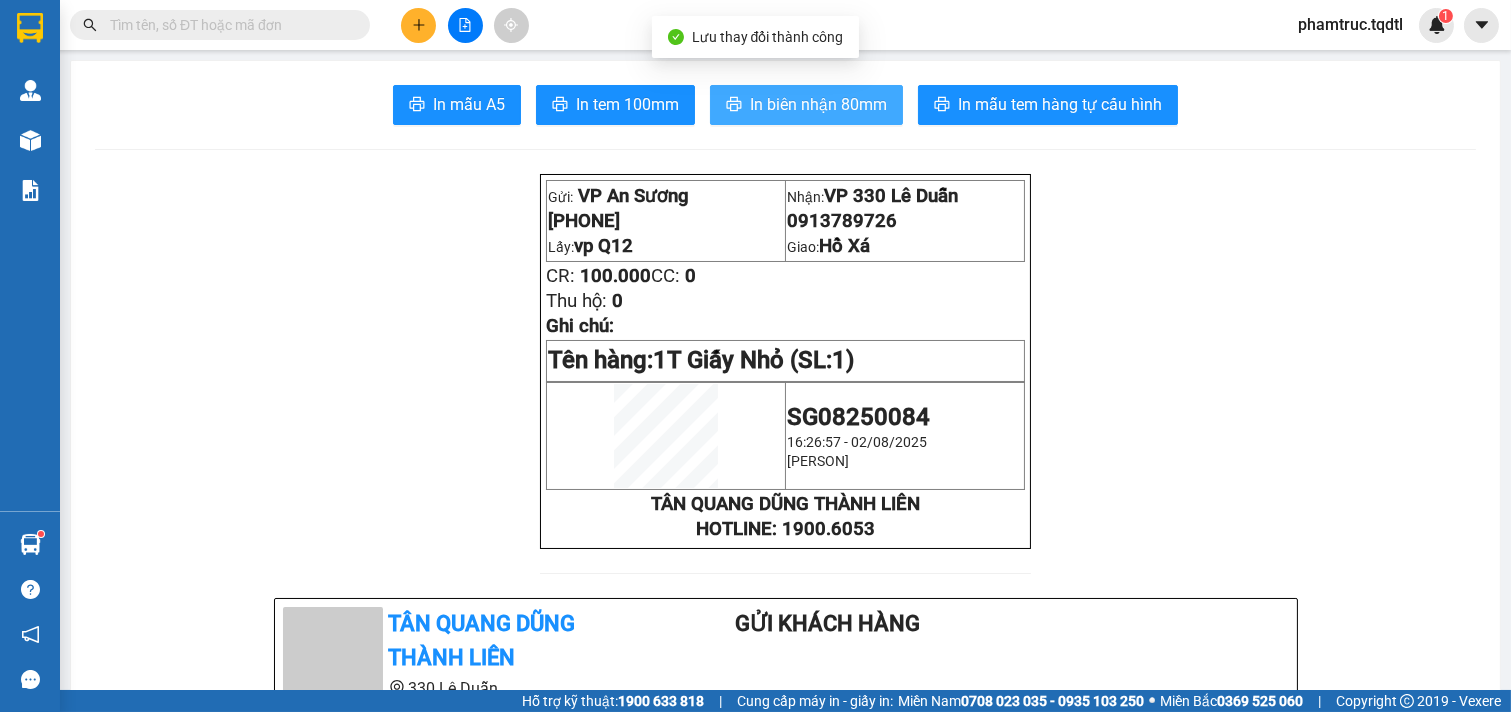 click on "In biên nhận 80mm" at bounding box center (818, 104) 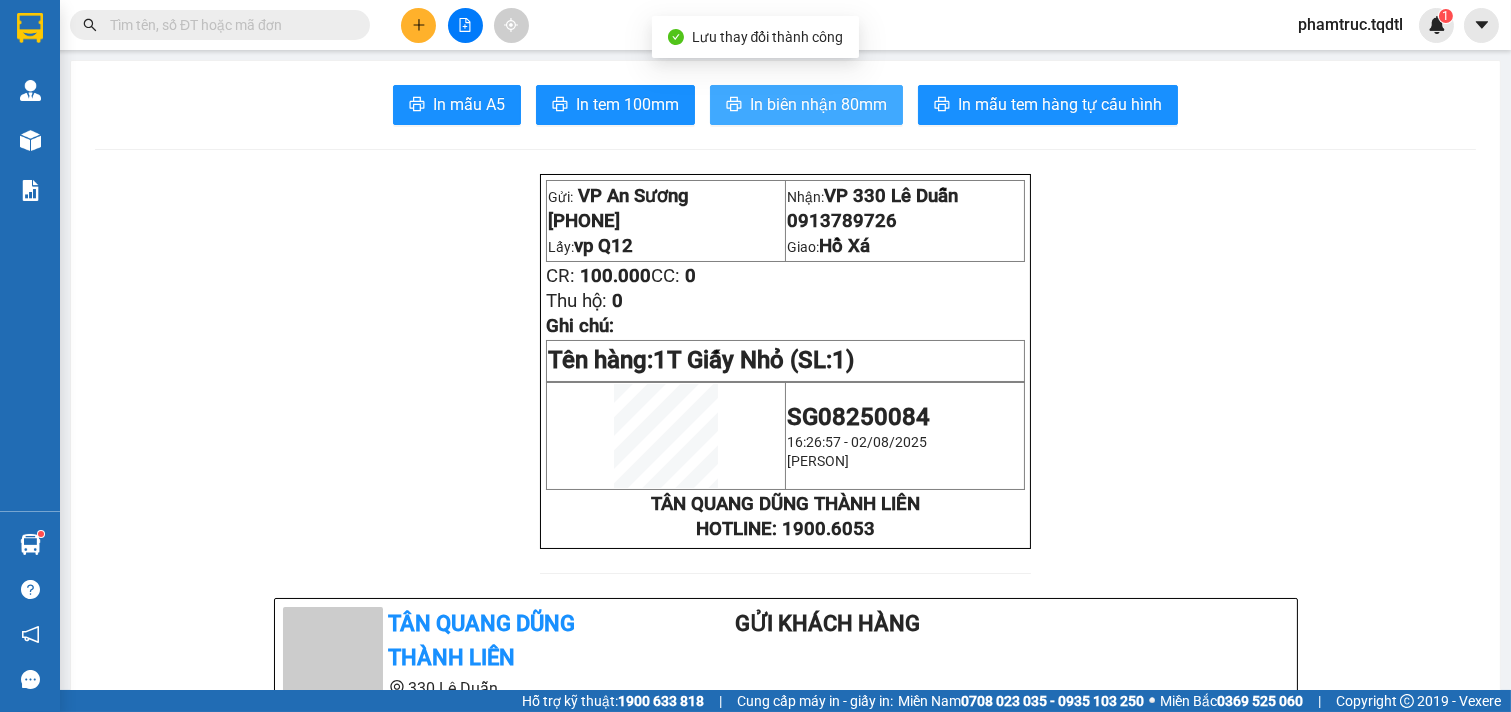 scroll, scrollTop: 0, scrollLeft: 0, axis: both 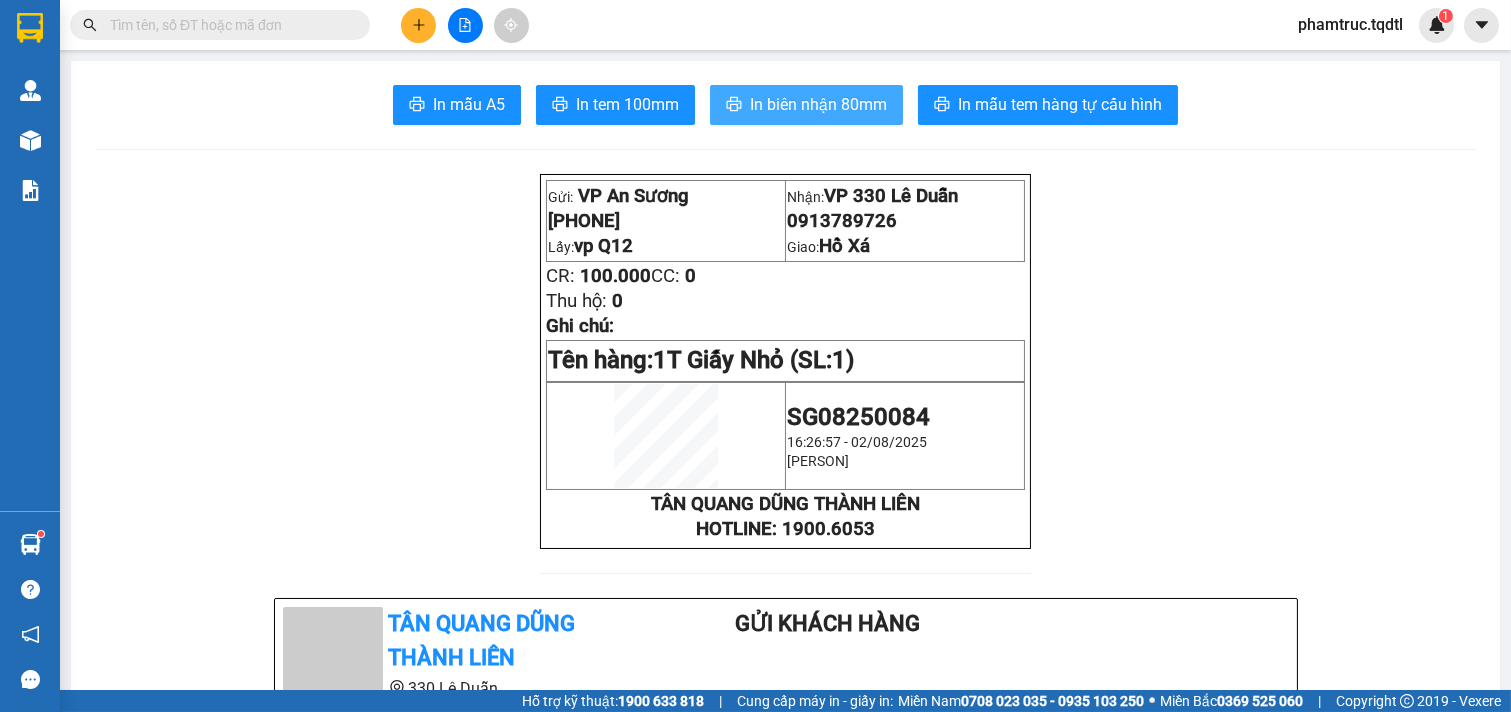 click on "In biên nhận 80mm" at bounding box center [818, 104] 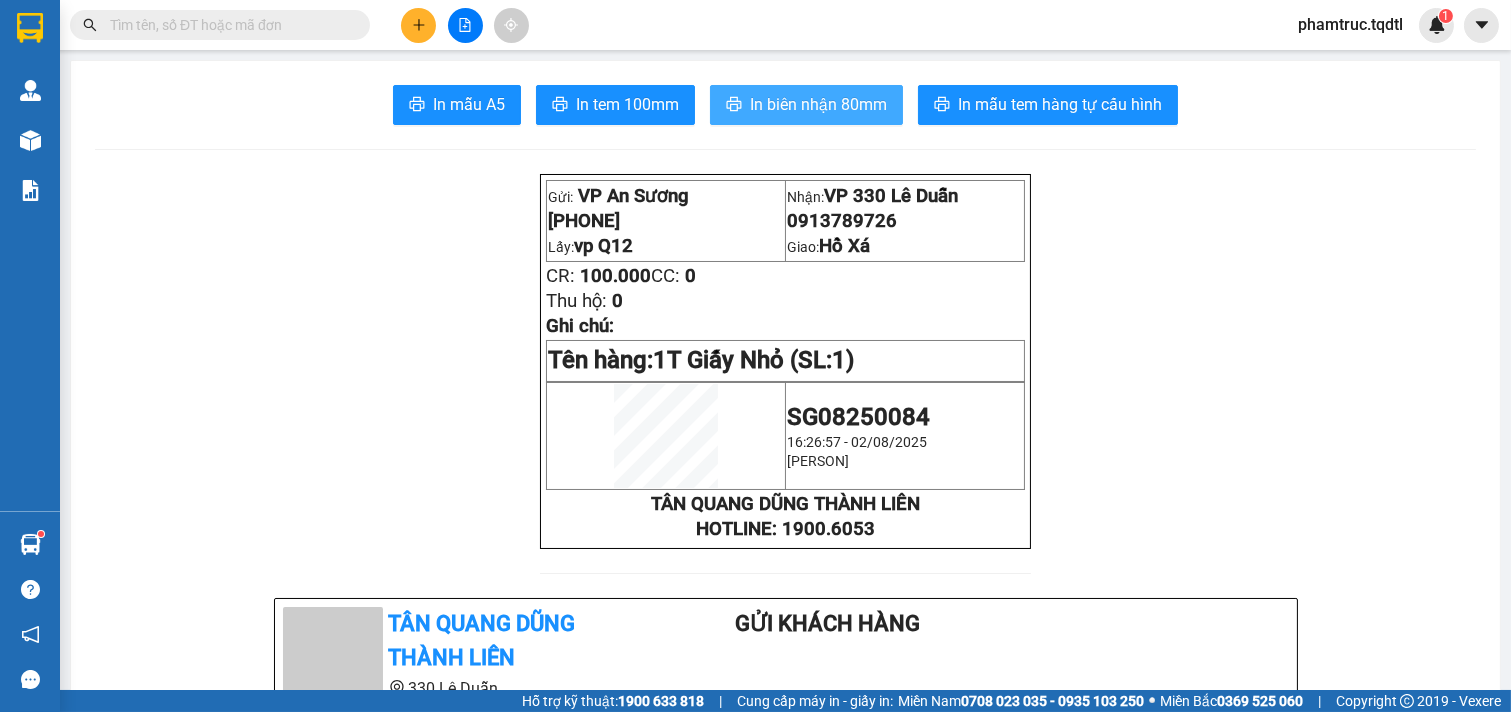 scroll, scrollTop: 0, scrollLeft: 0, axis: both 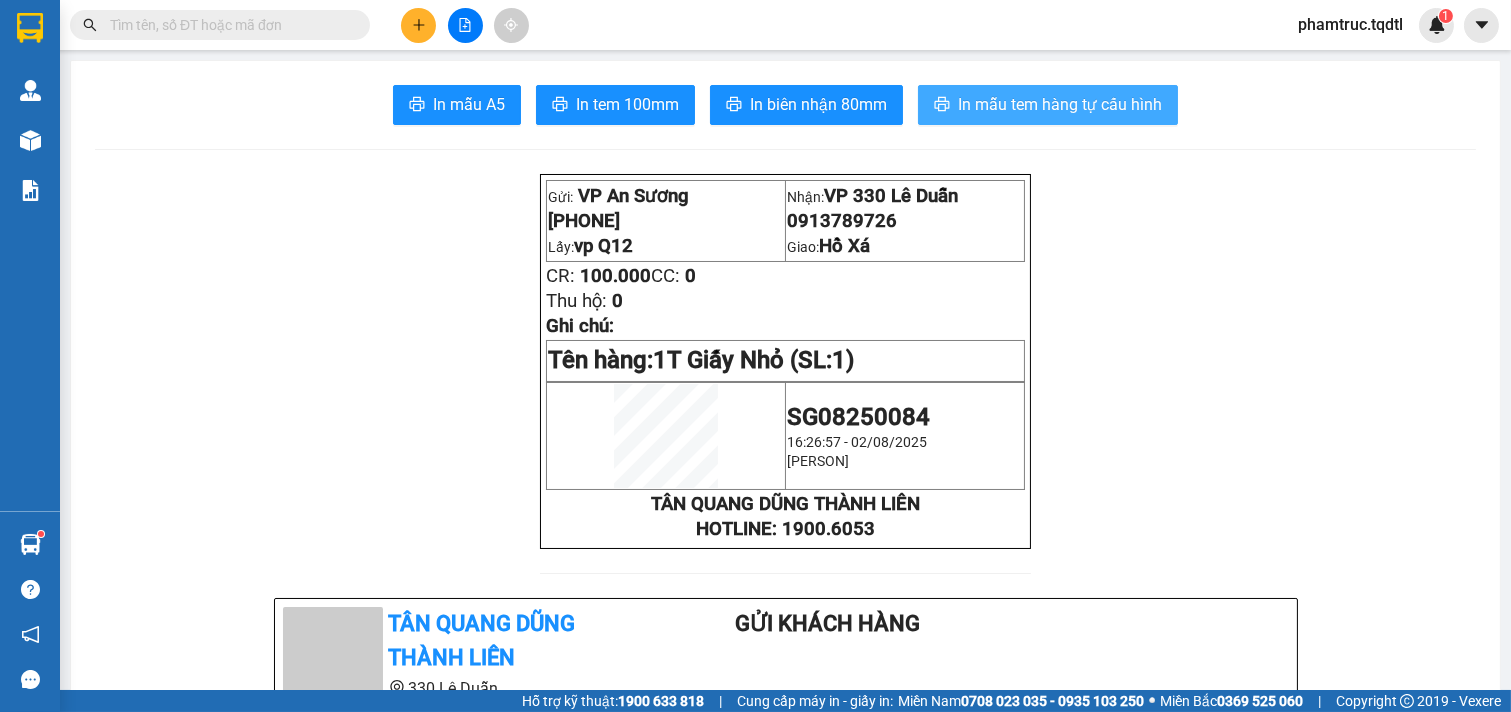 click on "In mẫu tem hàng tự cấu hình" at bounding box center [1060, 104] 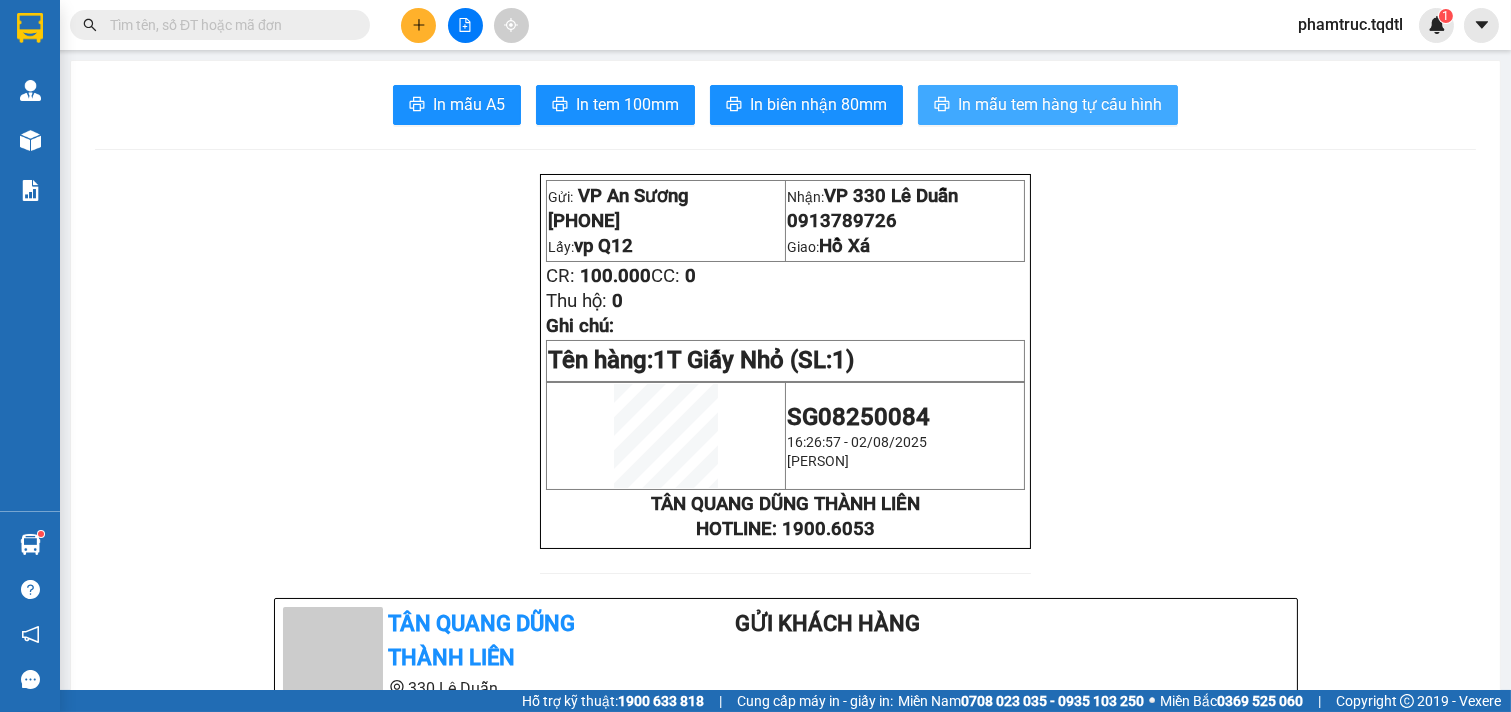 scroll, scrollTop: 0, scrollLeft: 0, axis: both 